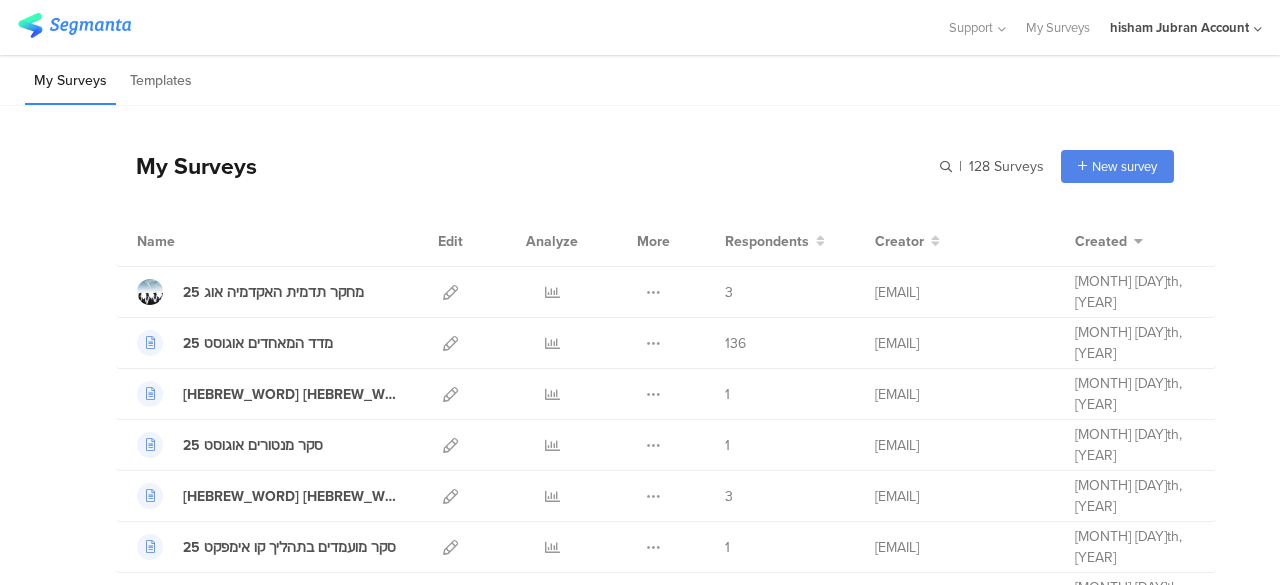 scroll, scrollTop: 0, scrollLeft: 0, axis: both 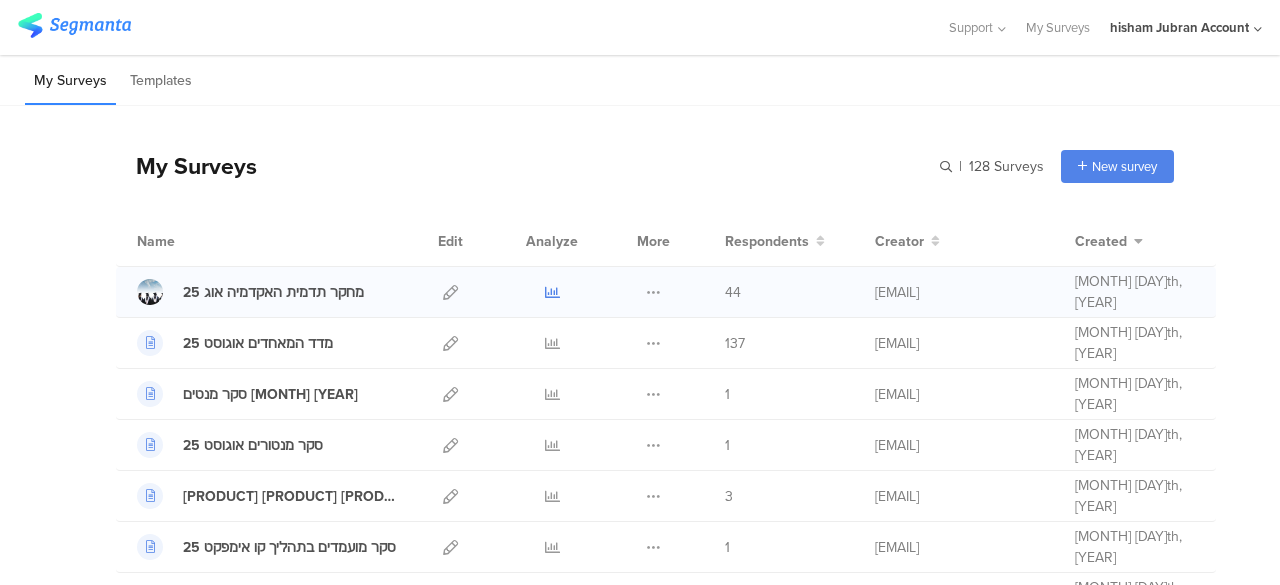 click at bounding box center [552, 292] 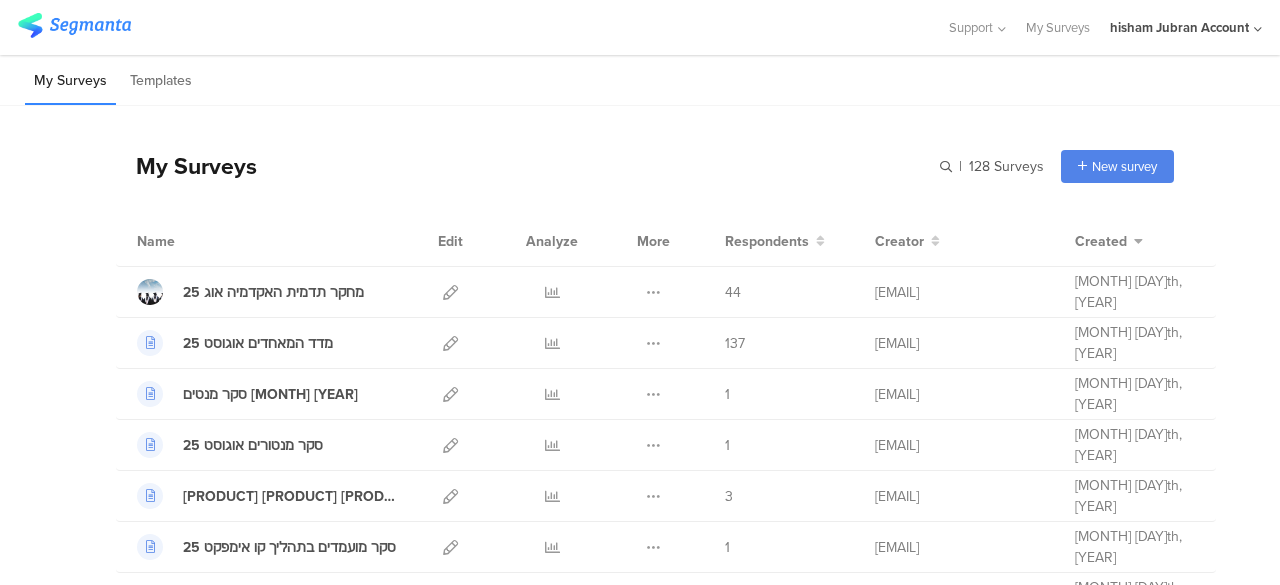 click at bounding box center (473, 27) 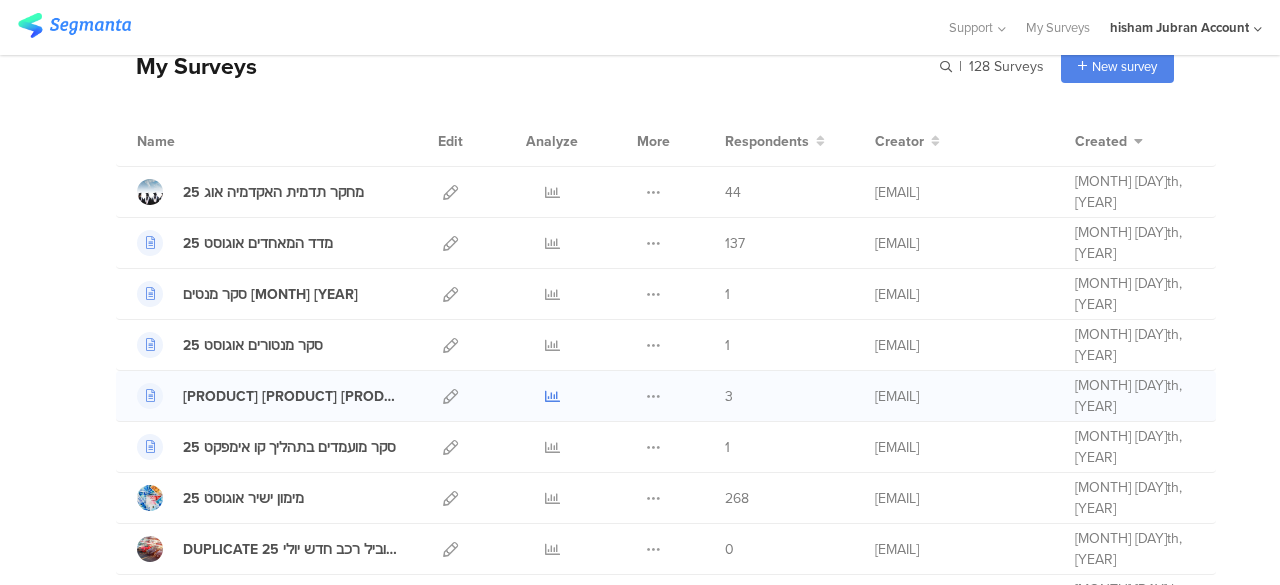 scroll, scrollTop: 300, scrollLeft: 0, axis: vertical 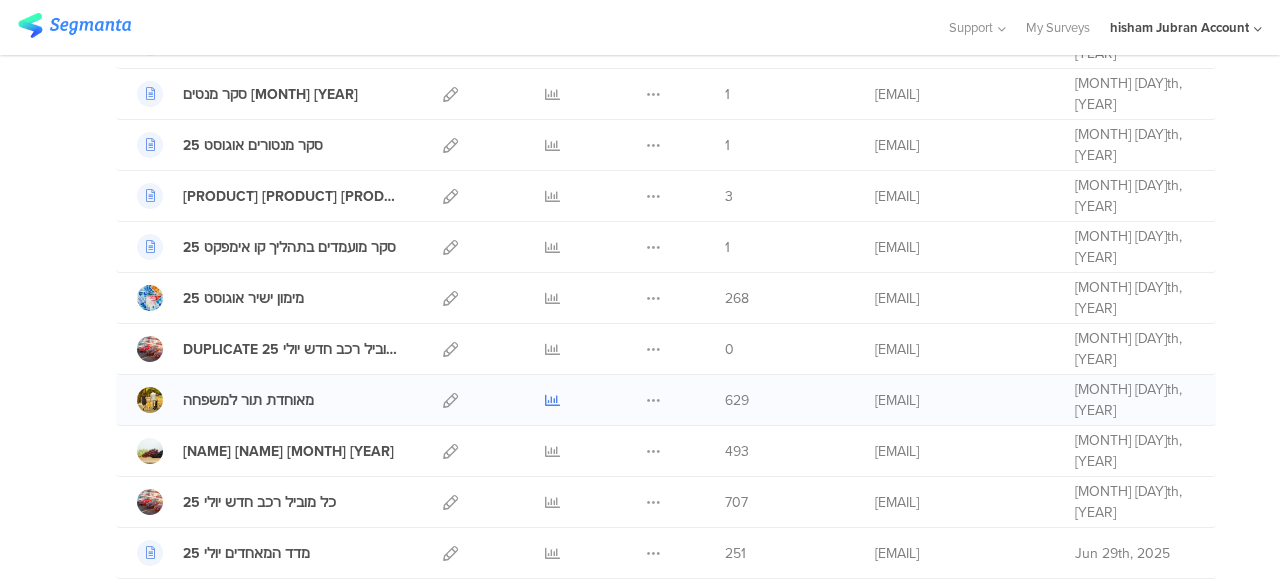 click at bounding box center (552, 400) 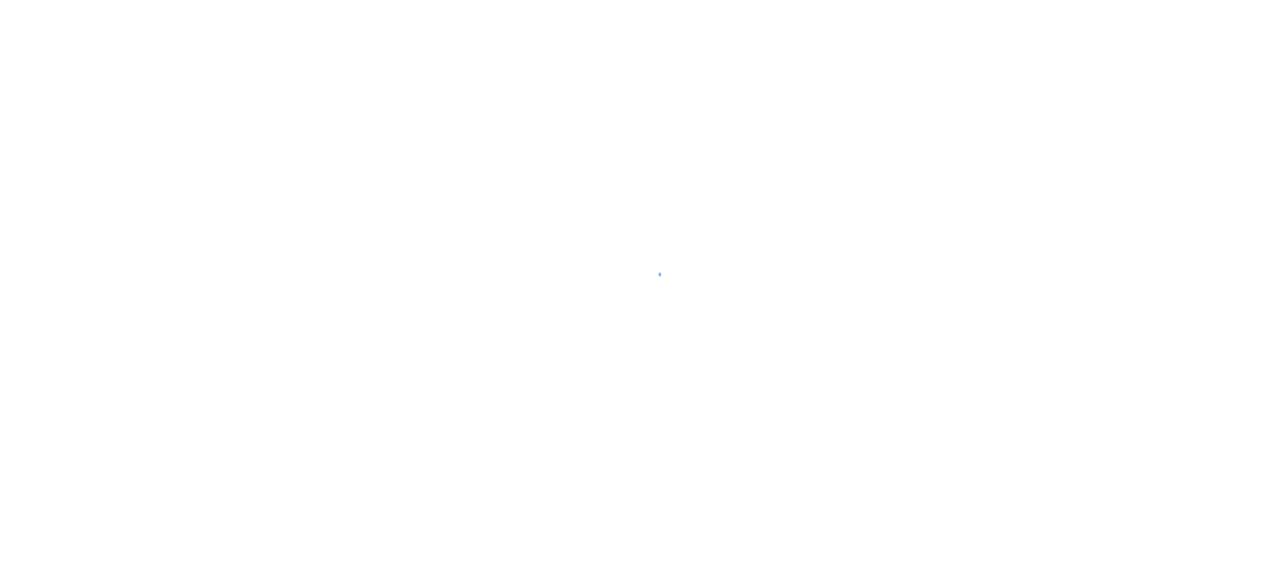 scroll, scrollTop: 0, scrollLeft: 0, axis: both 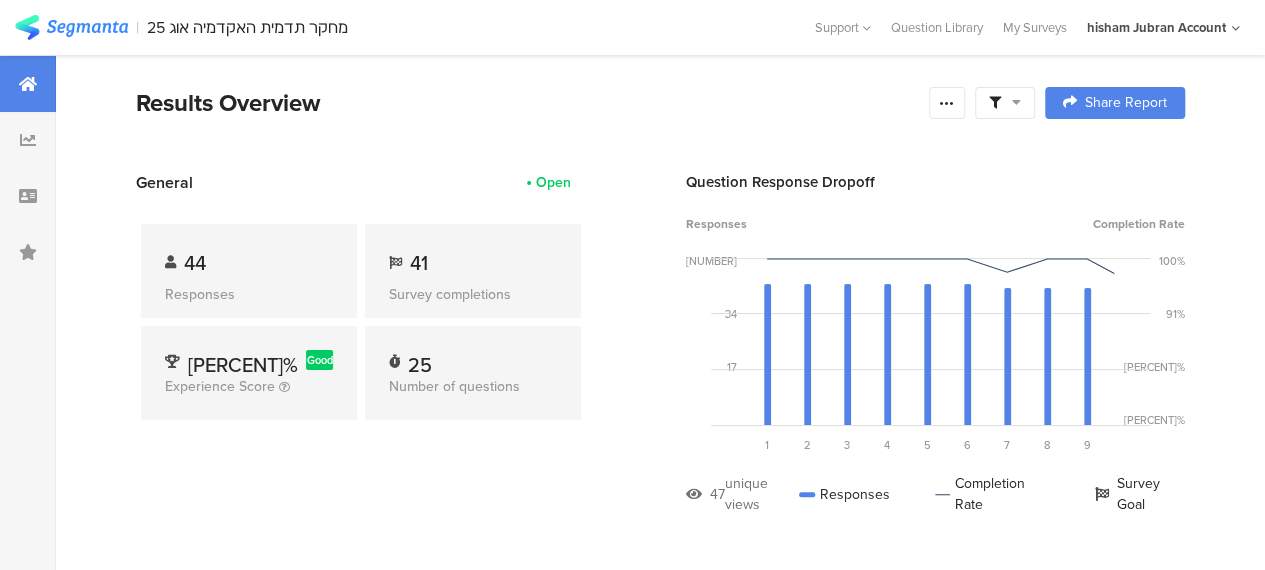 click at bounding box center [1005, 103] 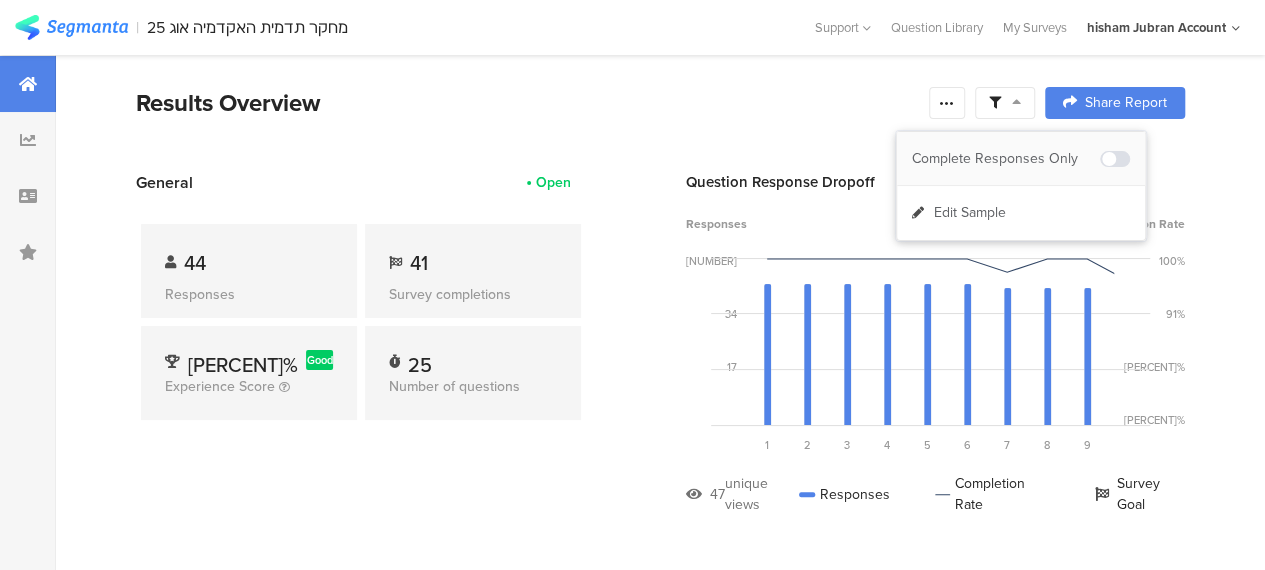 click on "Complete Responses Only" at bounding box center (1006, 159) 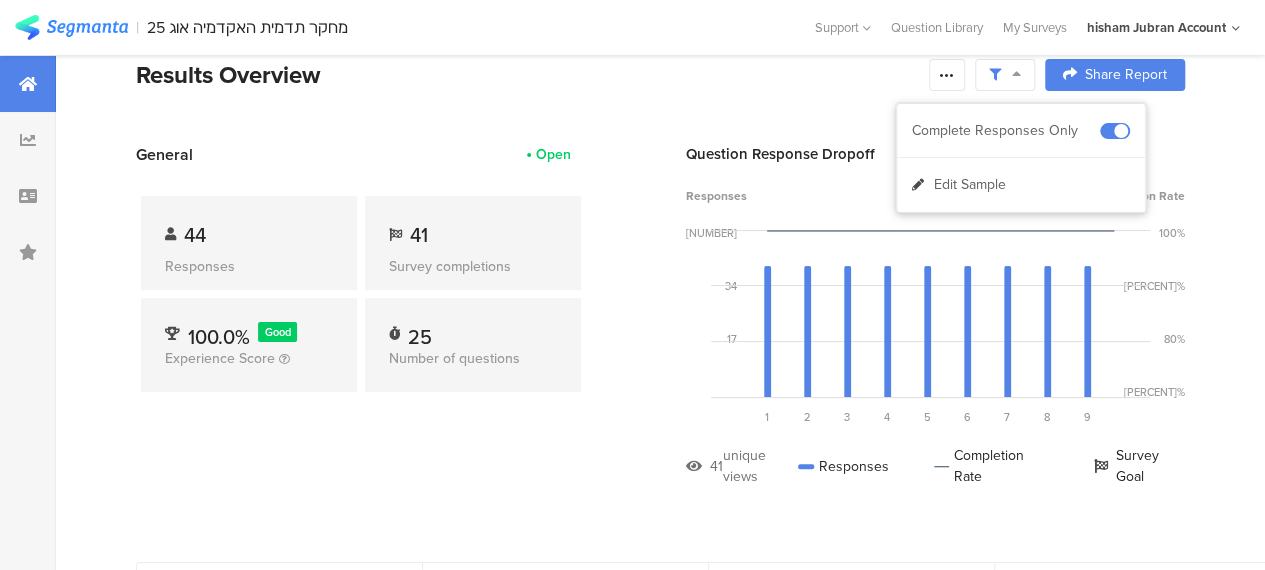 scroll, scrollTop: 0, scrollLeft: 0, axis: both 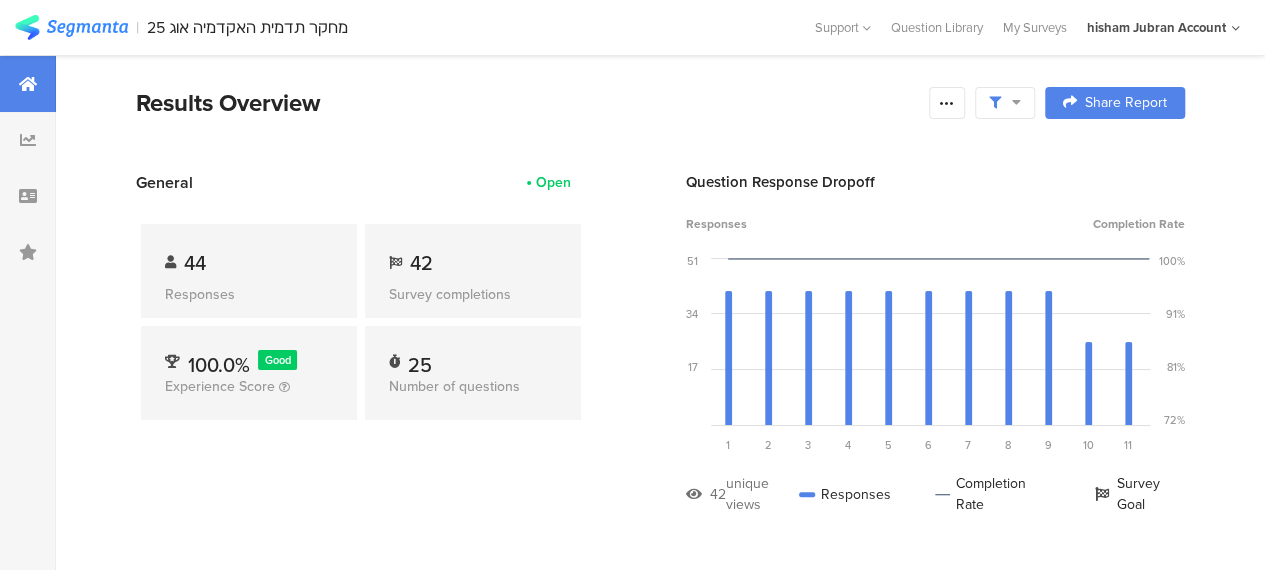 click on "Results Overview   Confidence Level       95   %     Preview survey     Edit survey   Export Results       Purge results
Complete Responses Only
Edit Sample
Share Report
Share     Cancel
Share Report
Share Report   General     Open     44   Responses     42   Survey completions     100.0%   Good   Experience Score
25
Number of questions
Question Response Dropoff
Responses   Completion Rate
51
34
17
0
Sorry, your browser does not support inline SVG.
Question 1
اسئلة عامة
42   views     42   responses   100.0%   completion rate       1
Question 2
42   views     42   responses   100.0%   completion rate       2
Question 3
42   views     42" at bounding box center [660, 2649] 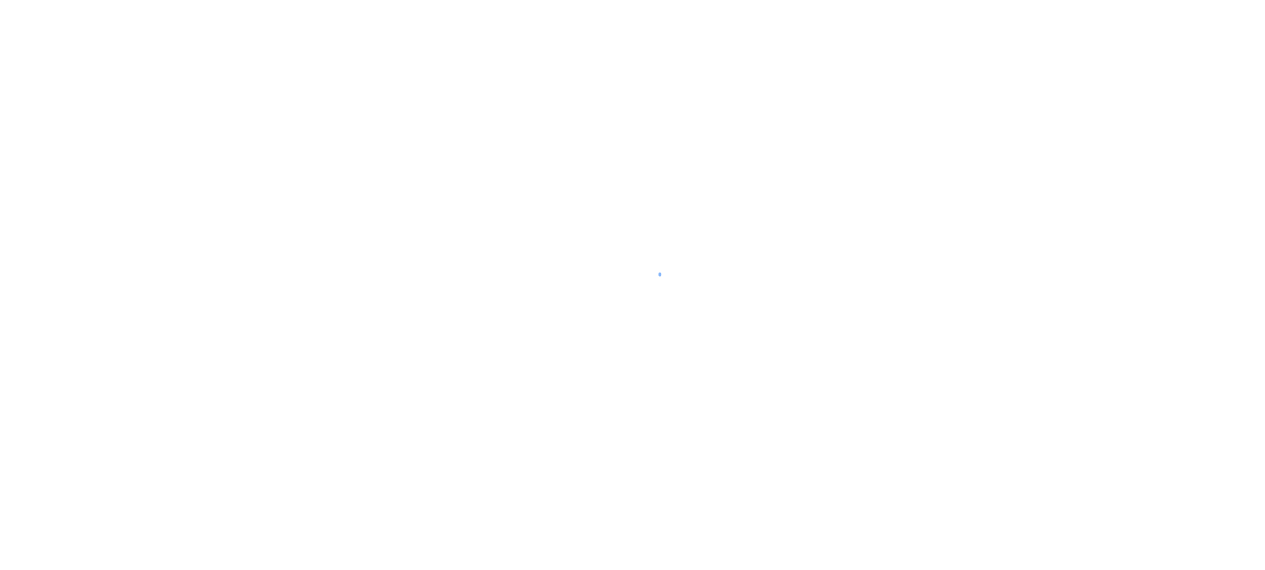 scroll, scrollTop: 0, scrollLeft: 0, axis: both 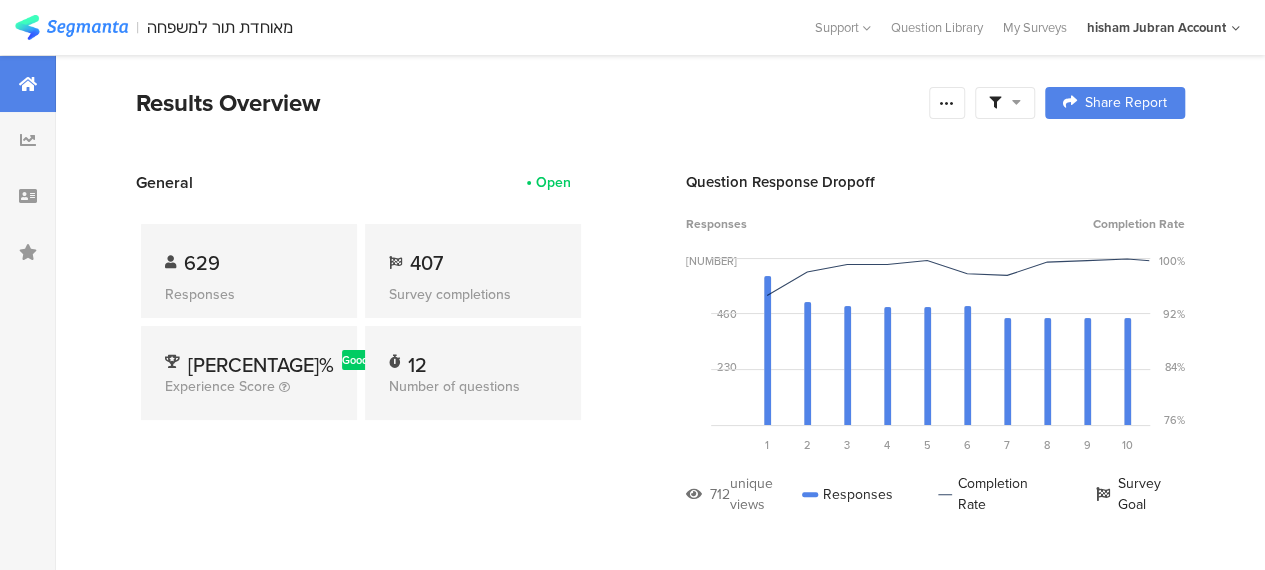 click at bounding box center (1016, 102) 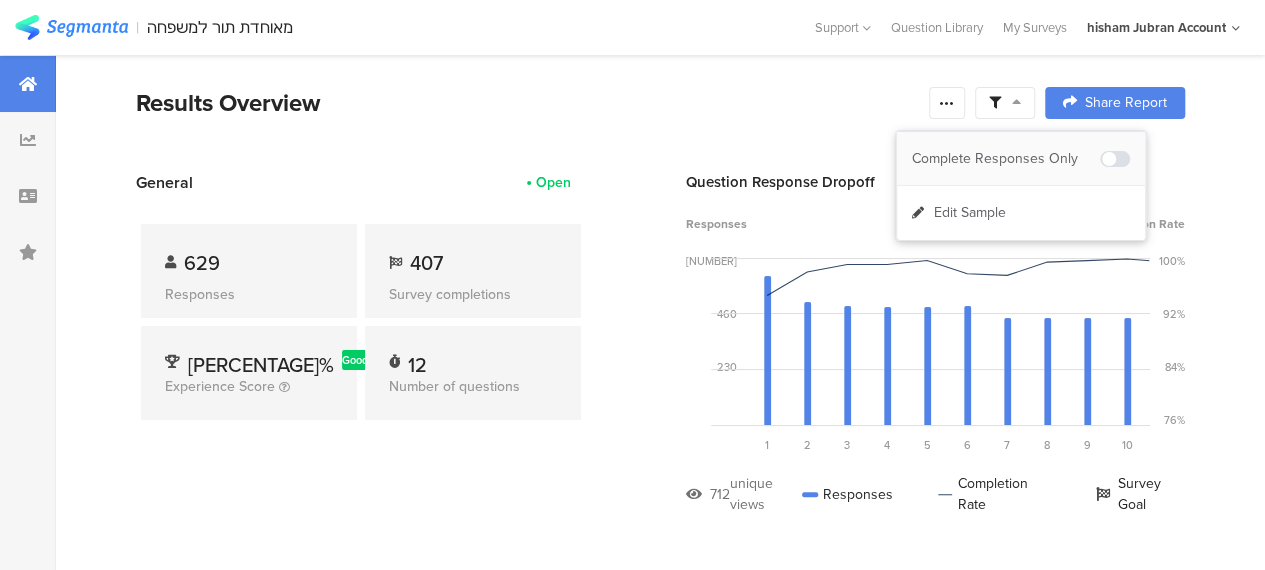 click on "Complete Responses Only" at bounding box center (1006, 159) 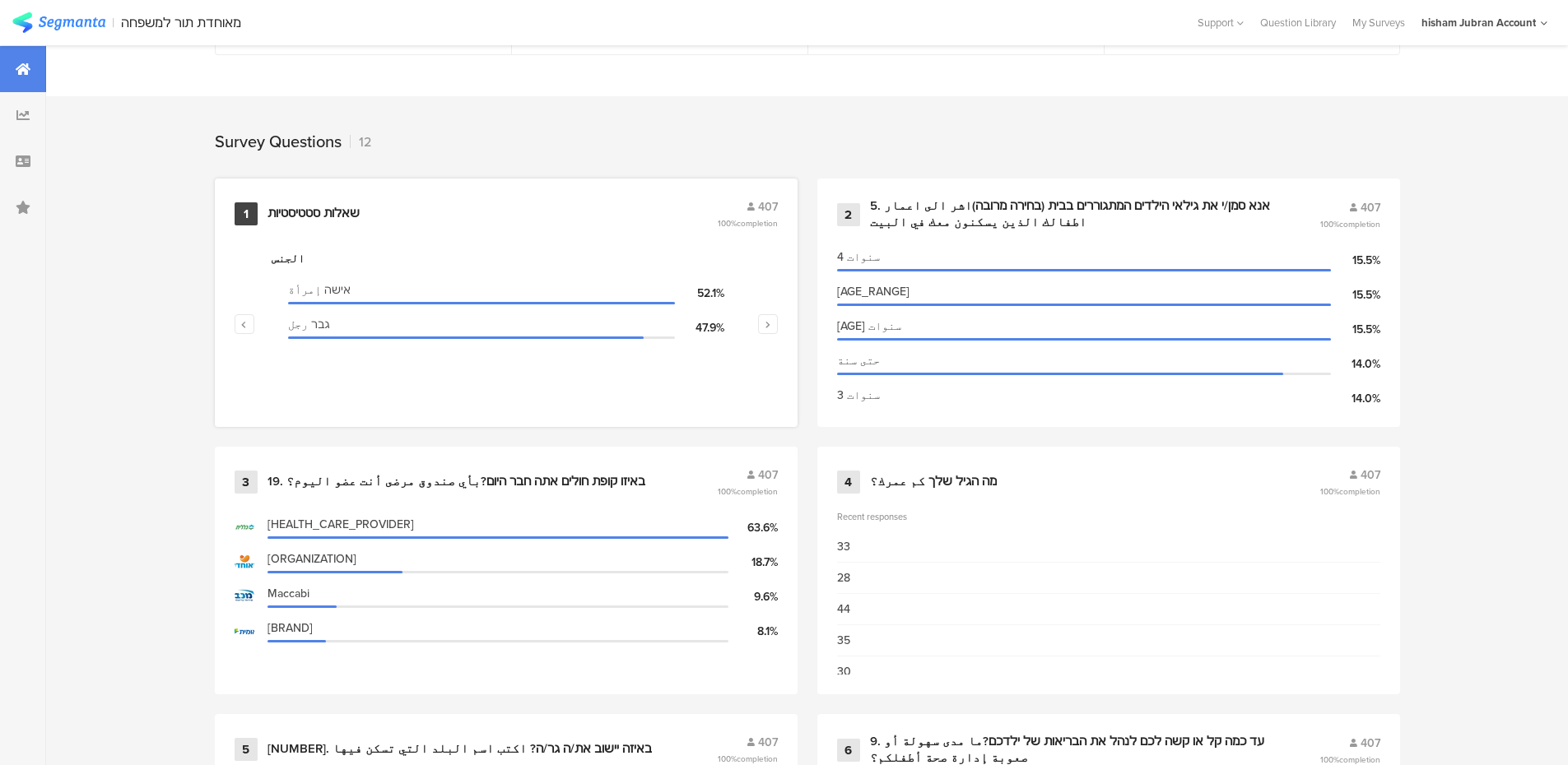 scroll, scrollTop: 576, scrollLeft: 0, axis: vertical 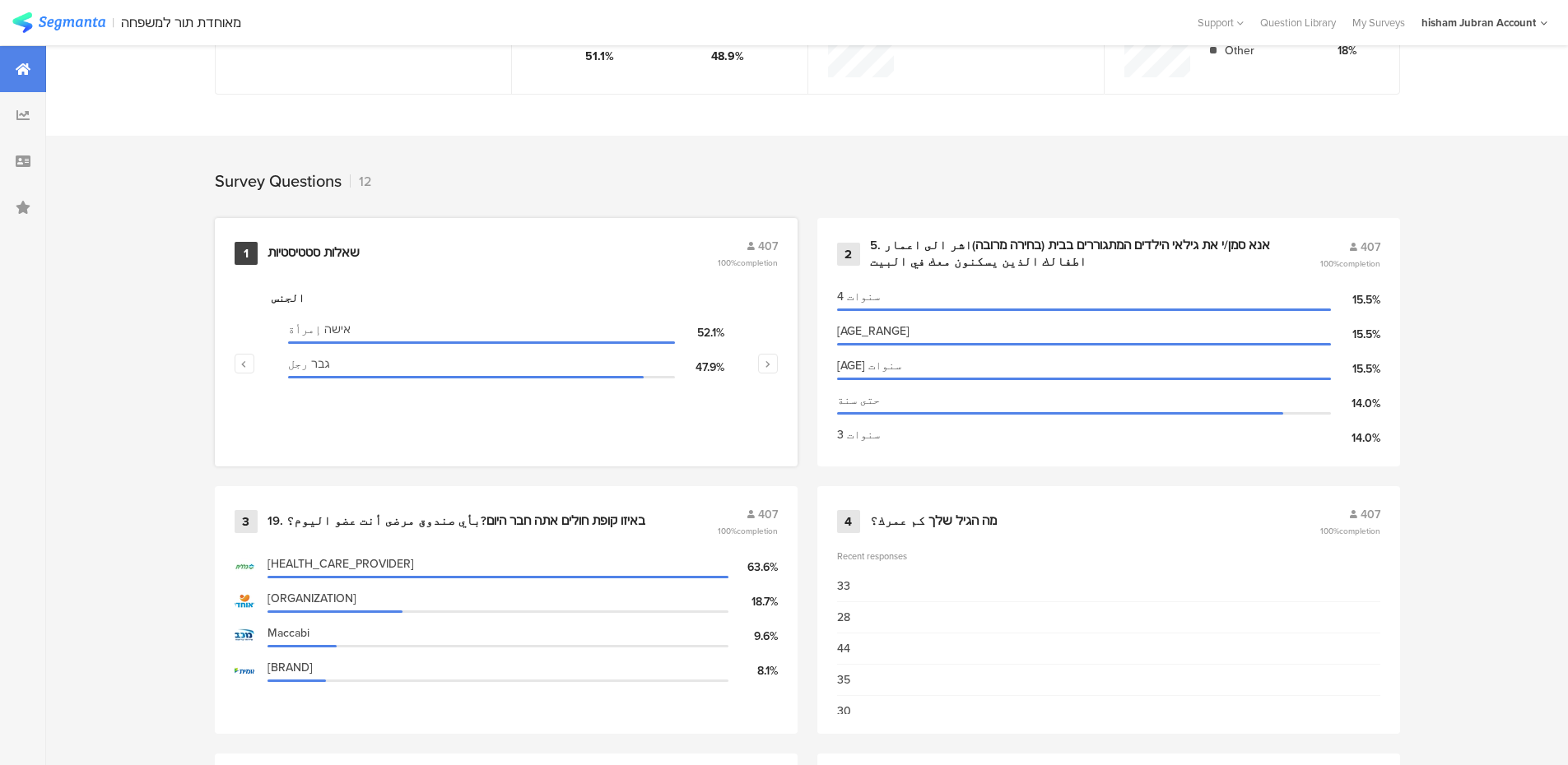 click on "שאלות סטטיסטיות" at bounding box center [314, 253] 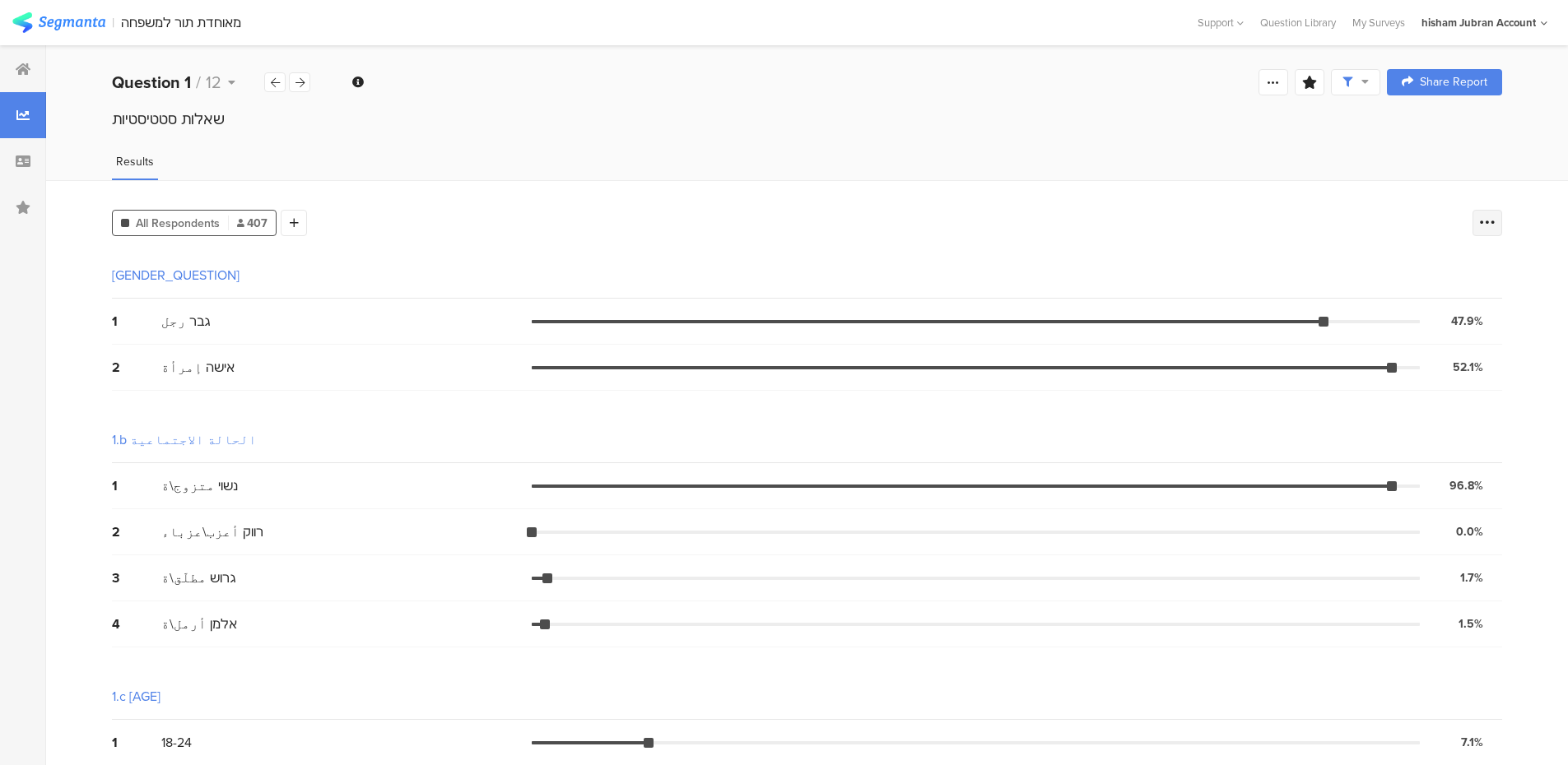 click at bounding box center (1487, 223) 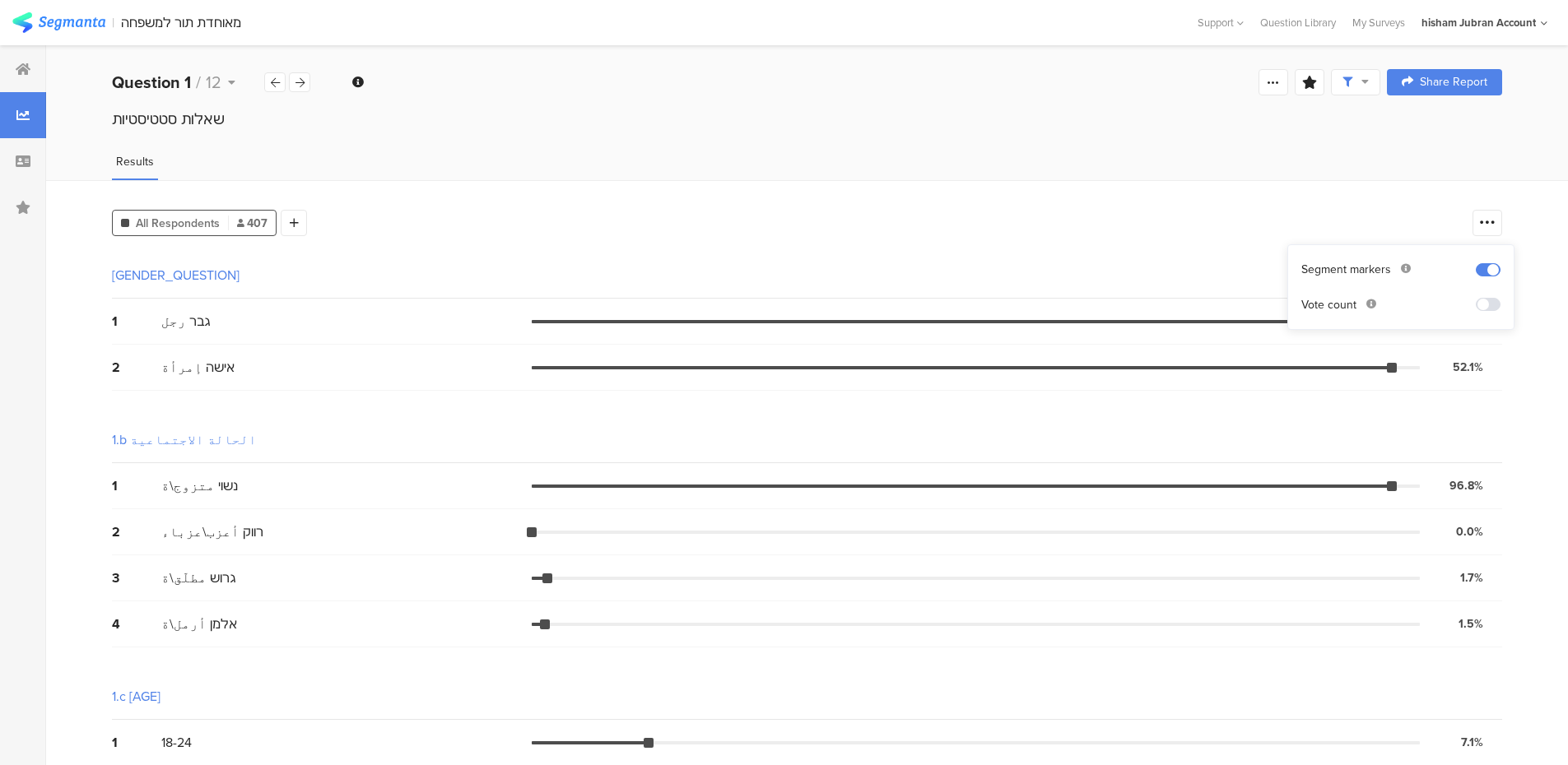 click at bounding box center (1488, 304) 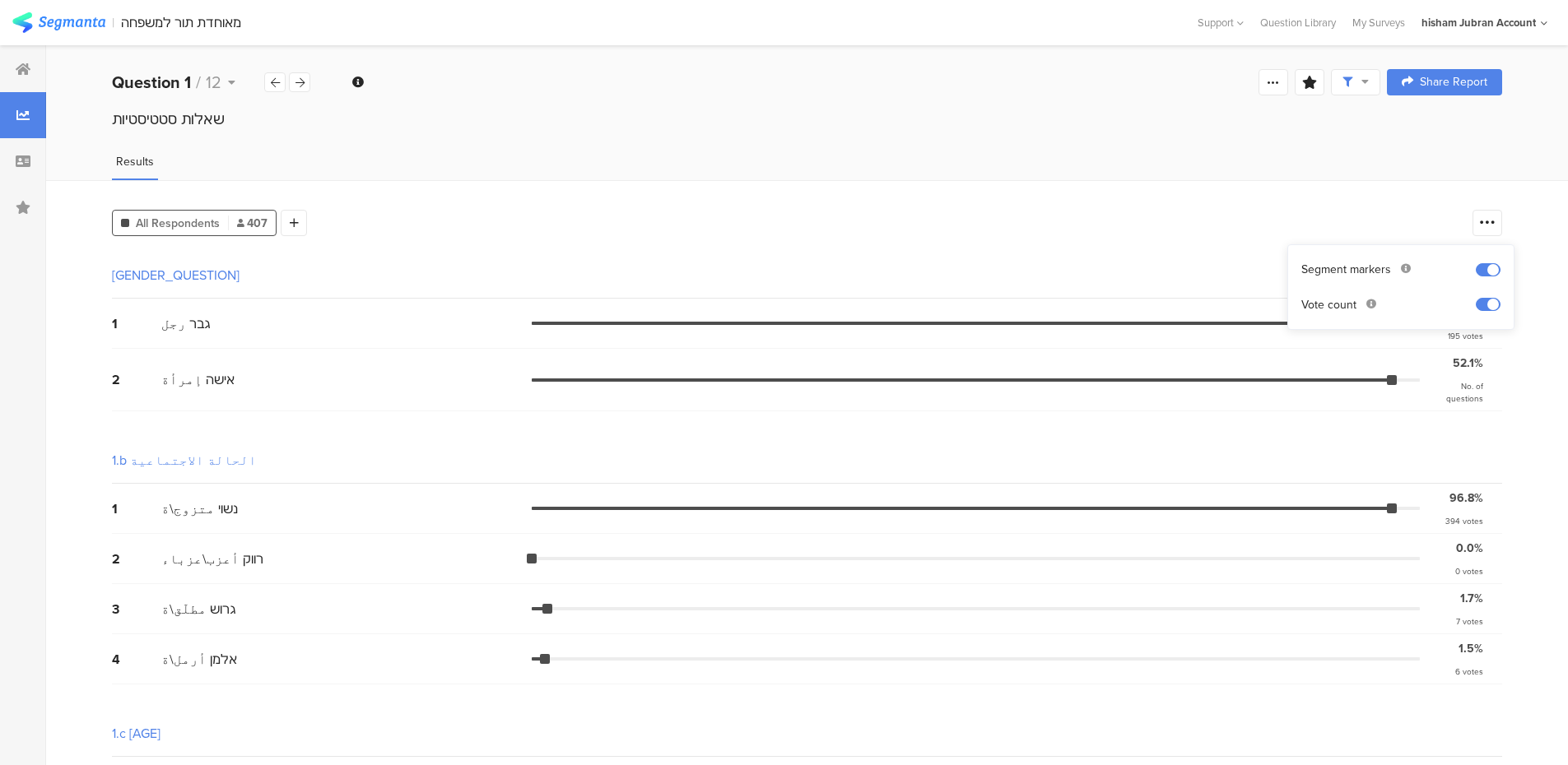click on "[AGE_RANGE] [GENDER] [MARITAL_STATUS] [RELIGION] [REGION]" at bounding box center (807, 947) 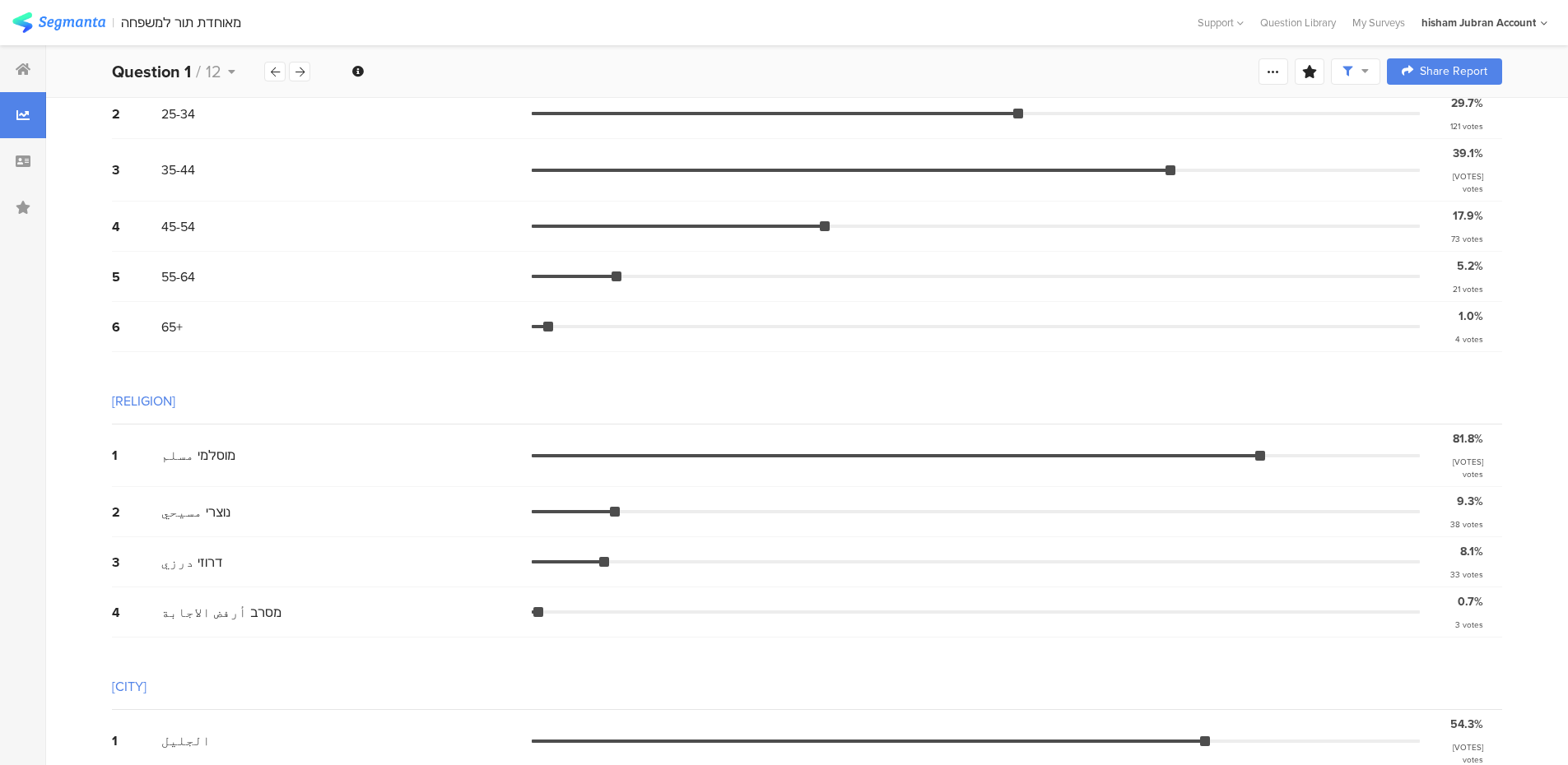 scroll, scrollTop: 558, scrollLeft: 0, axis: vertical 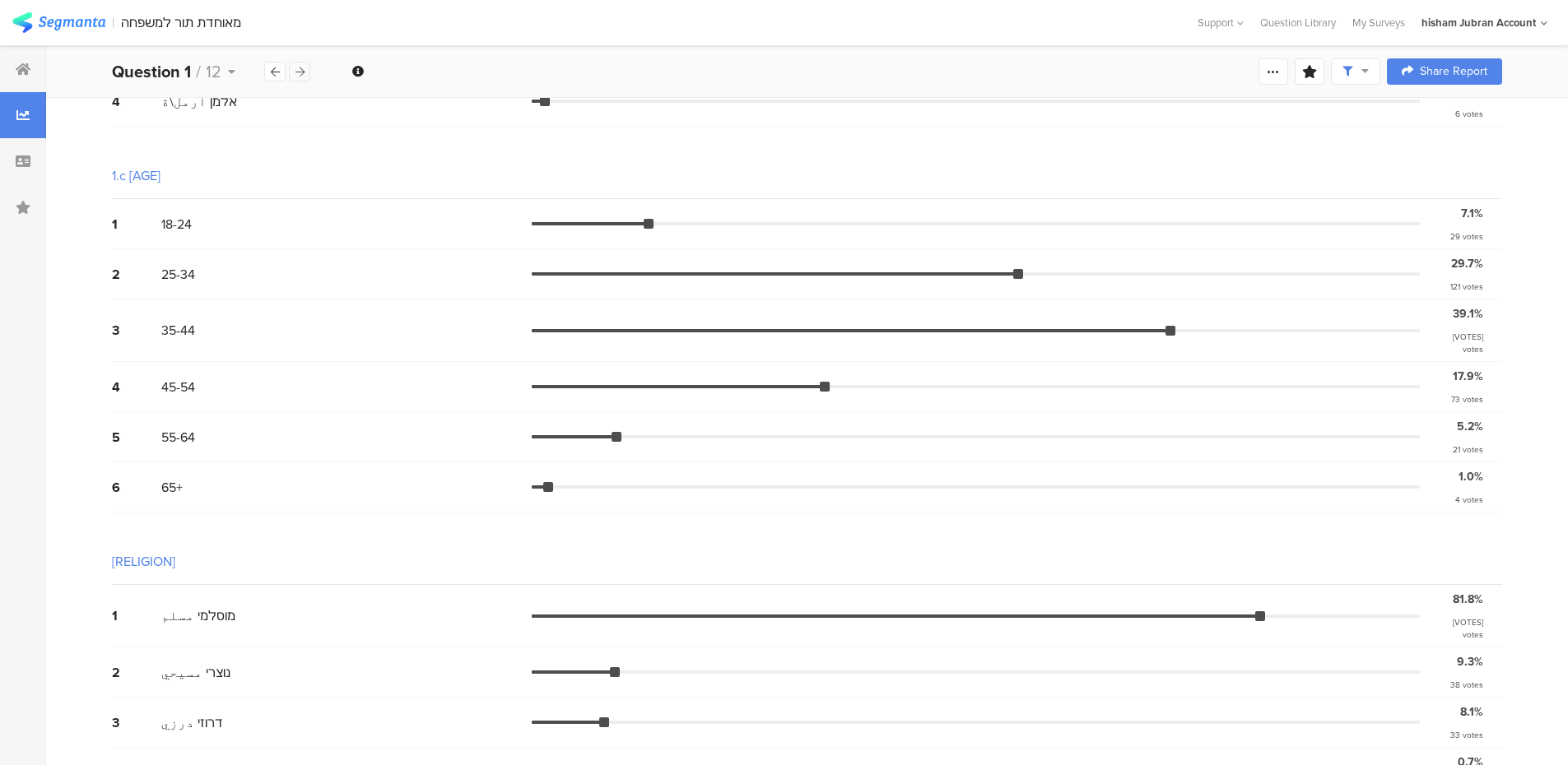 click at bounding box center (300, 72) 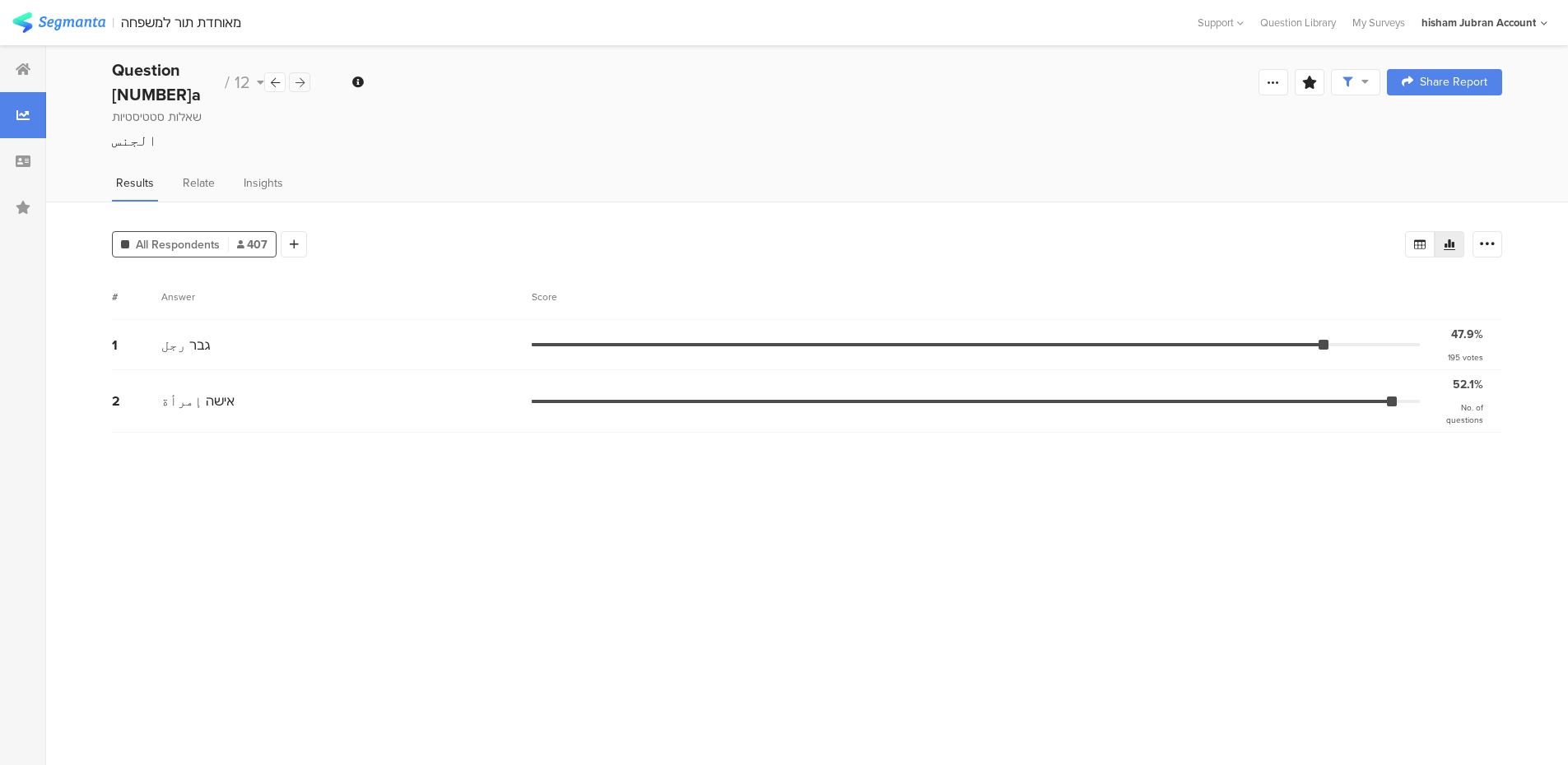 scroll, scrollTop: 0, scrollLeft: 0, axis: both 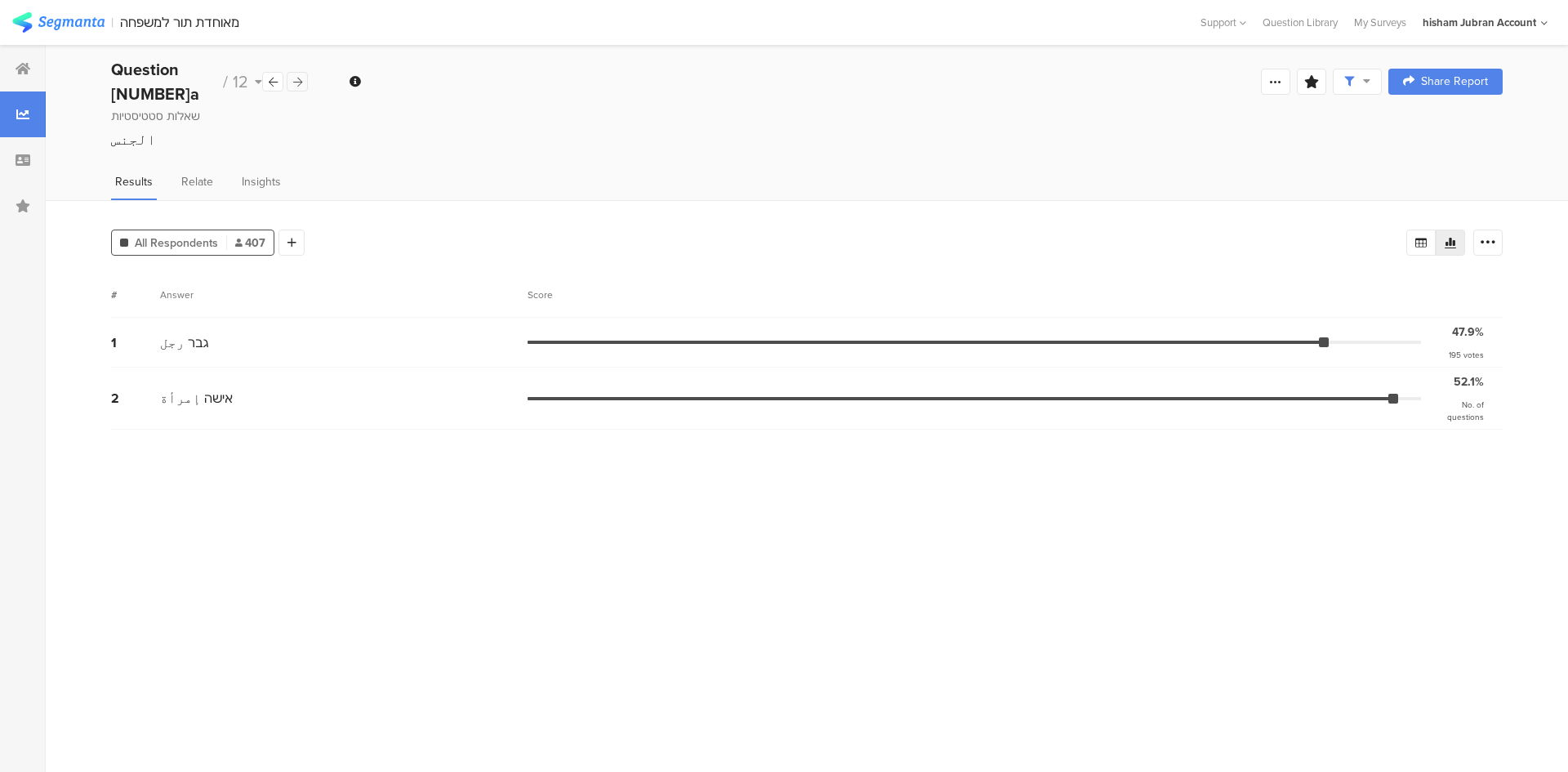 click on "Question 1a   /   12" at bounding box center (210, 82) 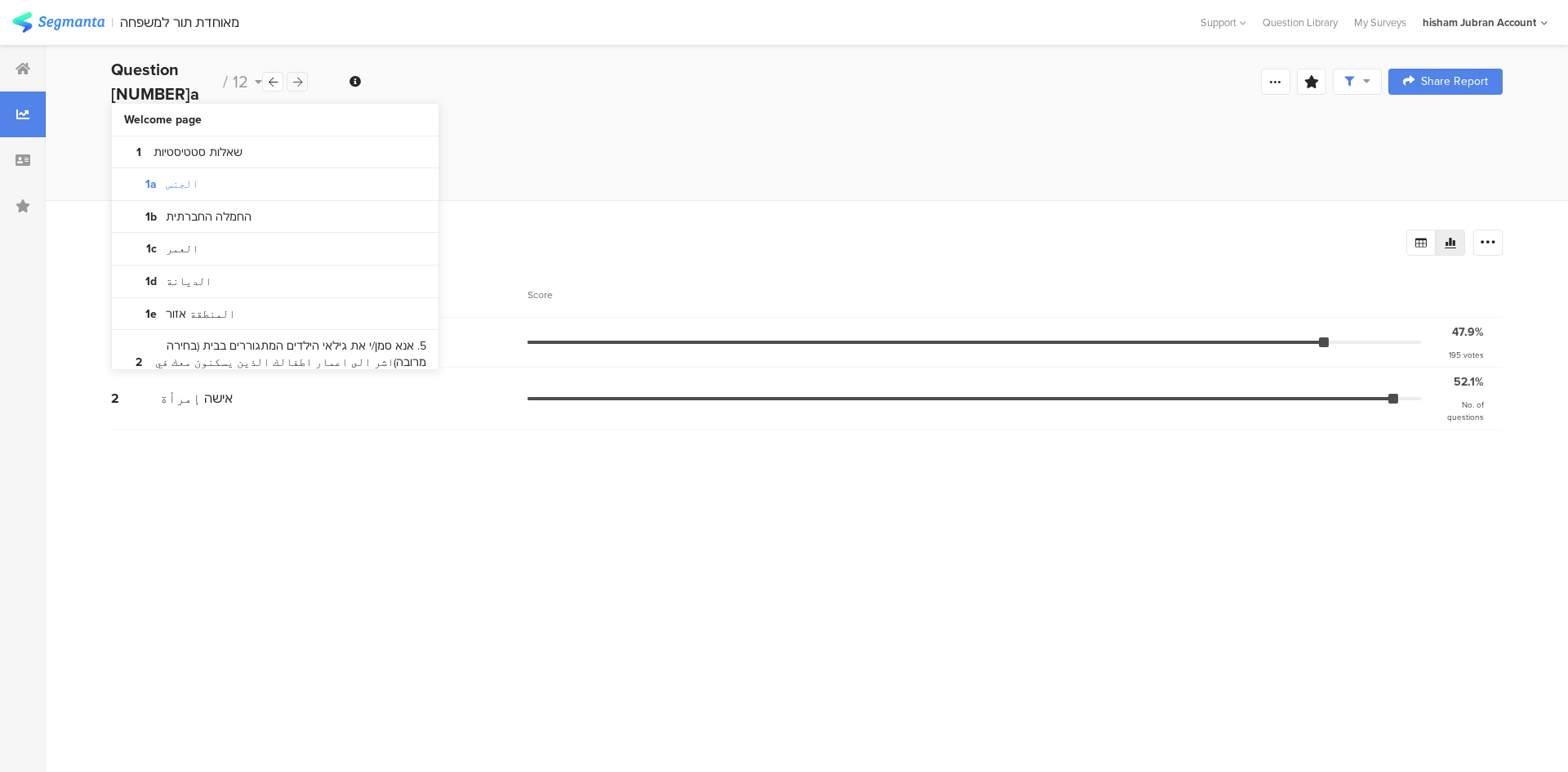 click on "Question 1a   /   12" at bounding box center [210, 82] 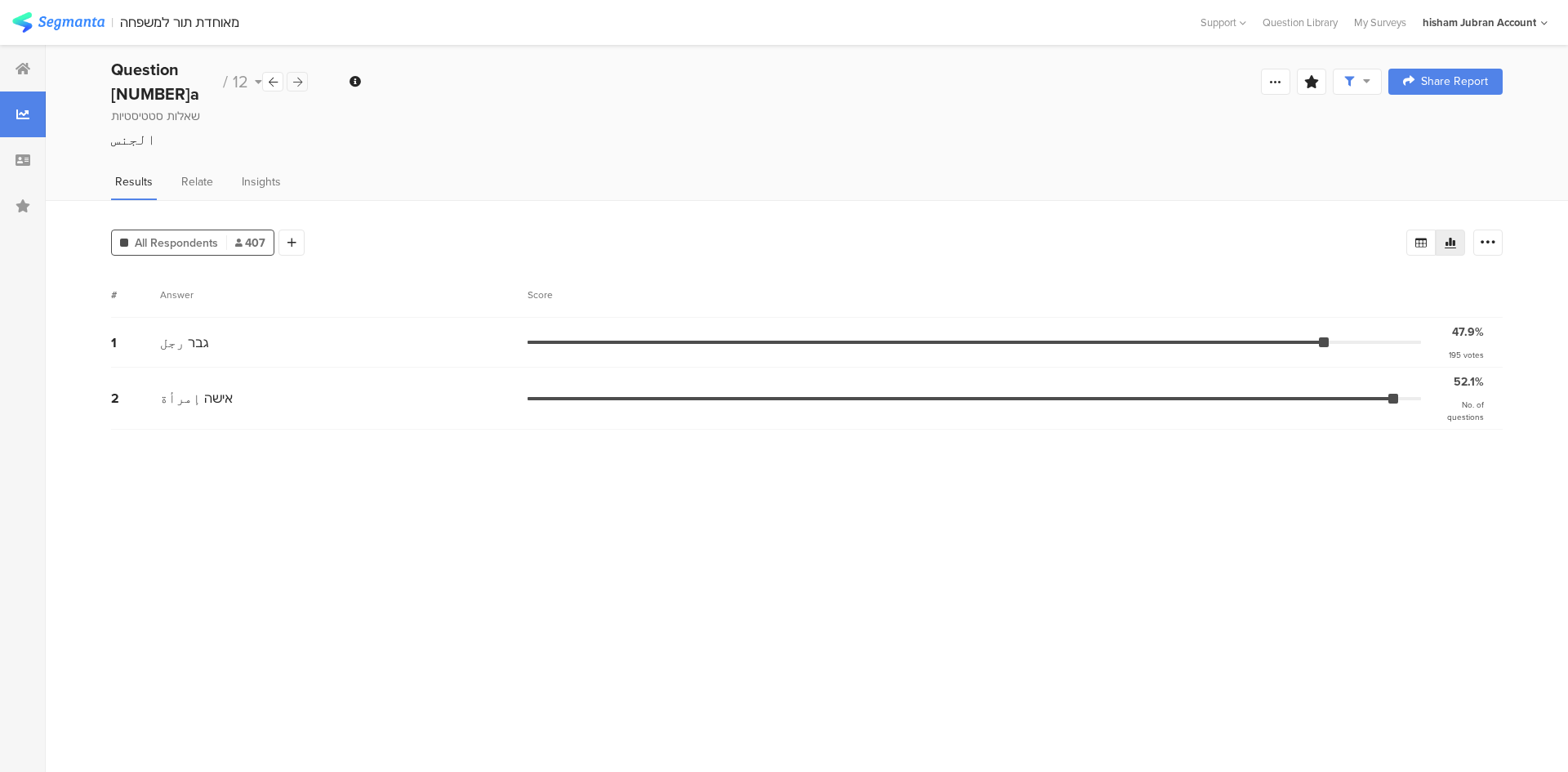 click on "Question 1a   /   12" at bounding box center (210, 82) 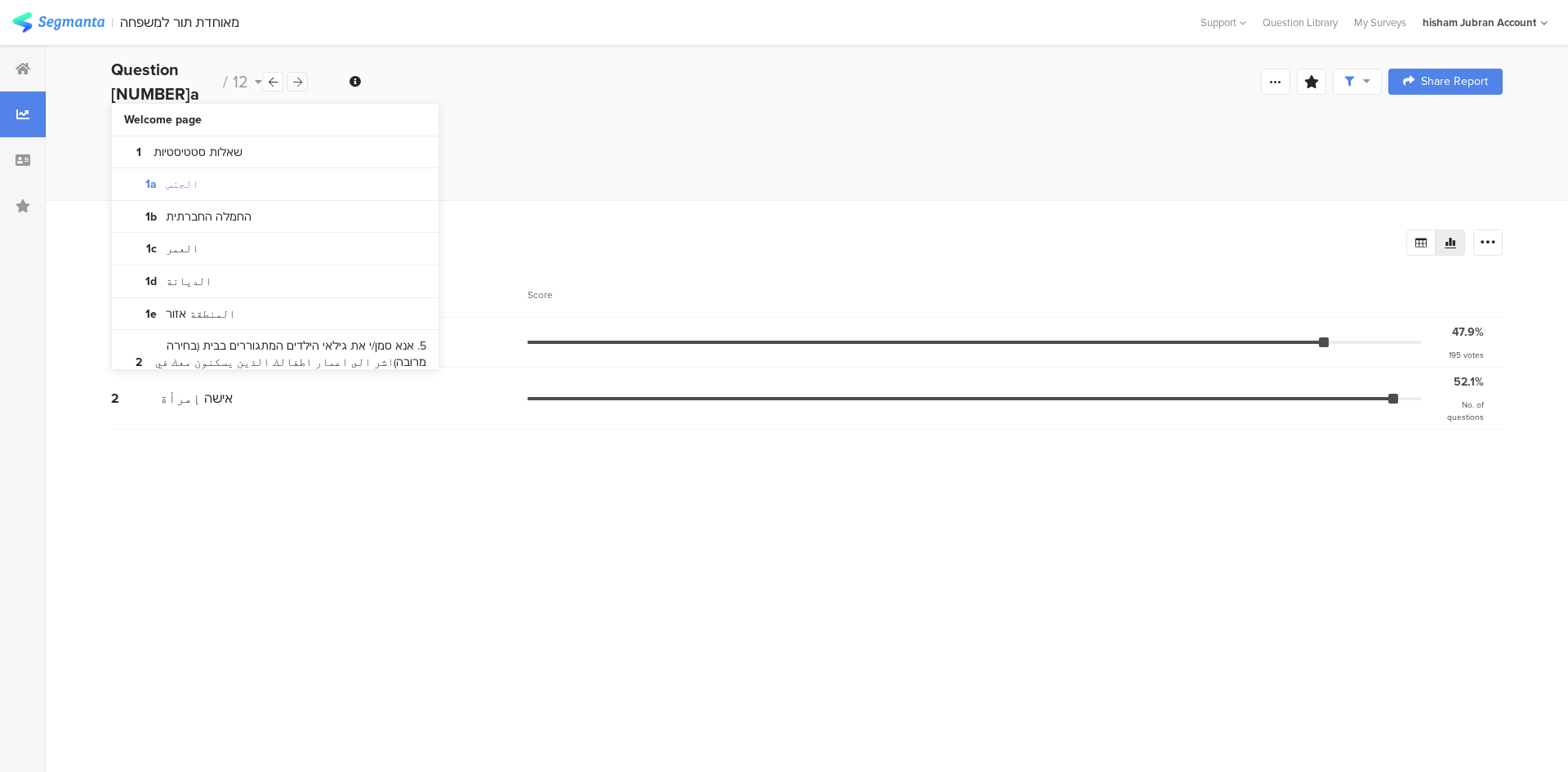 click at bounding box center (297, 82) 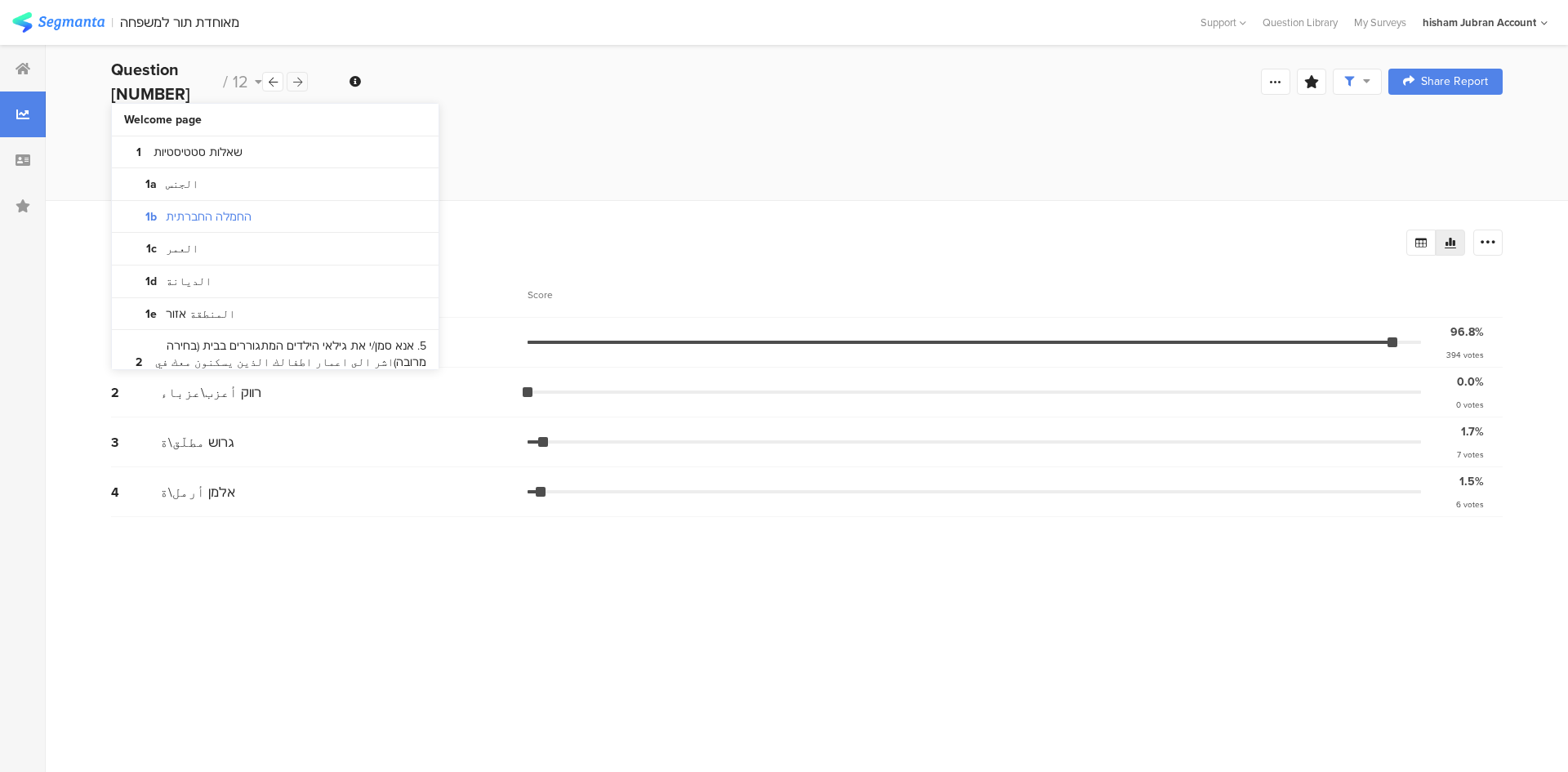 click at bounding box center [297, 82] 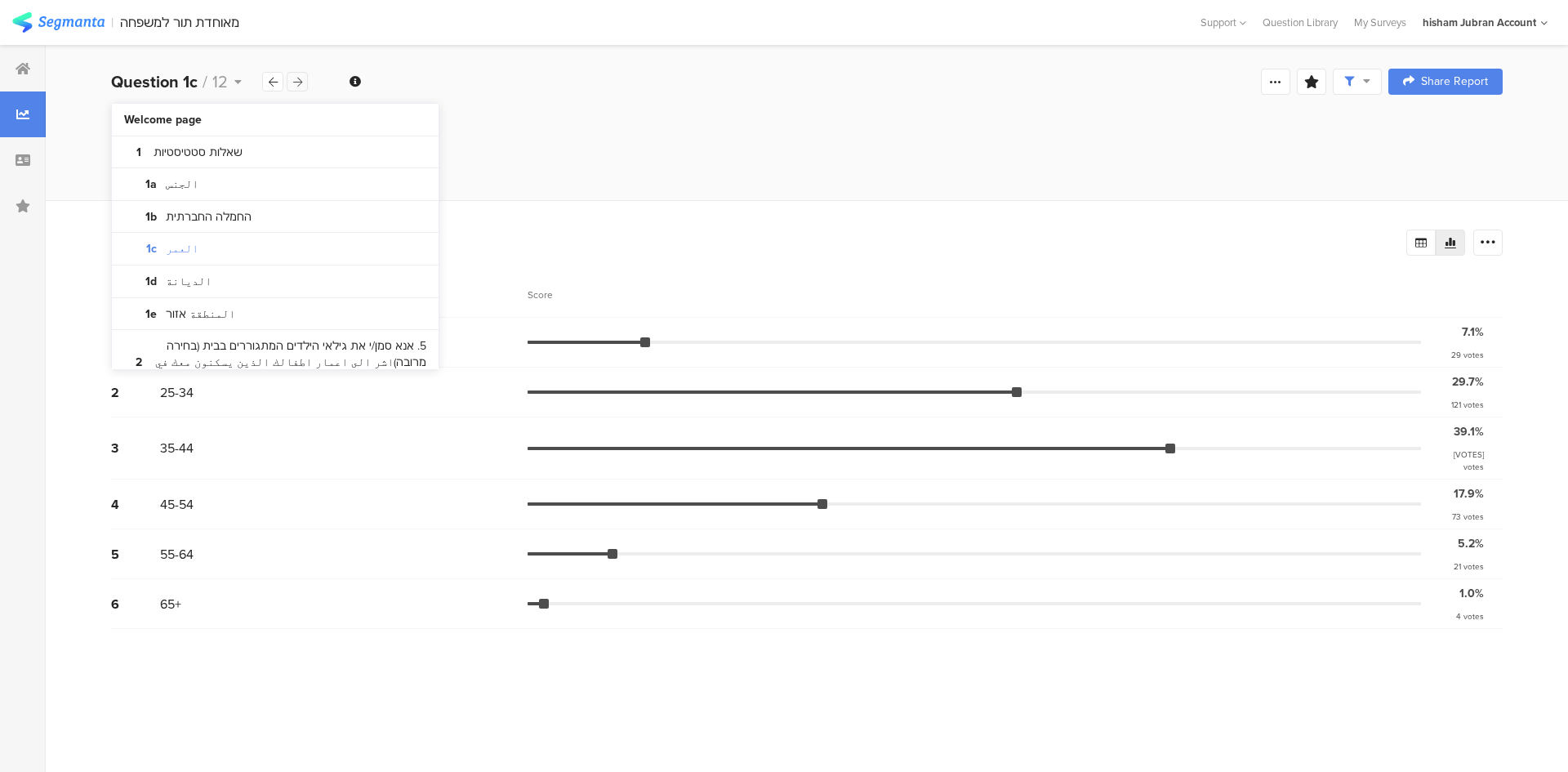 click at bounding box center (297, 82) 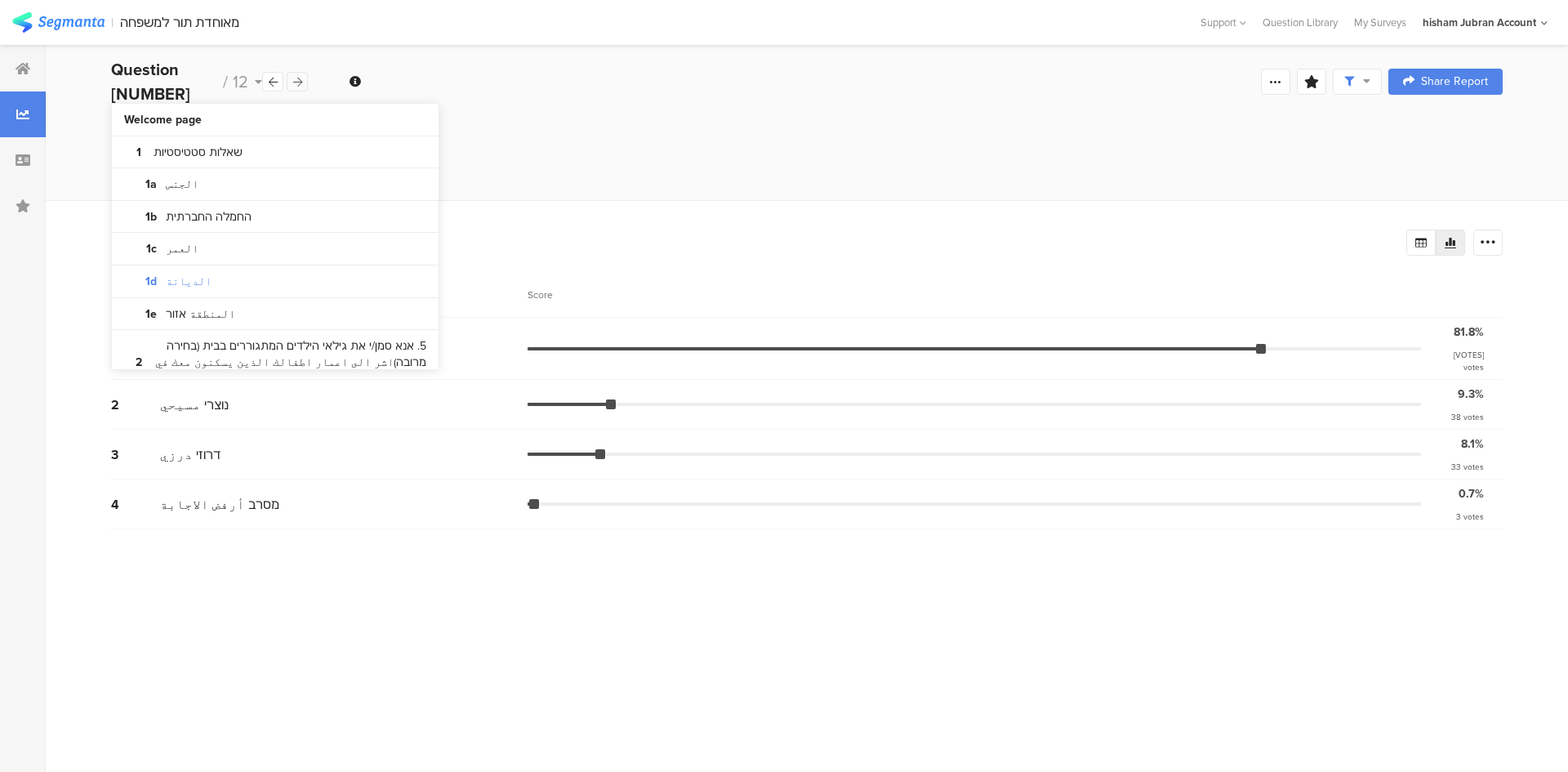 click at bounding box center [297, 82] 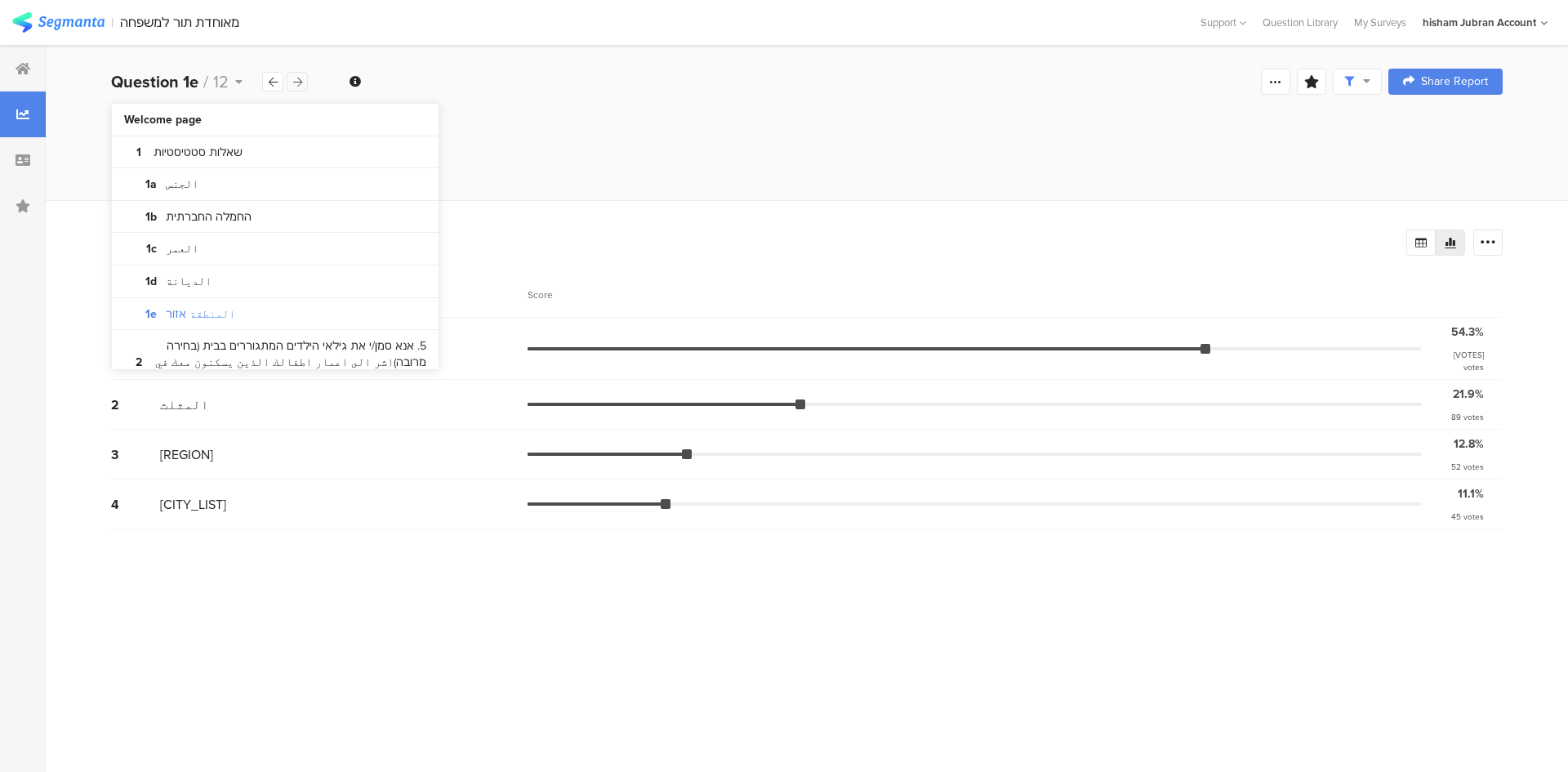 click at bounding box center (297, 82) 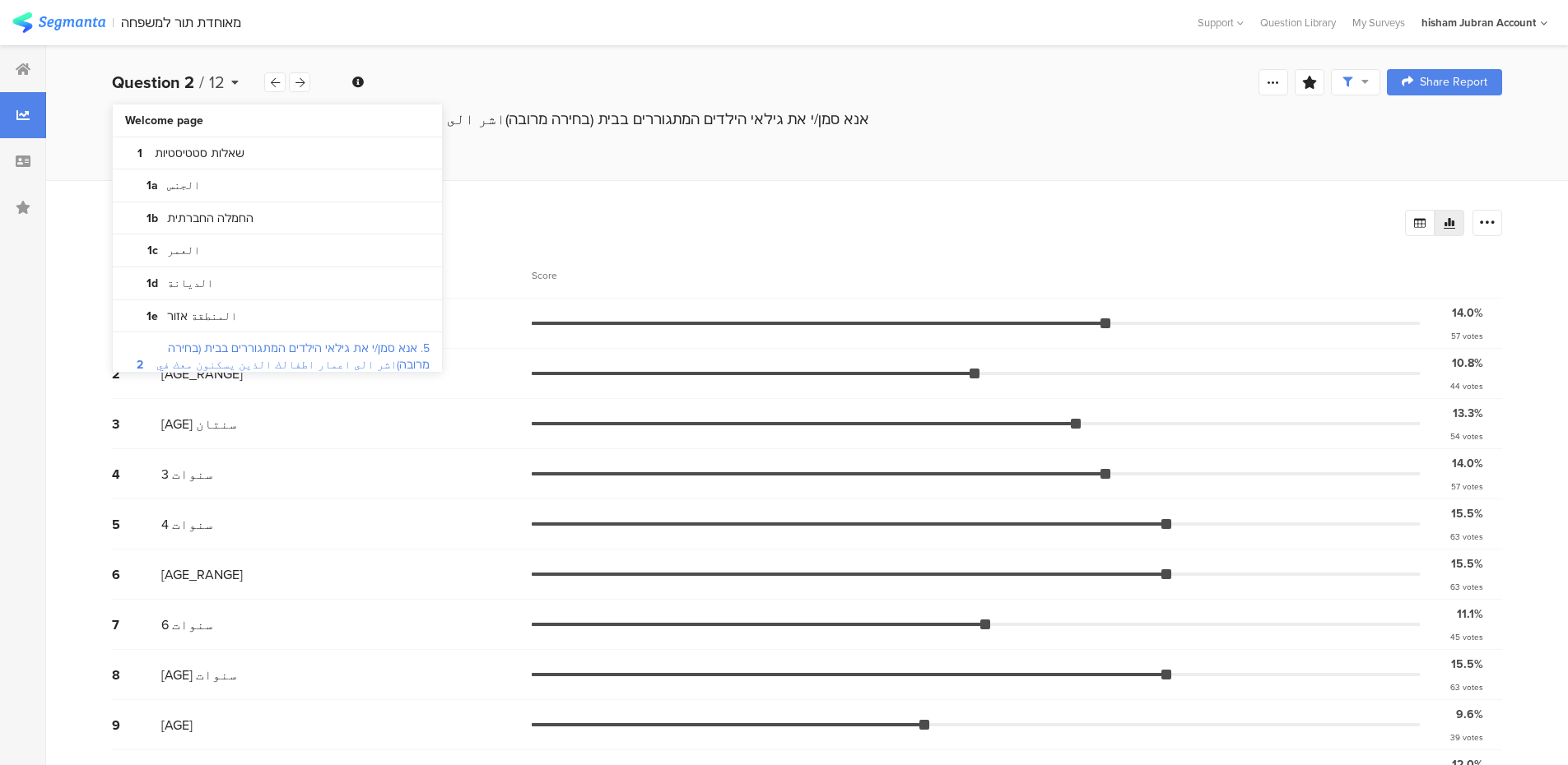click on "Question [NUMBER]   /   [NUMBER]" at bounding box center [188, 82] 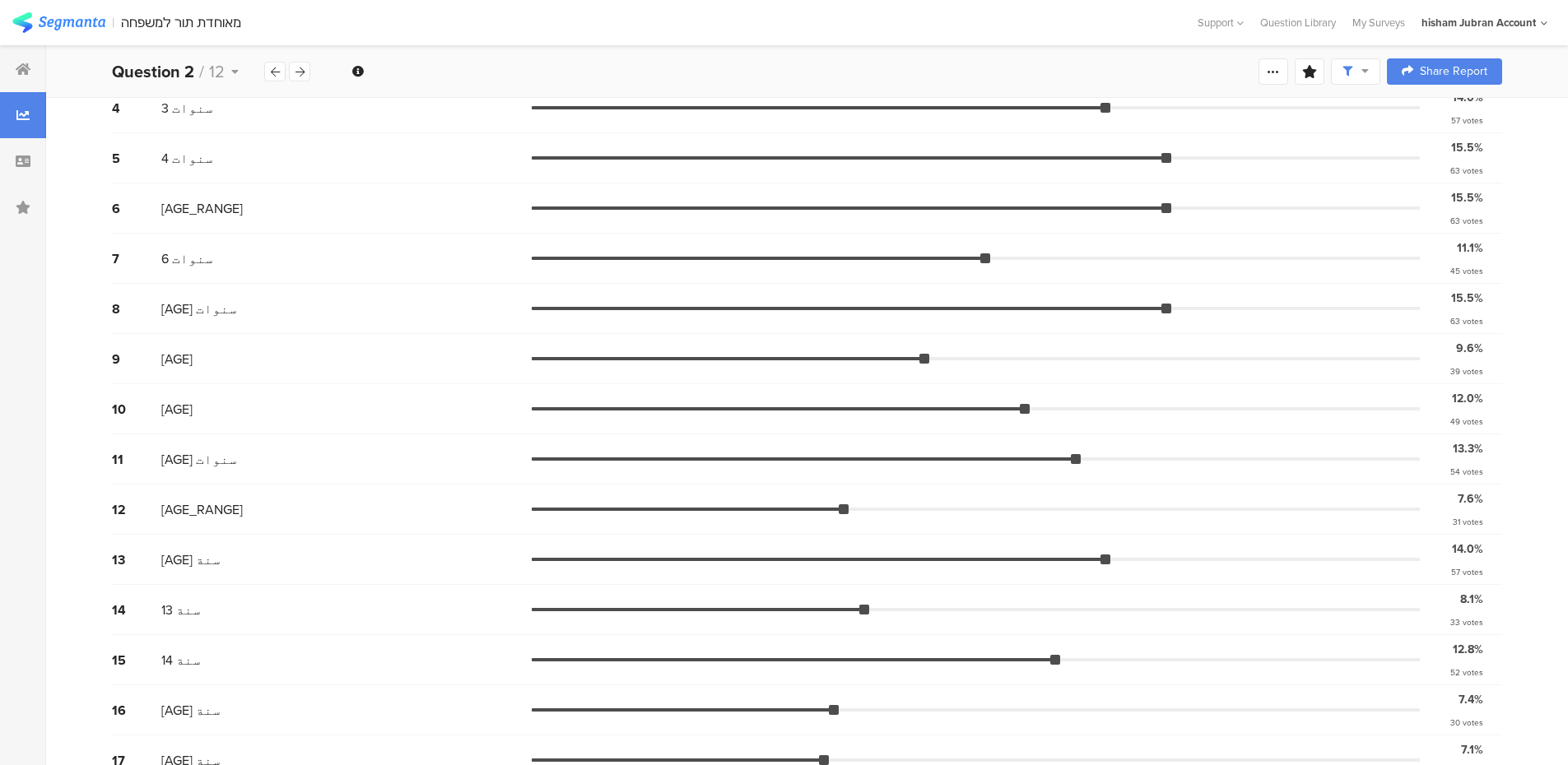 scroll, scrollTop: 332, scrollLeft: 0, axis: vertical 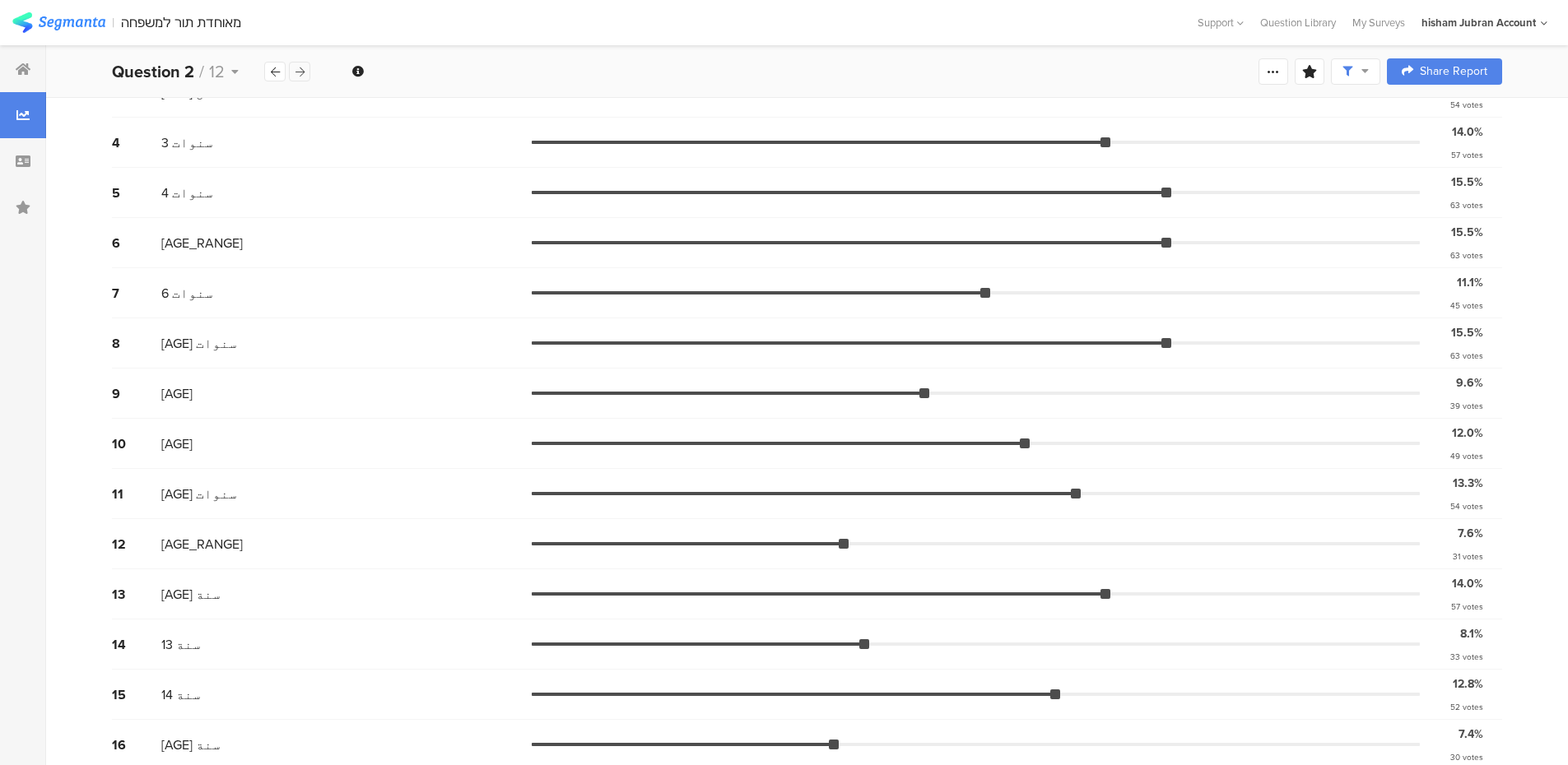 click at bounding box center [300, 72] 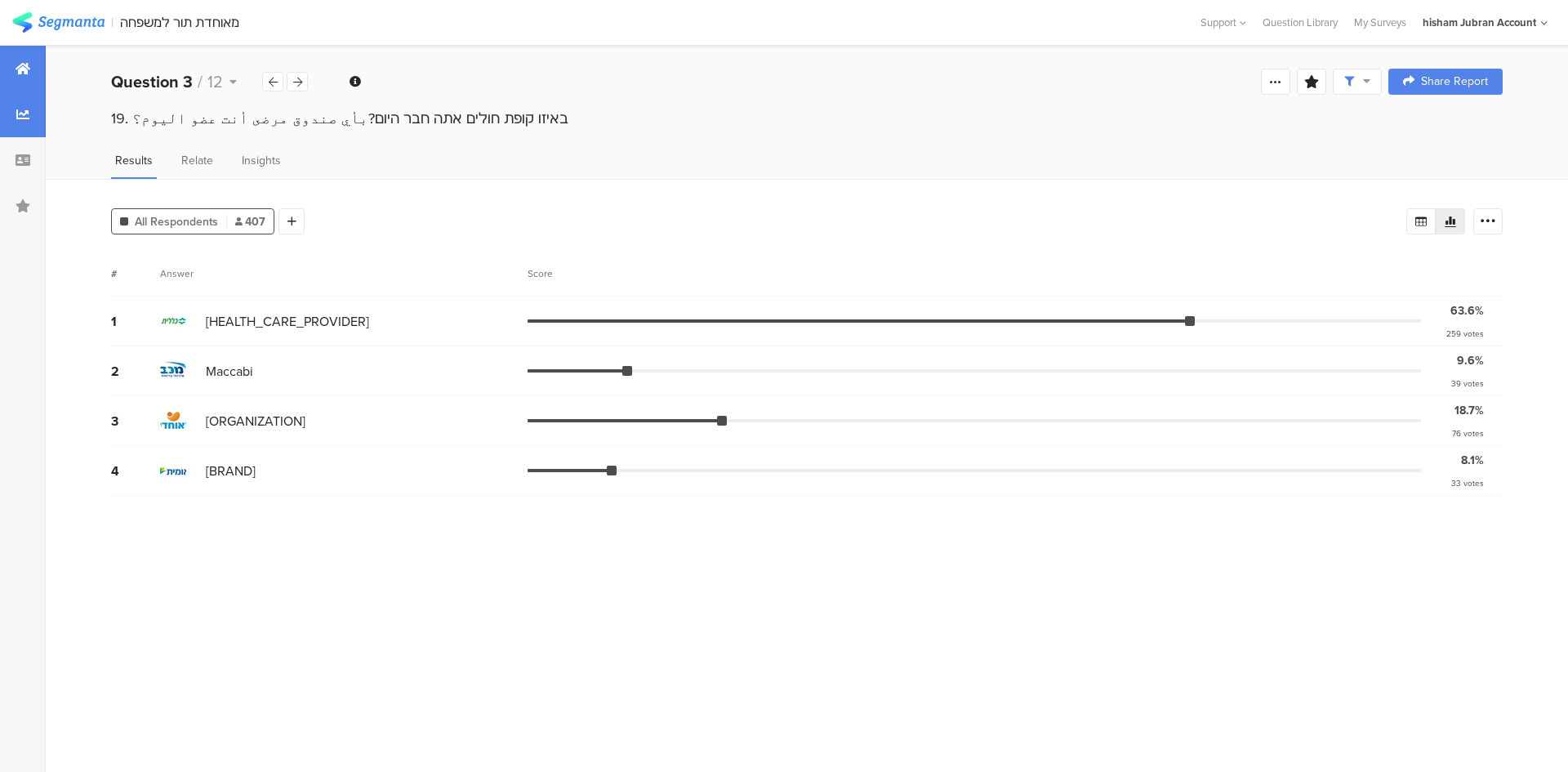 click at bounding box center (23, 69) 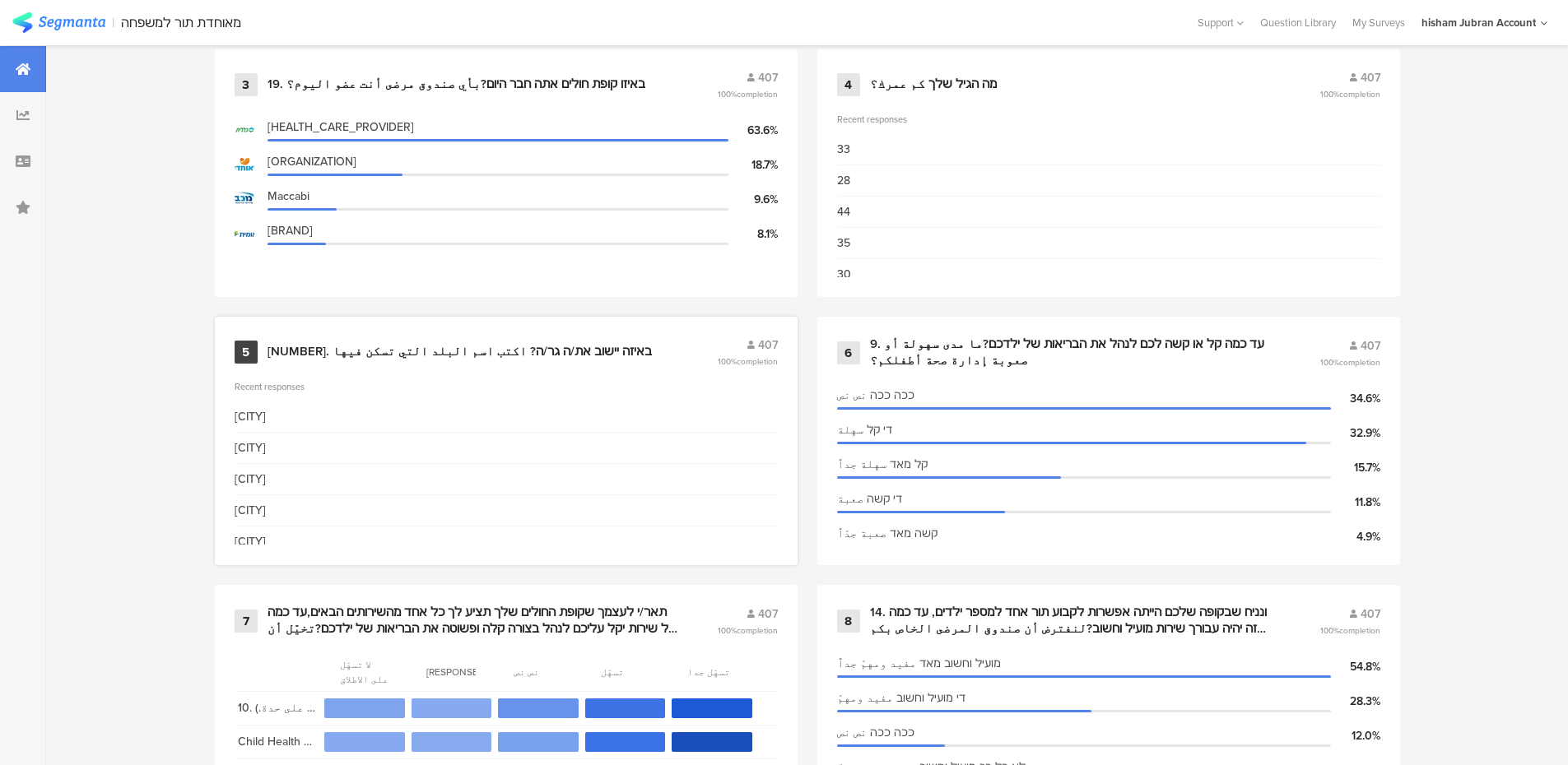 scroll, scrollTop: 1152, scrollLeft: 0, axis: vertical 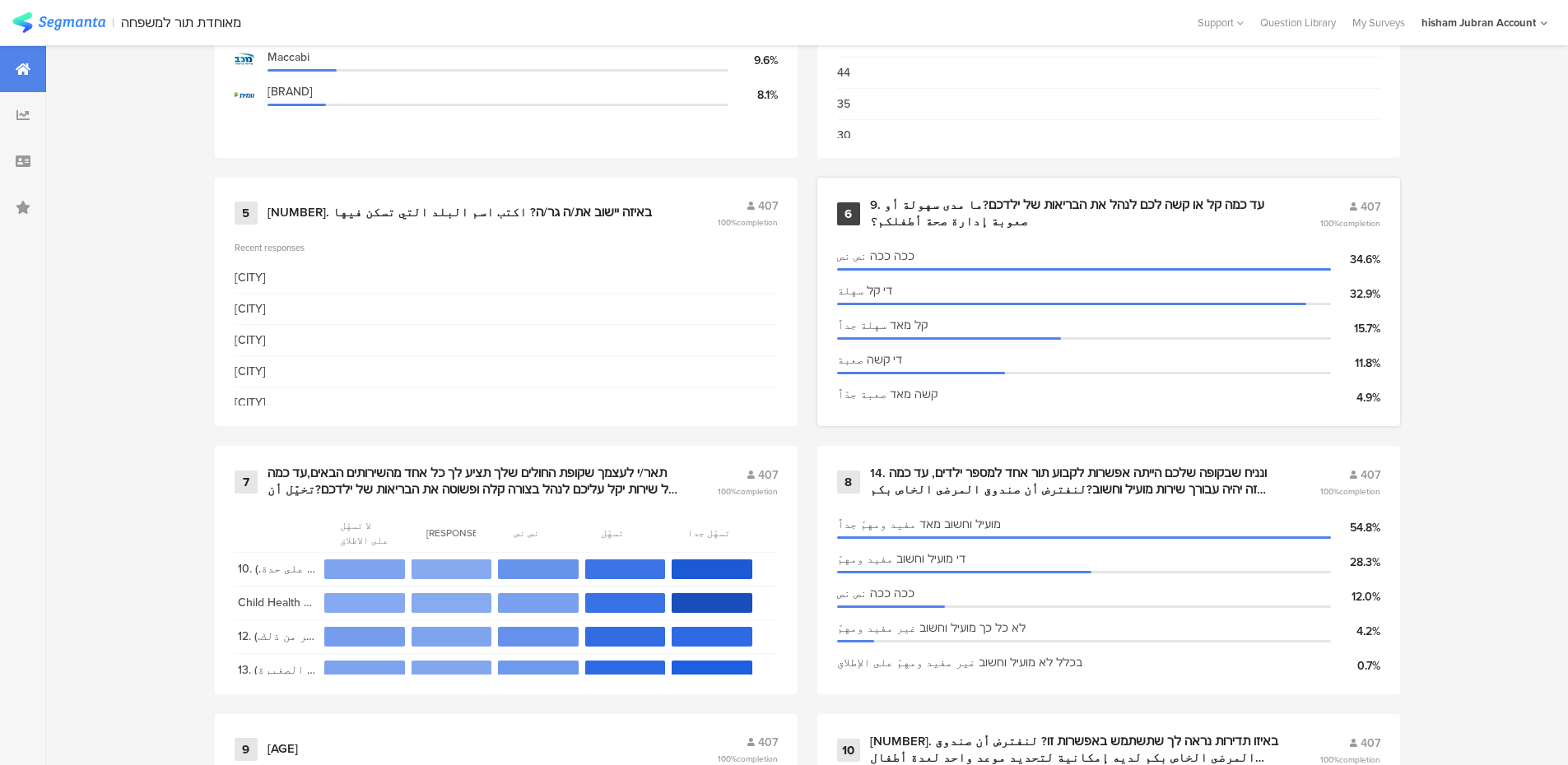 click on "9.	עד כמה קל או קשה לכם לנהל את הבריאות של ילדכם?ما مدى سهولة أو صعوبة إدارة صحة أطفلكم؟" at bounding box center (1075, 213) 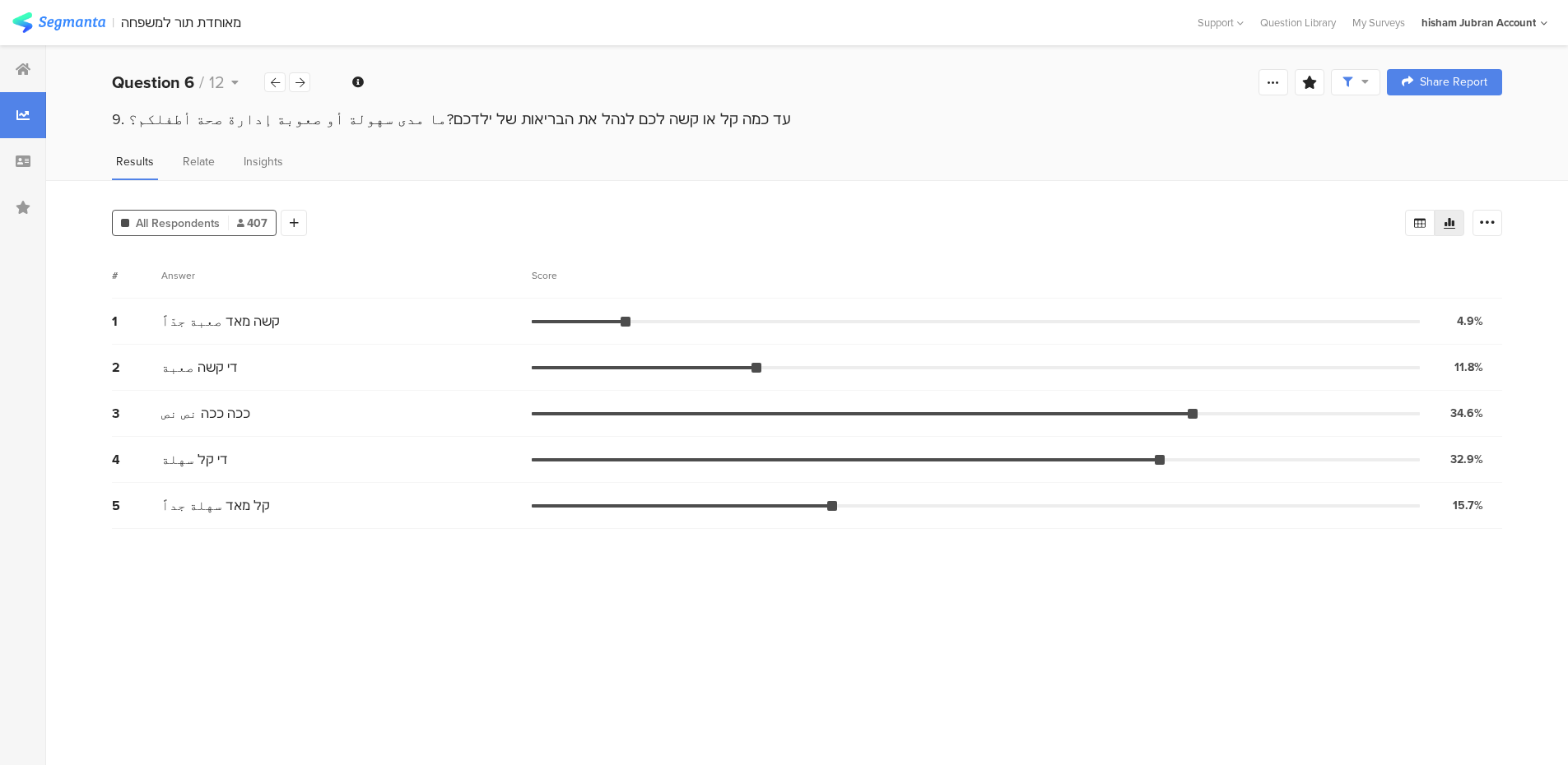 scroll, scrollTop: 0, scrollLeft: 0, axis: both 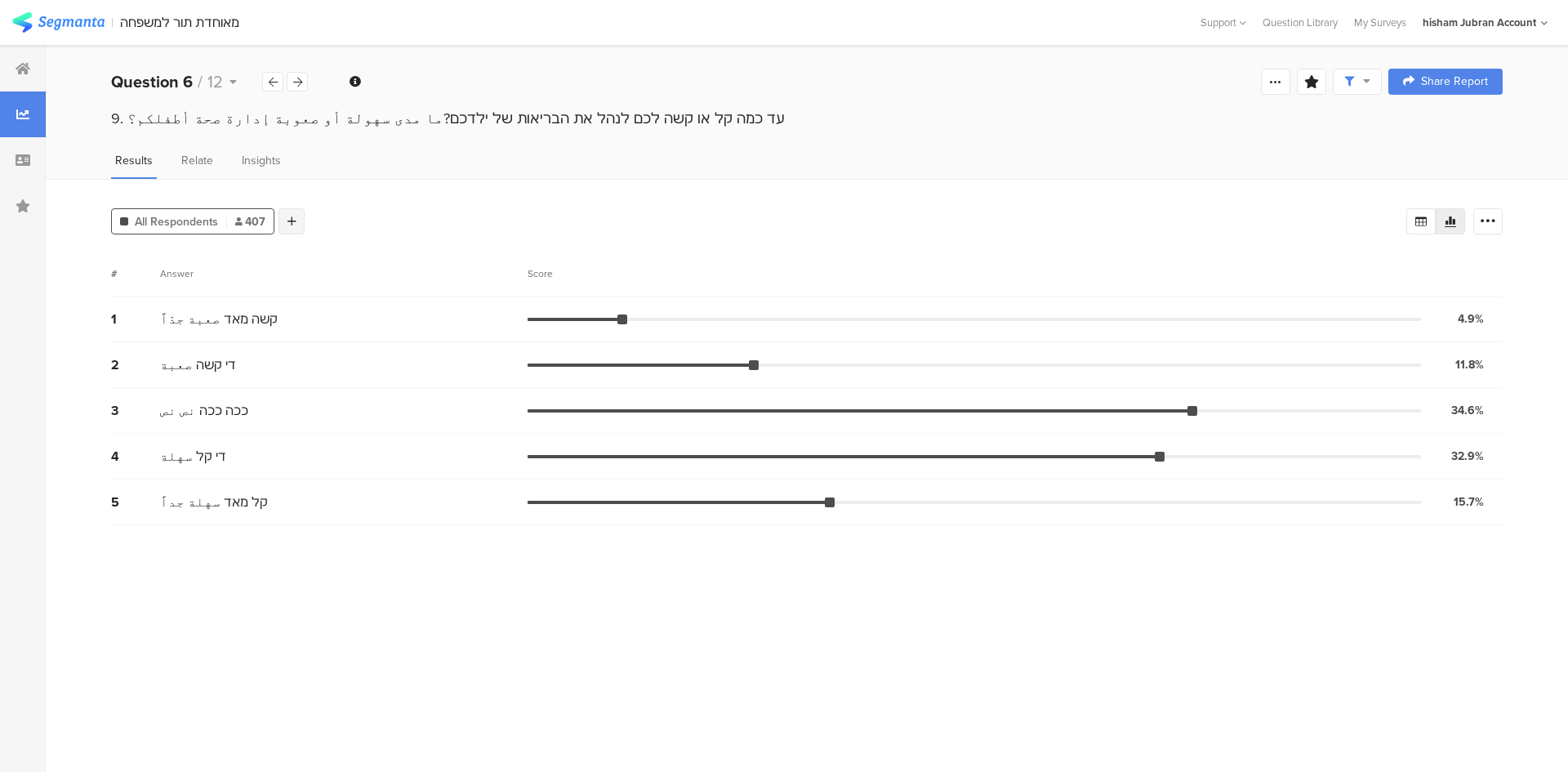 click at bounding box center [292, 221] 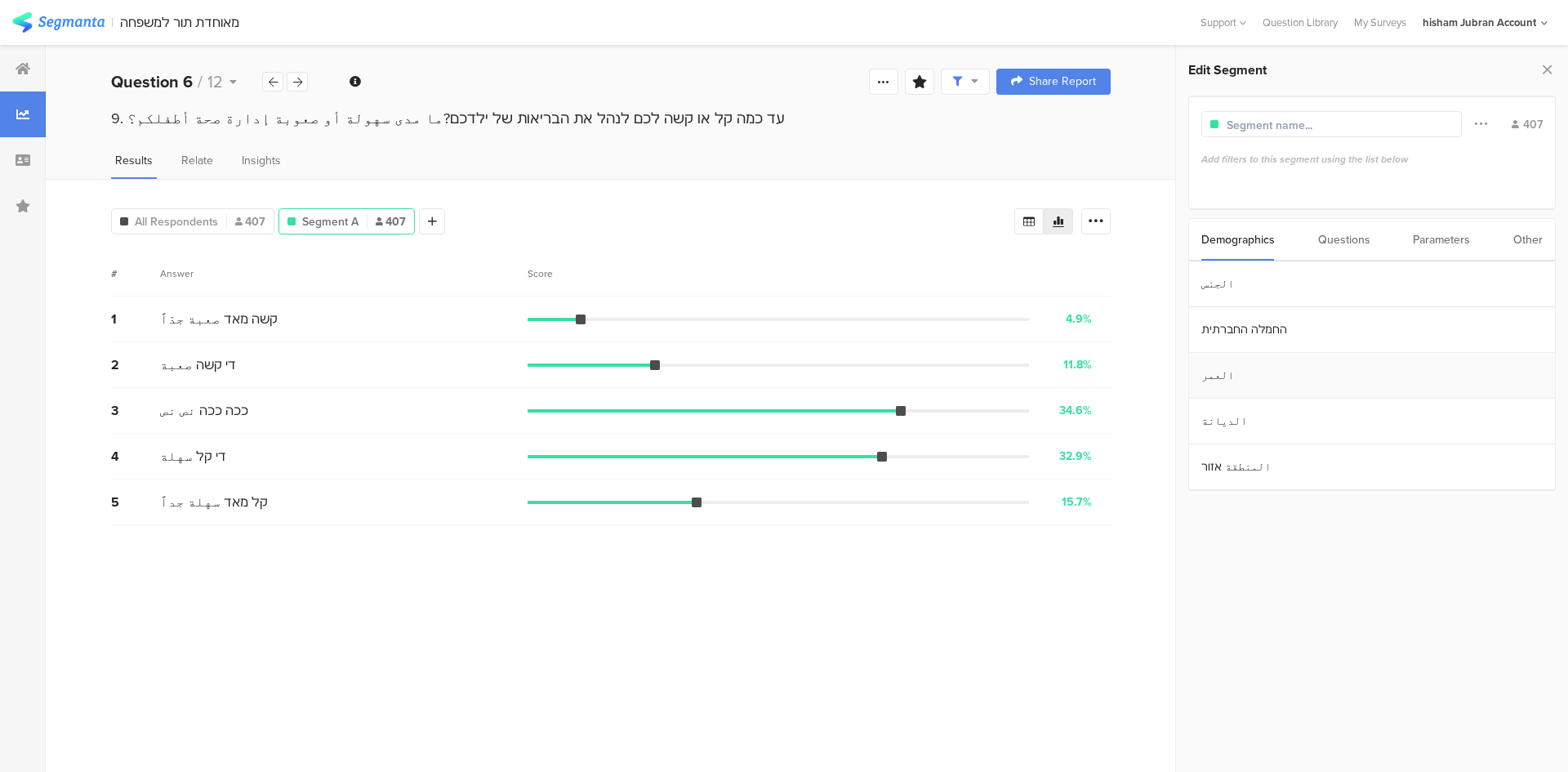 click on "العمر" at bounding box center [1372, 376] 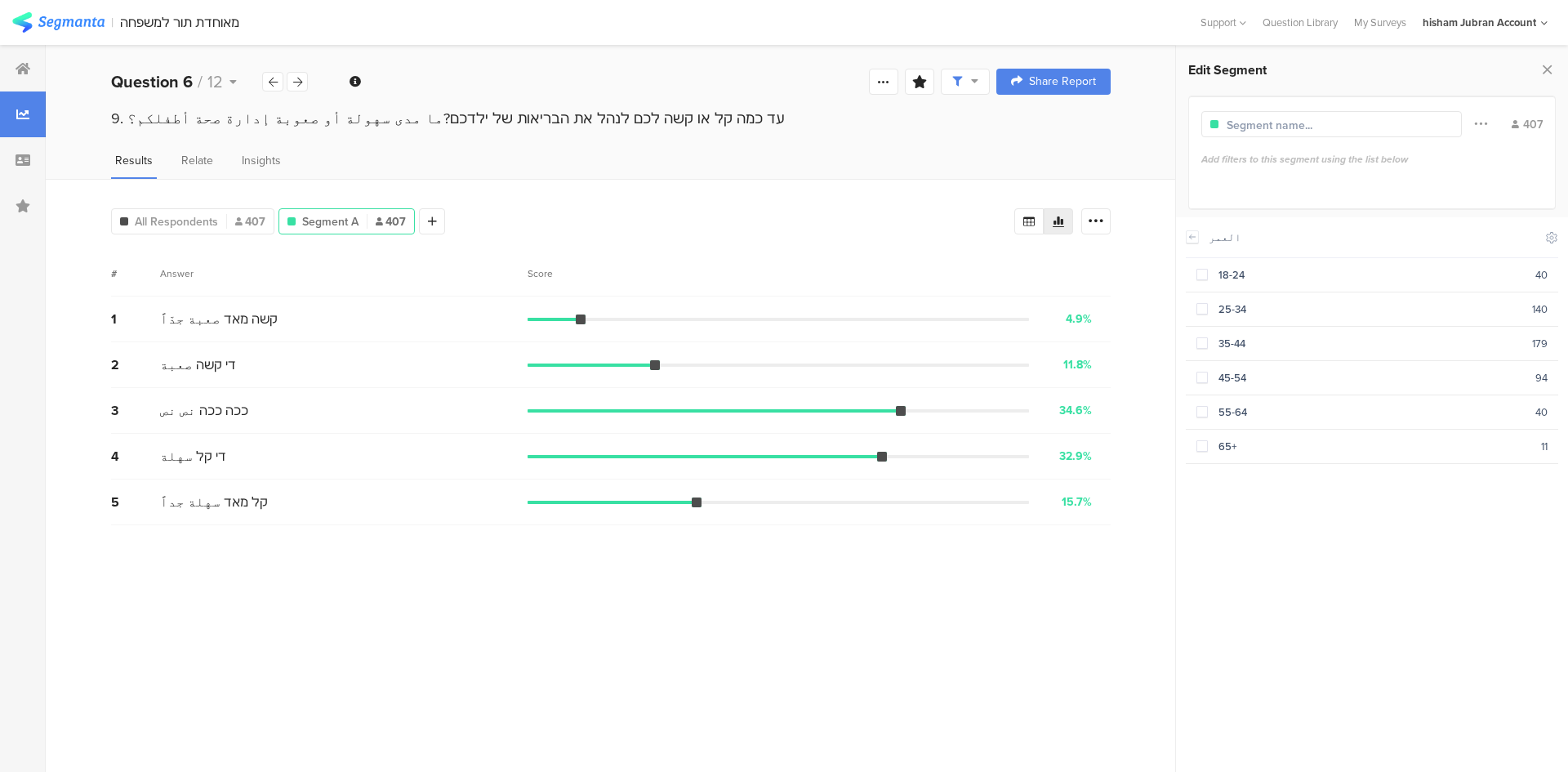 click on "AllRespondents       [NUMBER]
Segment A       [NUMBER]
Add Segment             Segment markers       Confidence interval       Vote count             #   Answer   Score   1     קשה מאד صعبة جدّاً             [PERCENTAGE]%   [NUMBER] votes 2     די קשה صعبة             [PERCENTAGE]%   [NUMBER] votes 3     ככה ככה نص نص             [PERCENTAGE]%   [NUMBER] votes 4     די קל سهلة             [PERCENTAGE]%   [NUMBER] votes 5     קל מאד سهلة جداً             [PERCENTAGE]%   [NUMBER] votes" at bounding box center [611, 475] 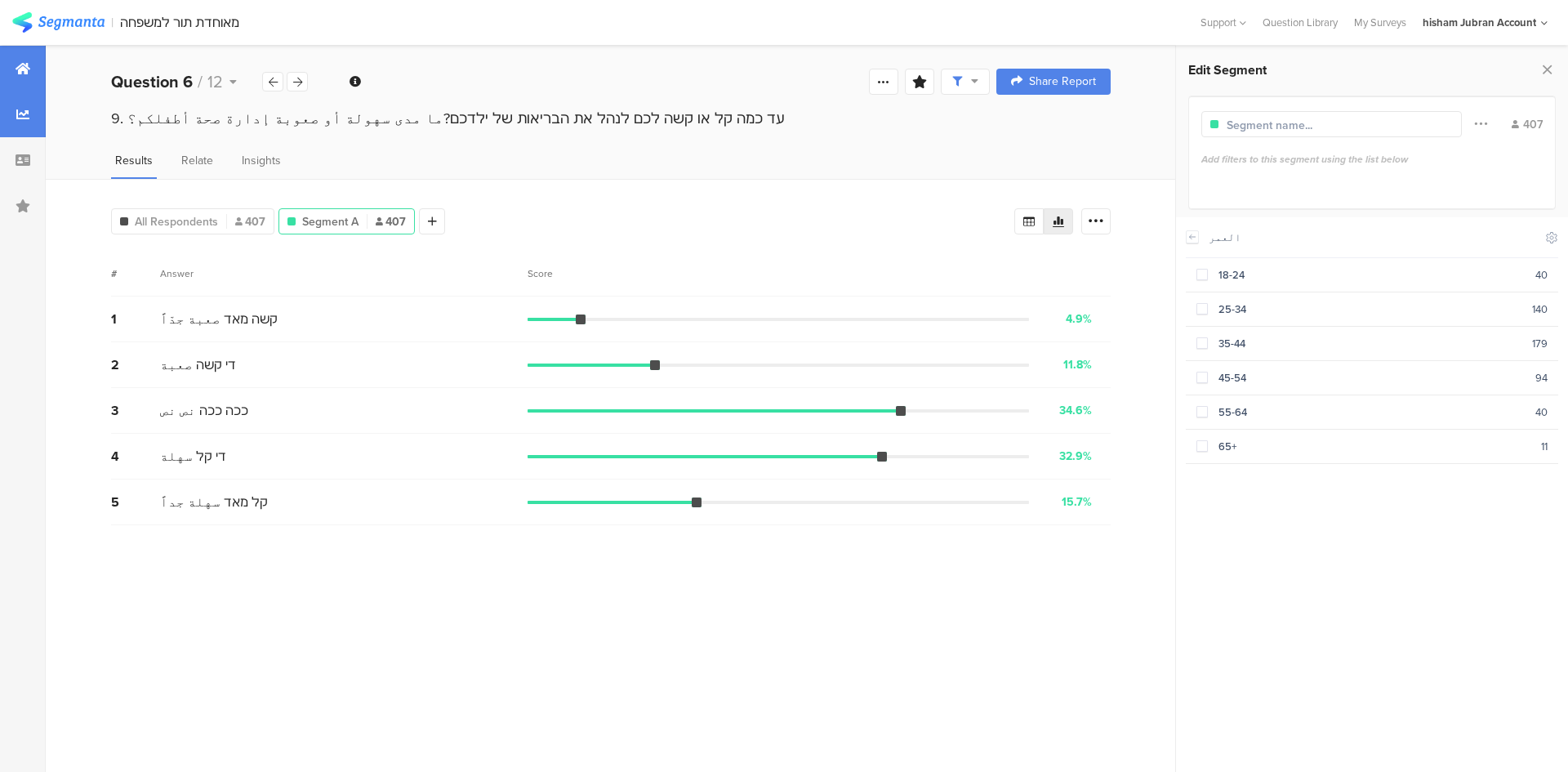 click at bounding box center [23, 69] 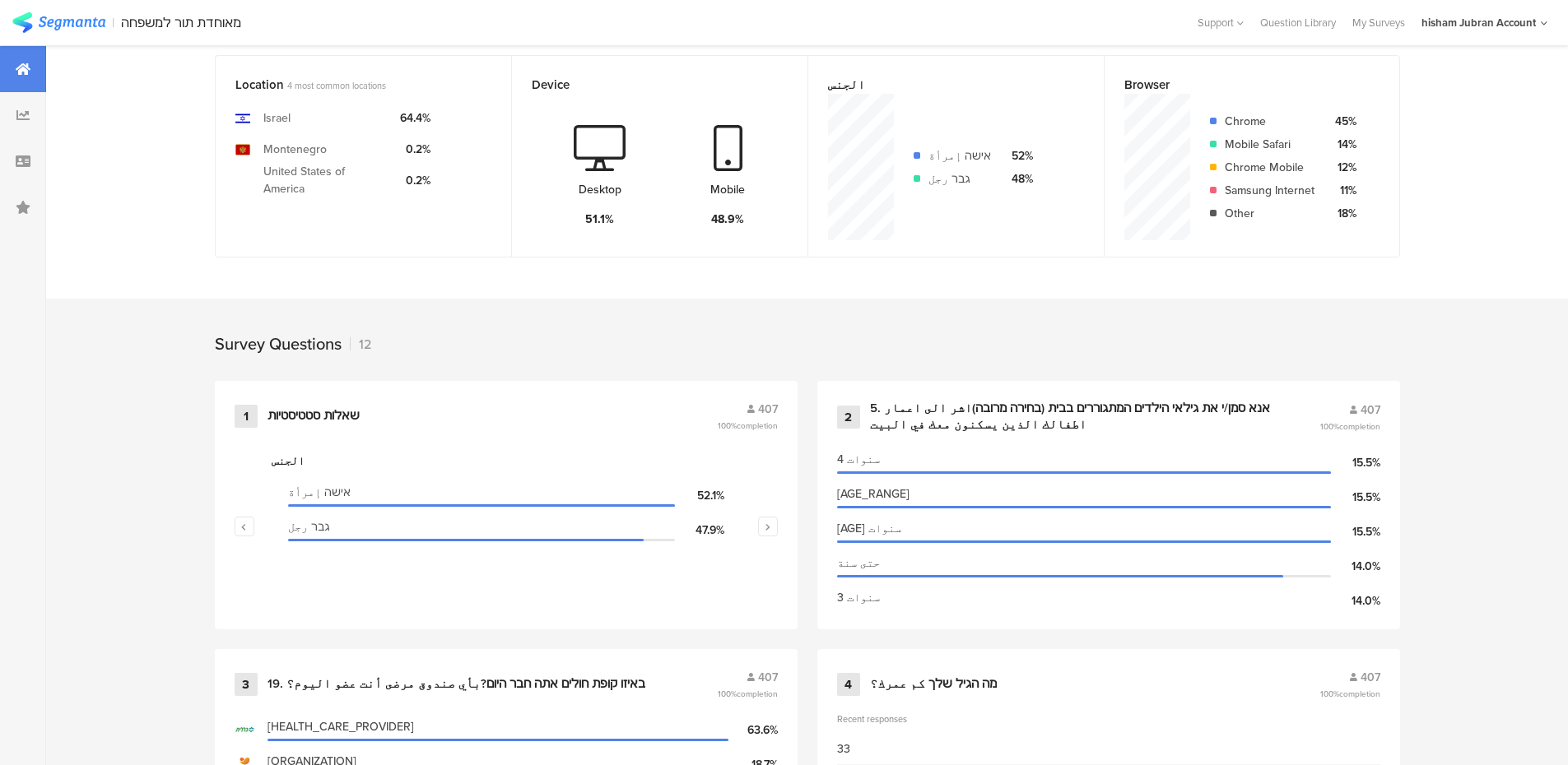 scroll, scrollTop: 411, scrollLeft: 0, axis: vertical 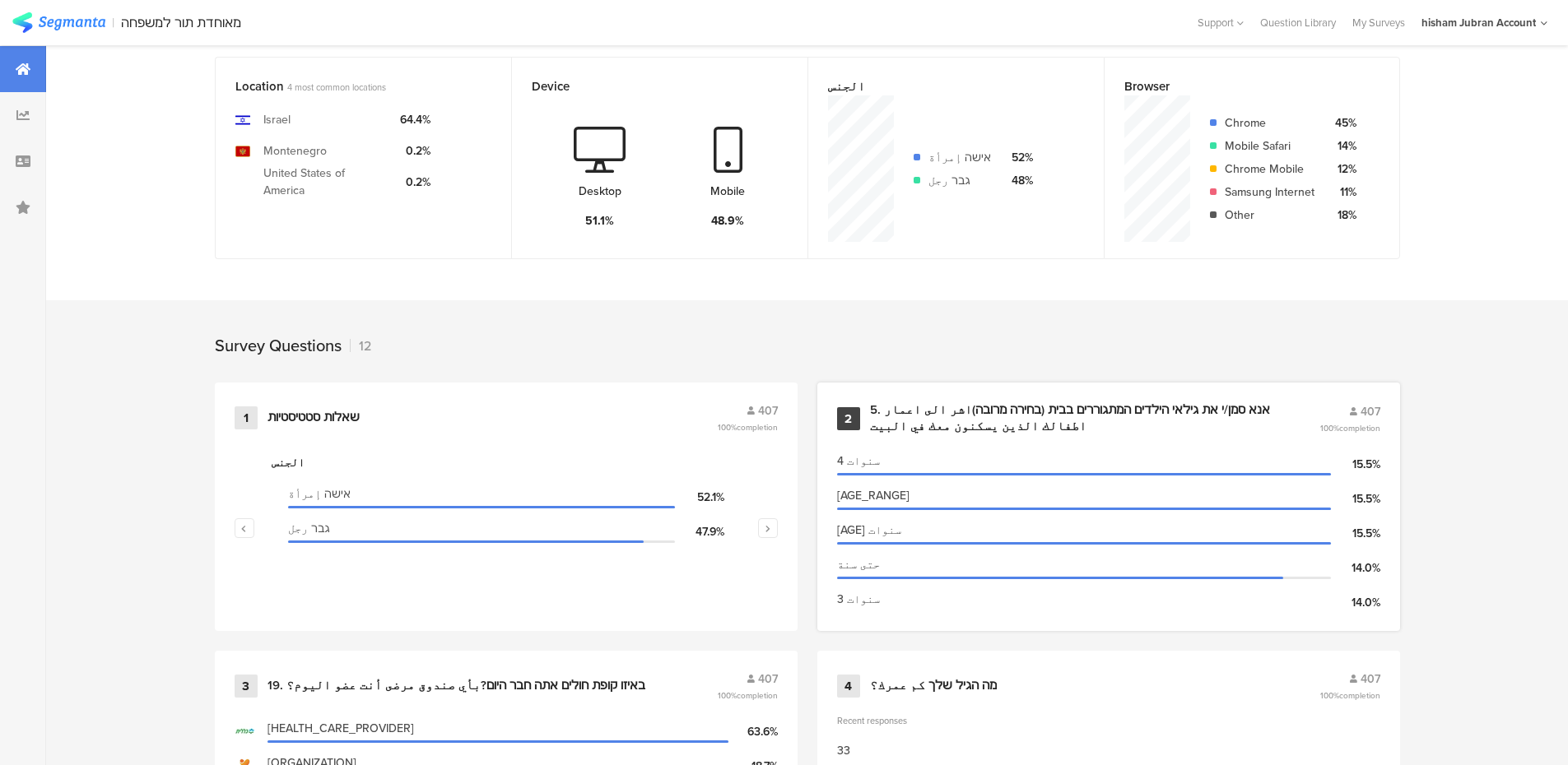 click on "5.	אנא סמן/י את גילאי הילדים המתגוררים בבית (בחירה מרובה)اشر الى اعمار اطفالك الذين يسكنون معك في البيت" at bounding box center [1075, 418] 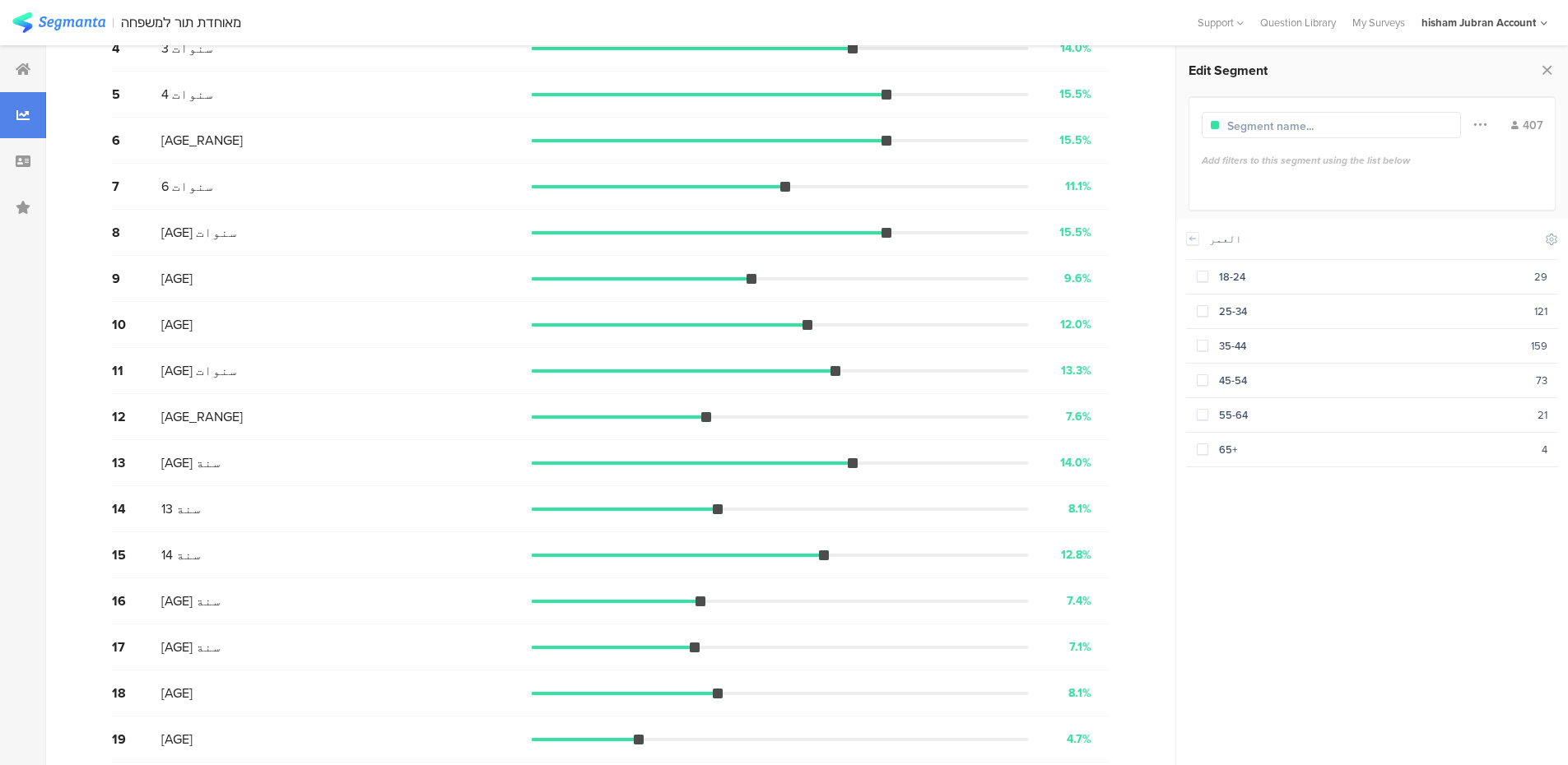 scroll, scrollTop: 0, scrollLeft: 0, axis: both 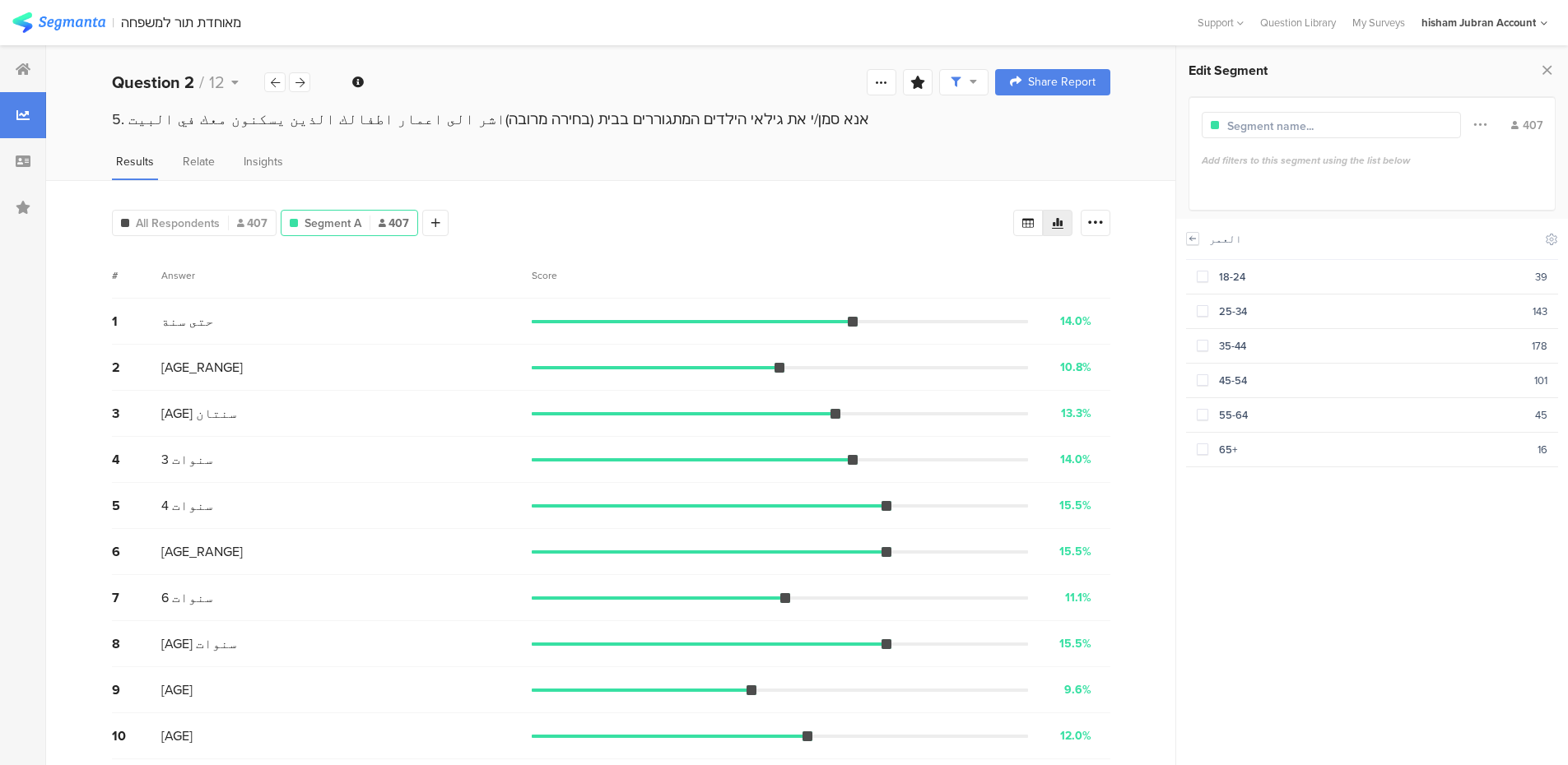 click 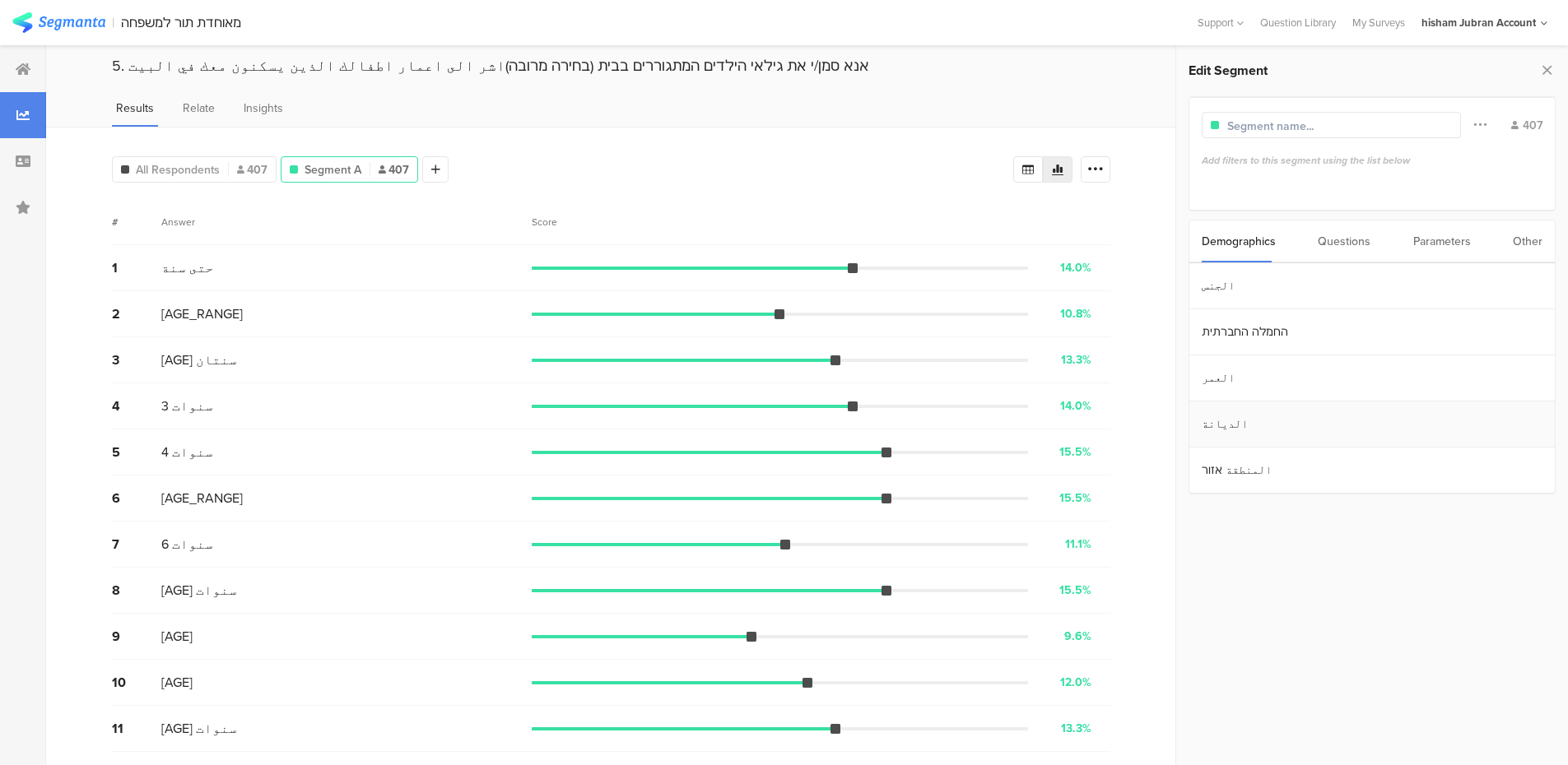 scroll, scrollTop: 82, scrollLeft: 0, axis: vertical 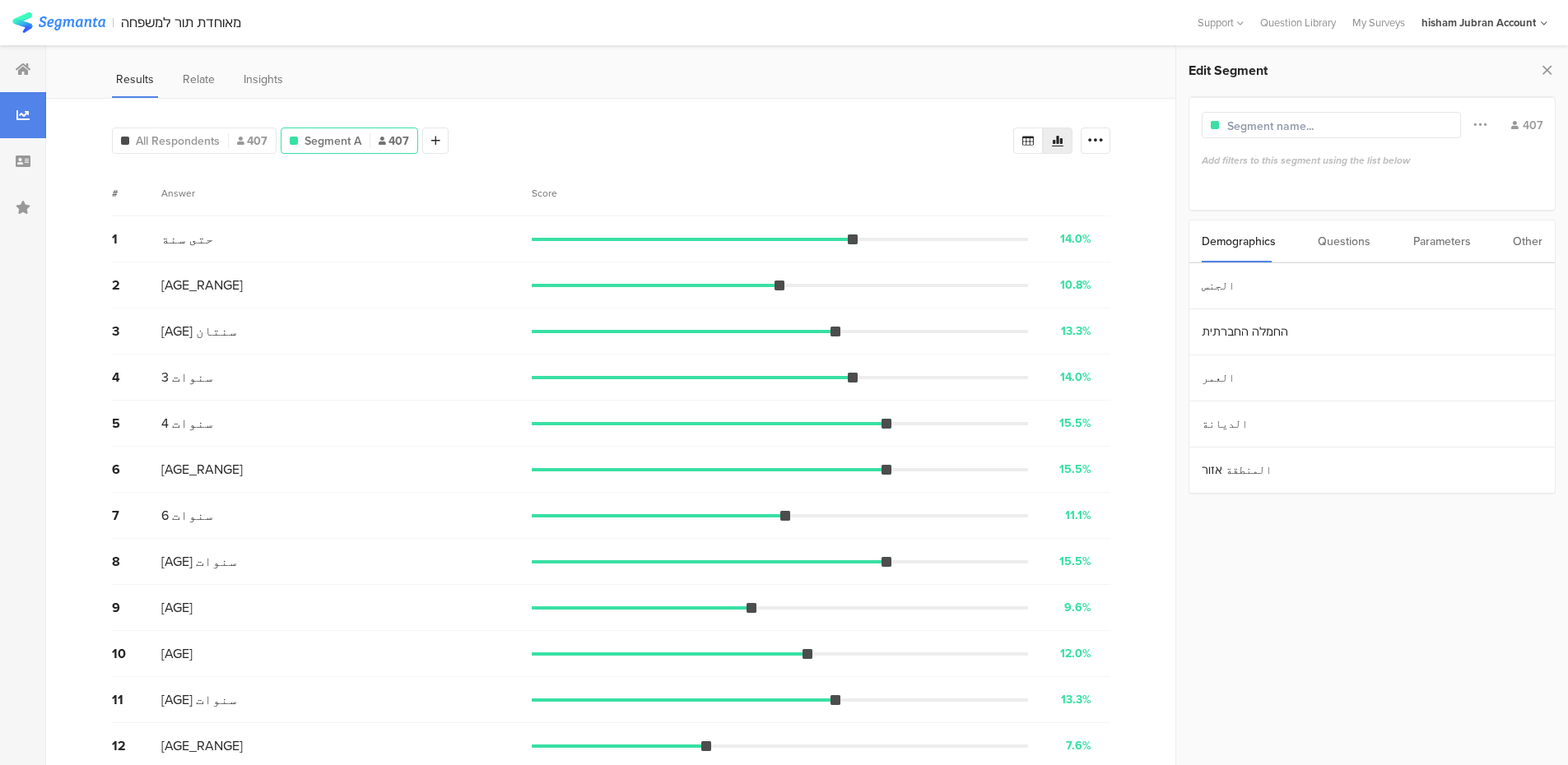 click on "Questions" at bounding box center (1344, 241) 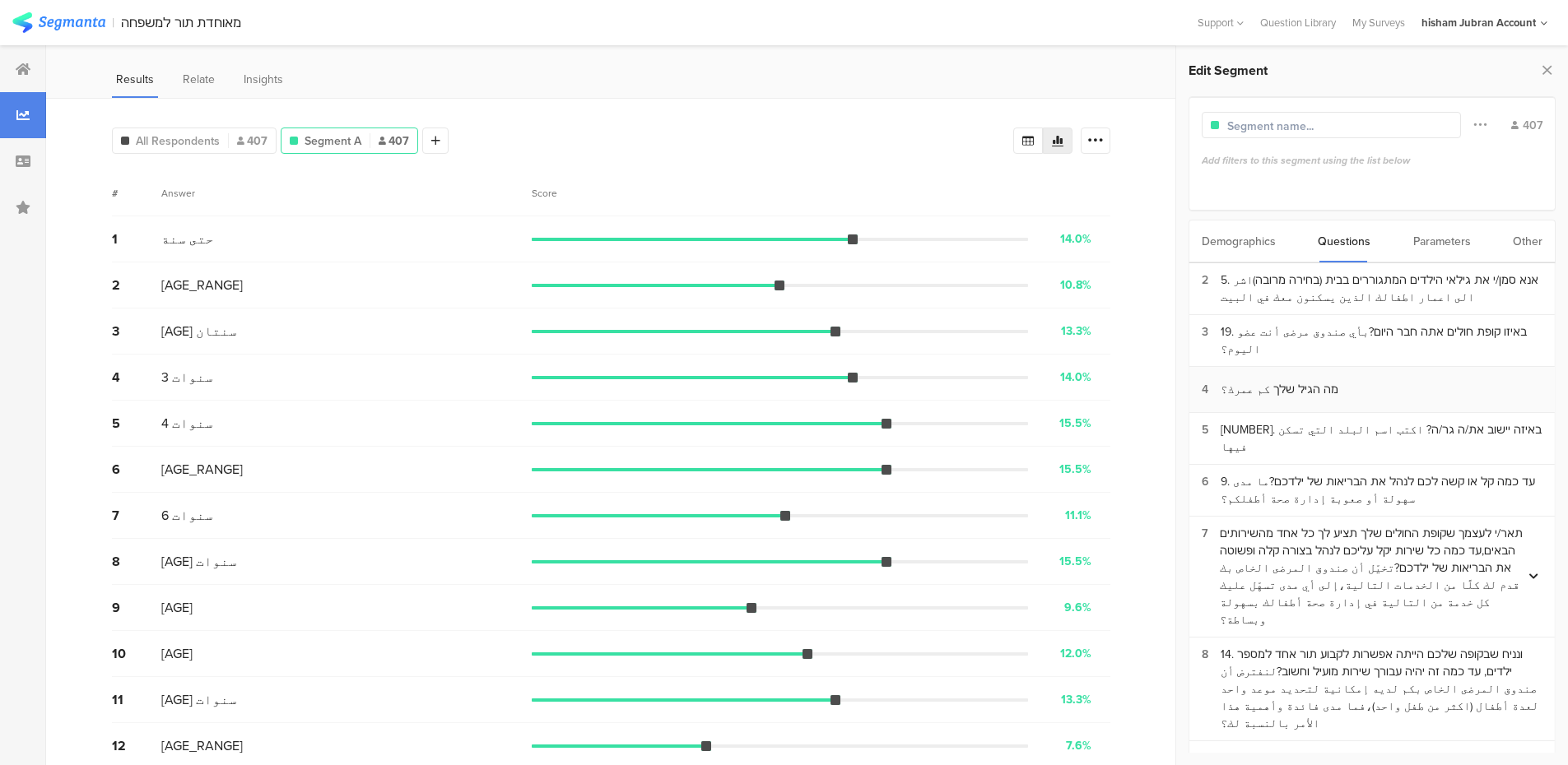 click on "מה הגיל שלך كم عمرك؟" at bounding box center (1279, 389) 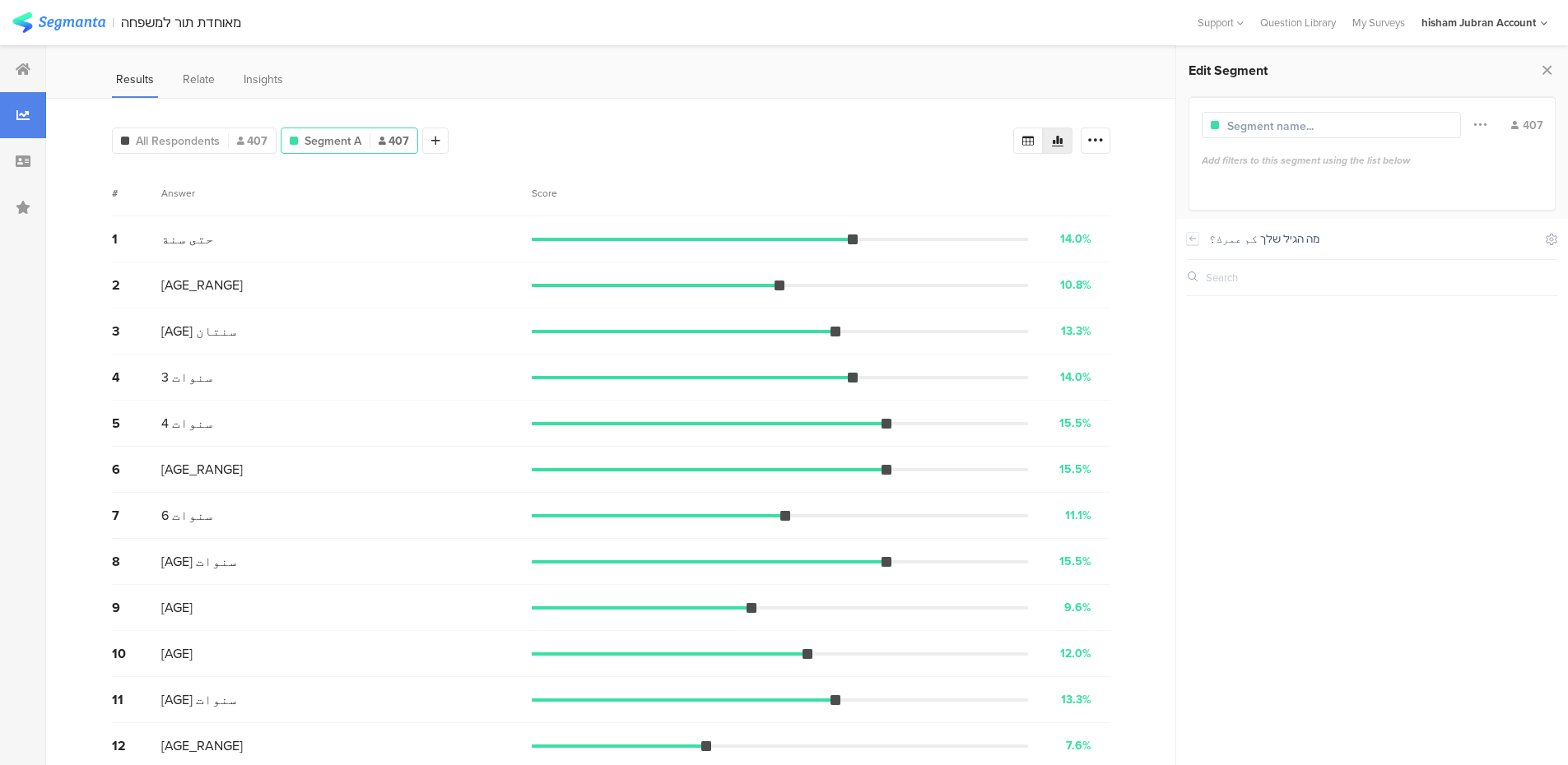 click 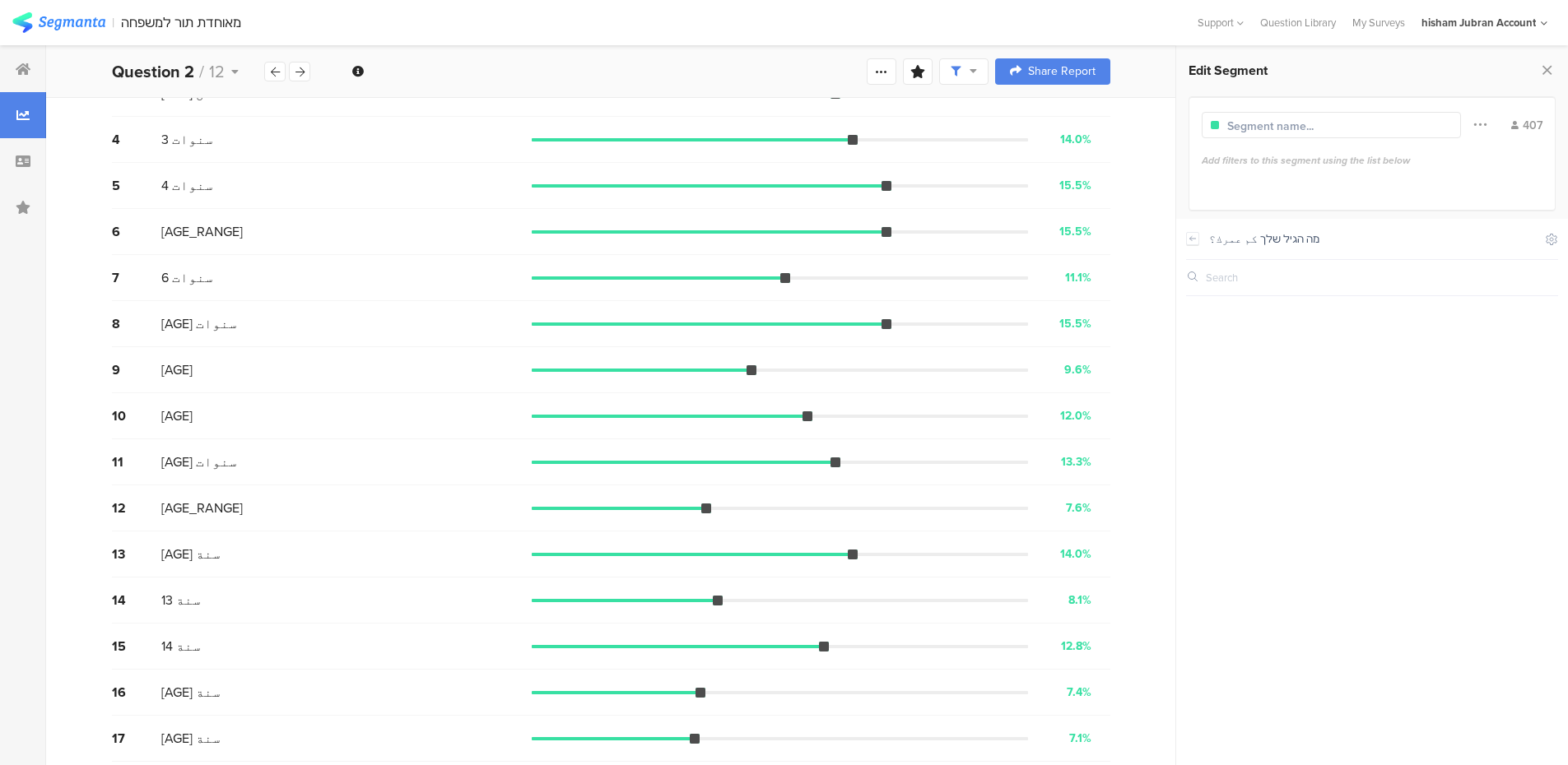 scroll, scrollTop: 0, scrollLeft: 0, axis: both 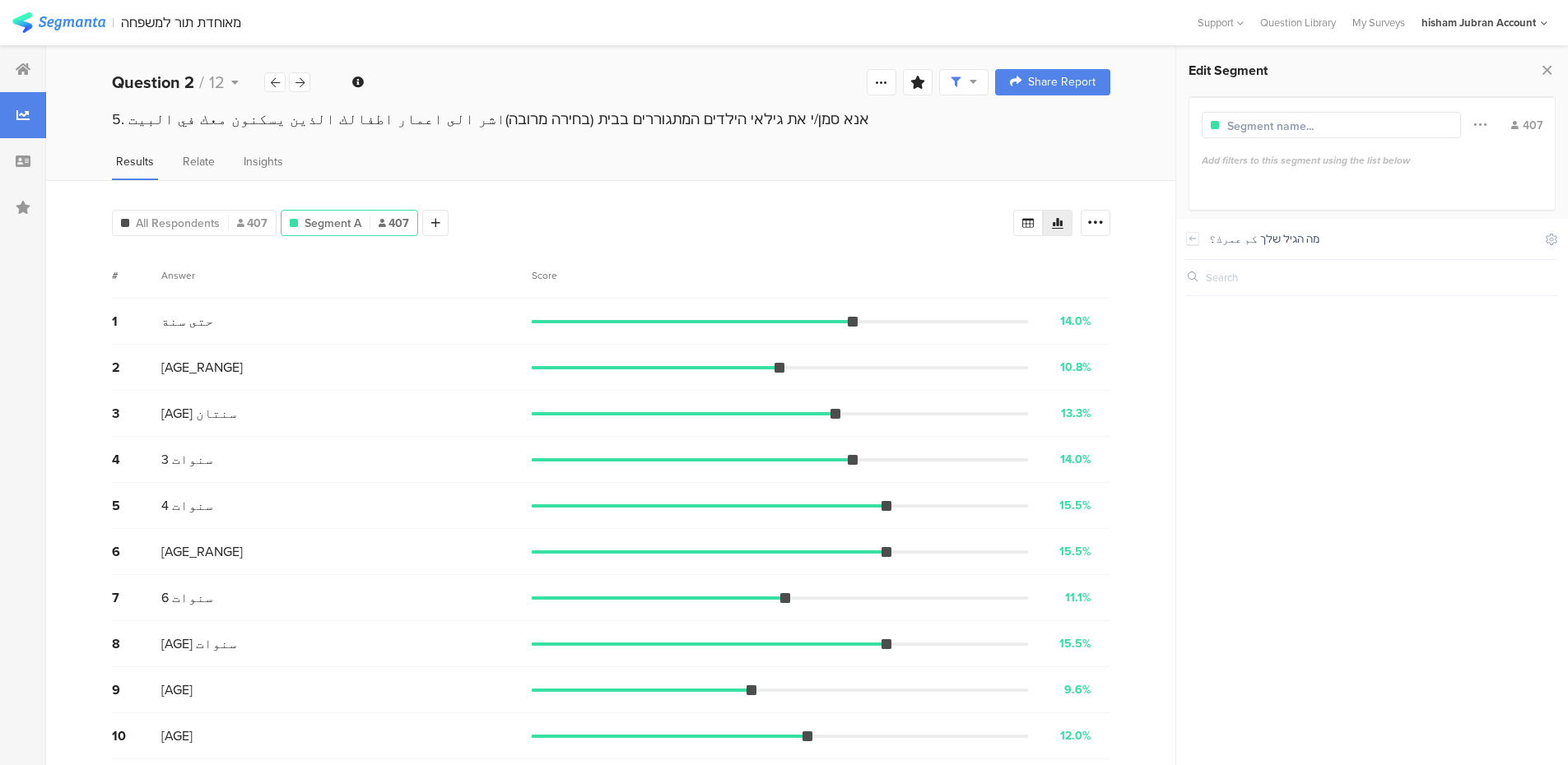 click on "[NUMBER]     [AGE]             [PERCENTAGE]   [VOTES] votes" at bounding box center (611, 414) 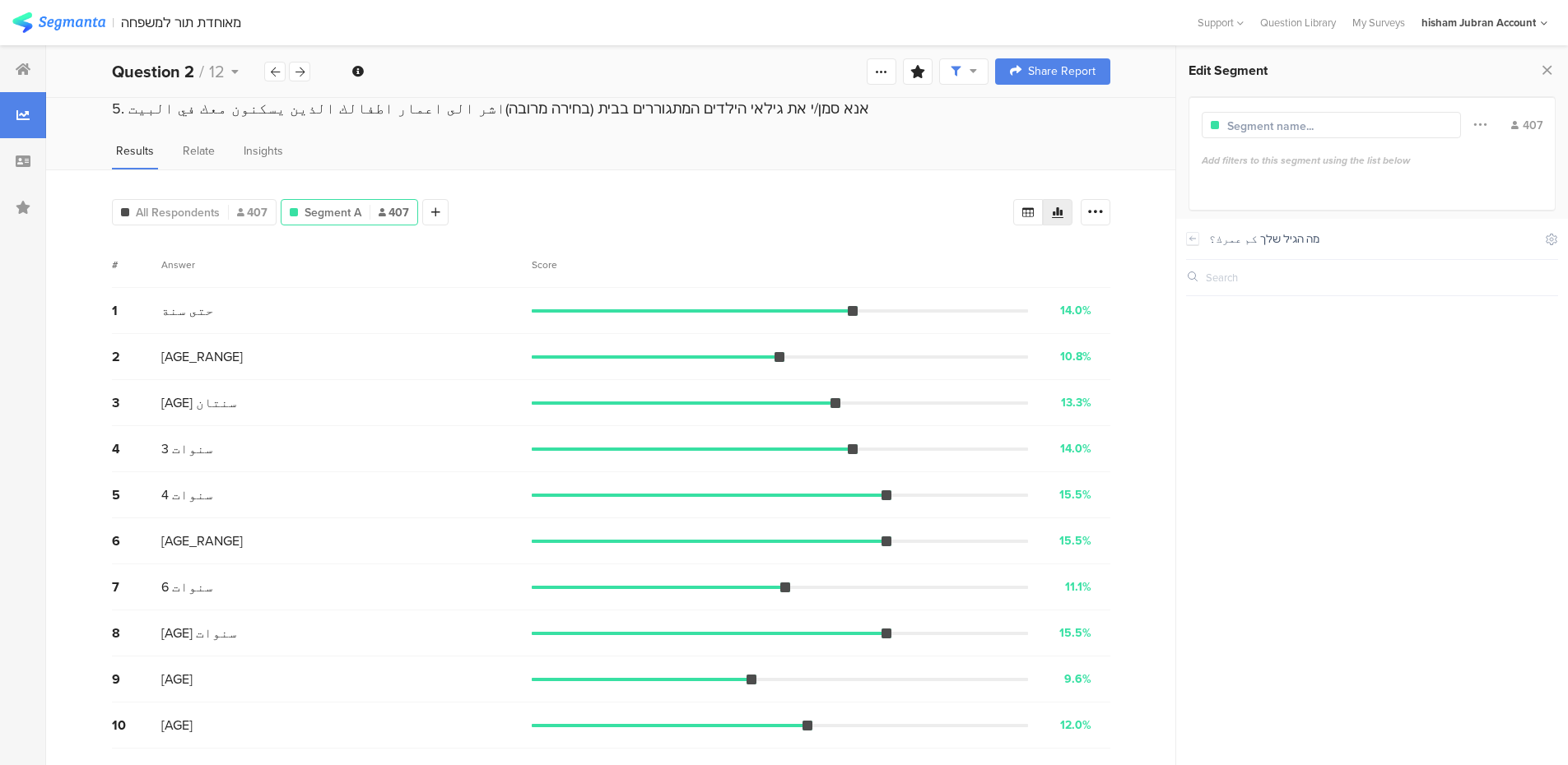 scroll, scrollTop: 0, scrollLeft: 0, axis: both 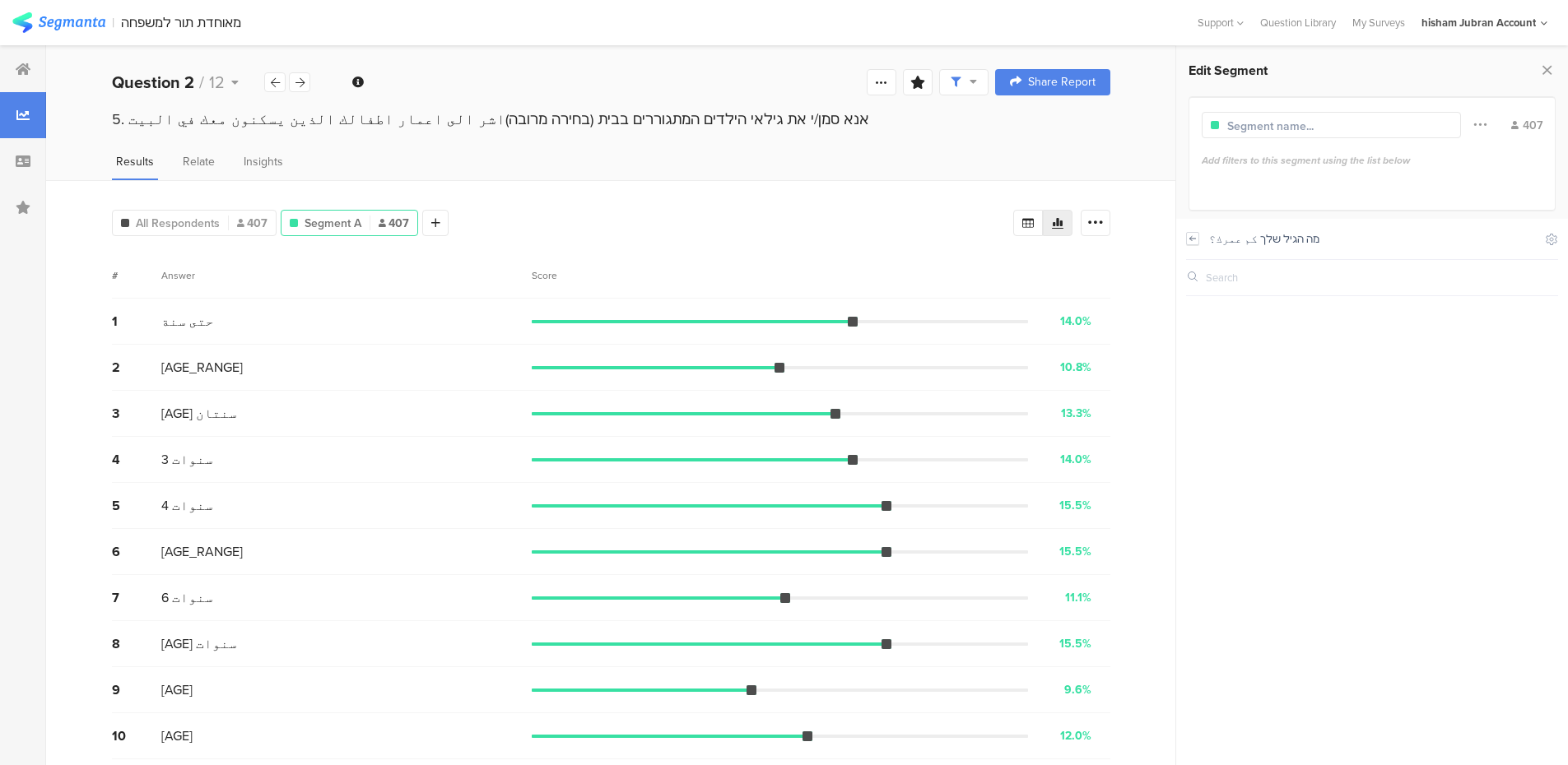 click 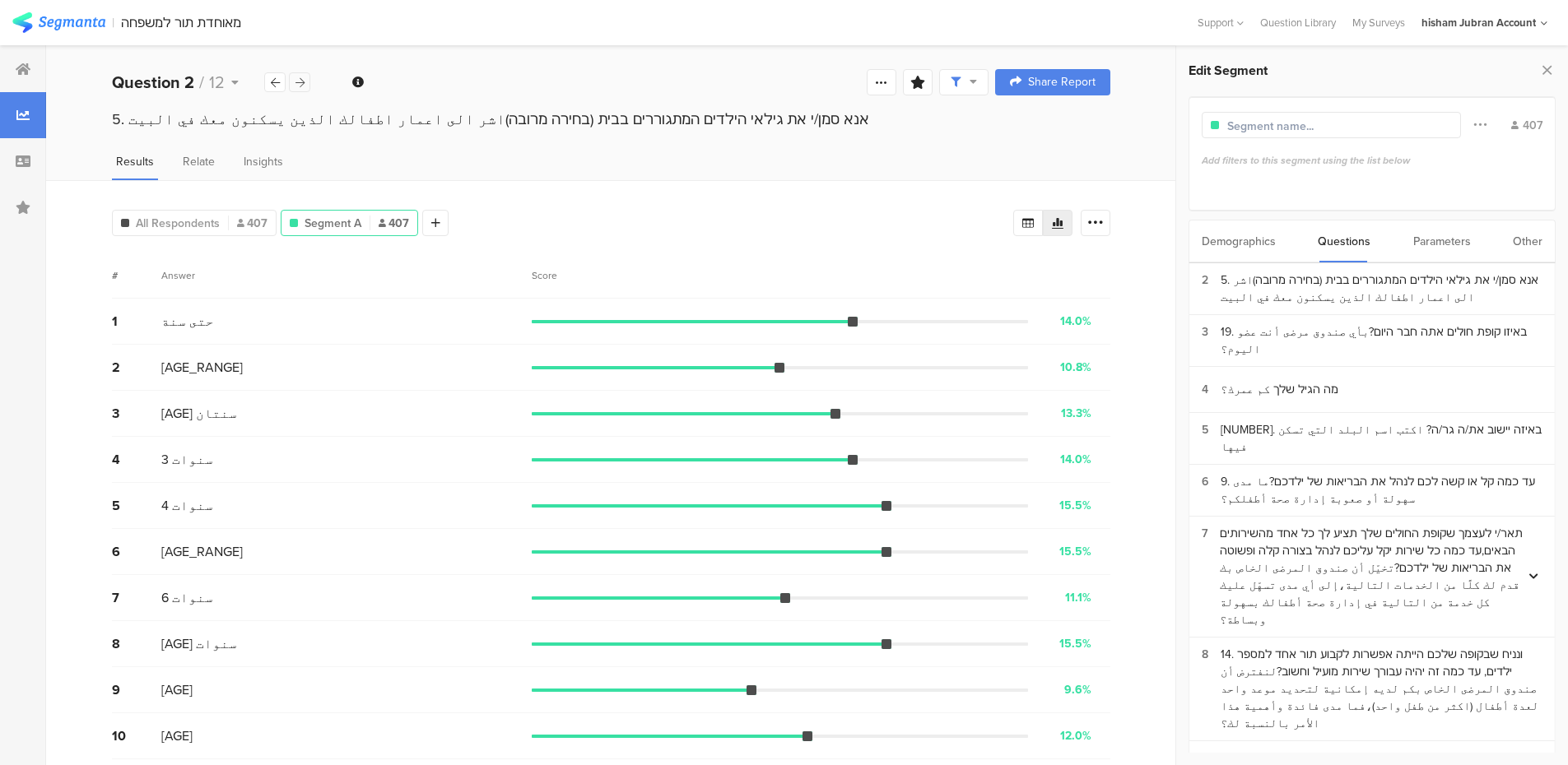 click at bounding box center (300, 82) 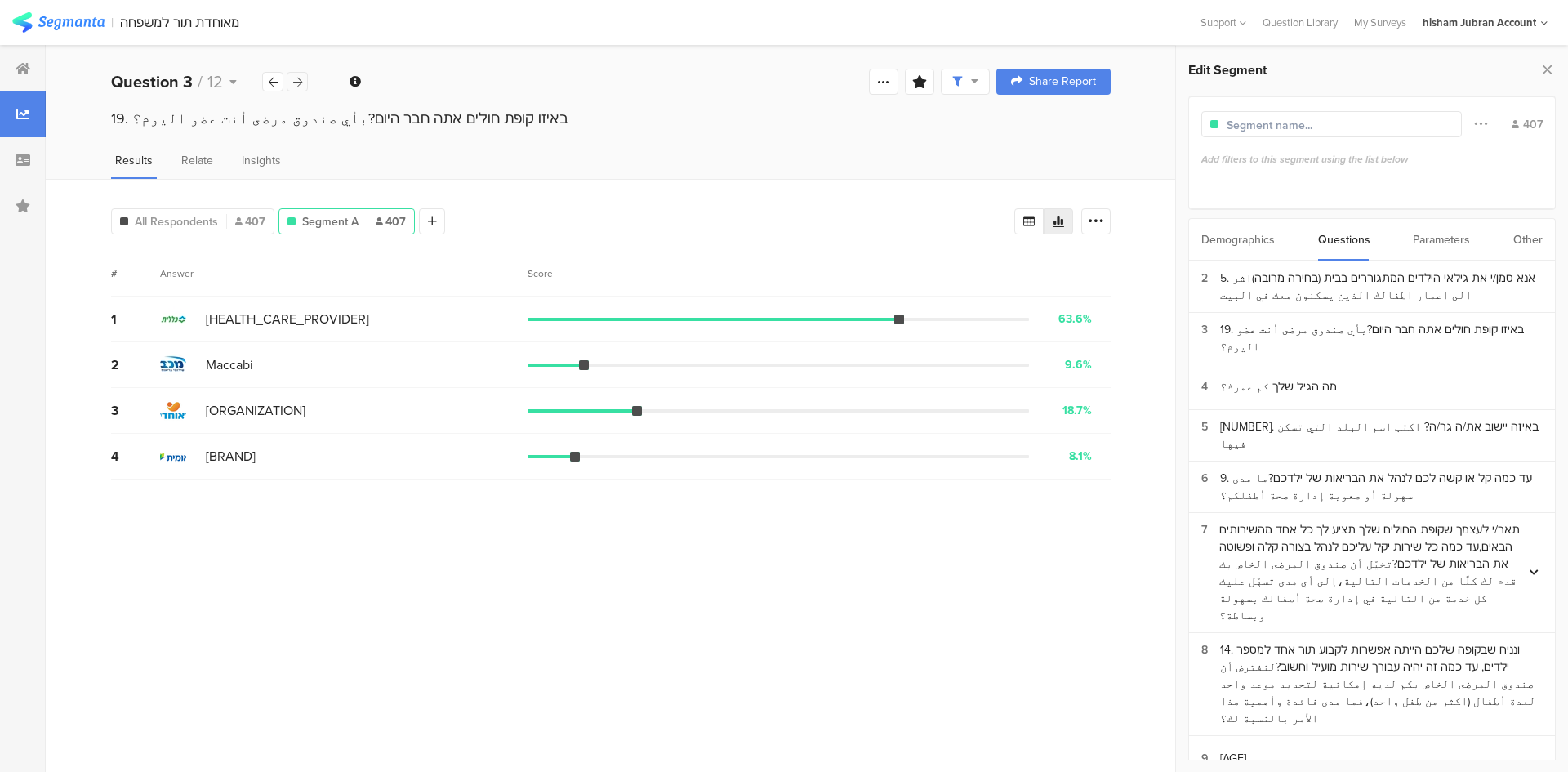 click at bounding box center [297, 82] 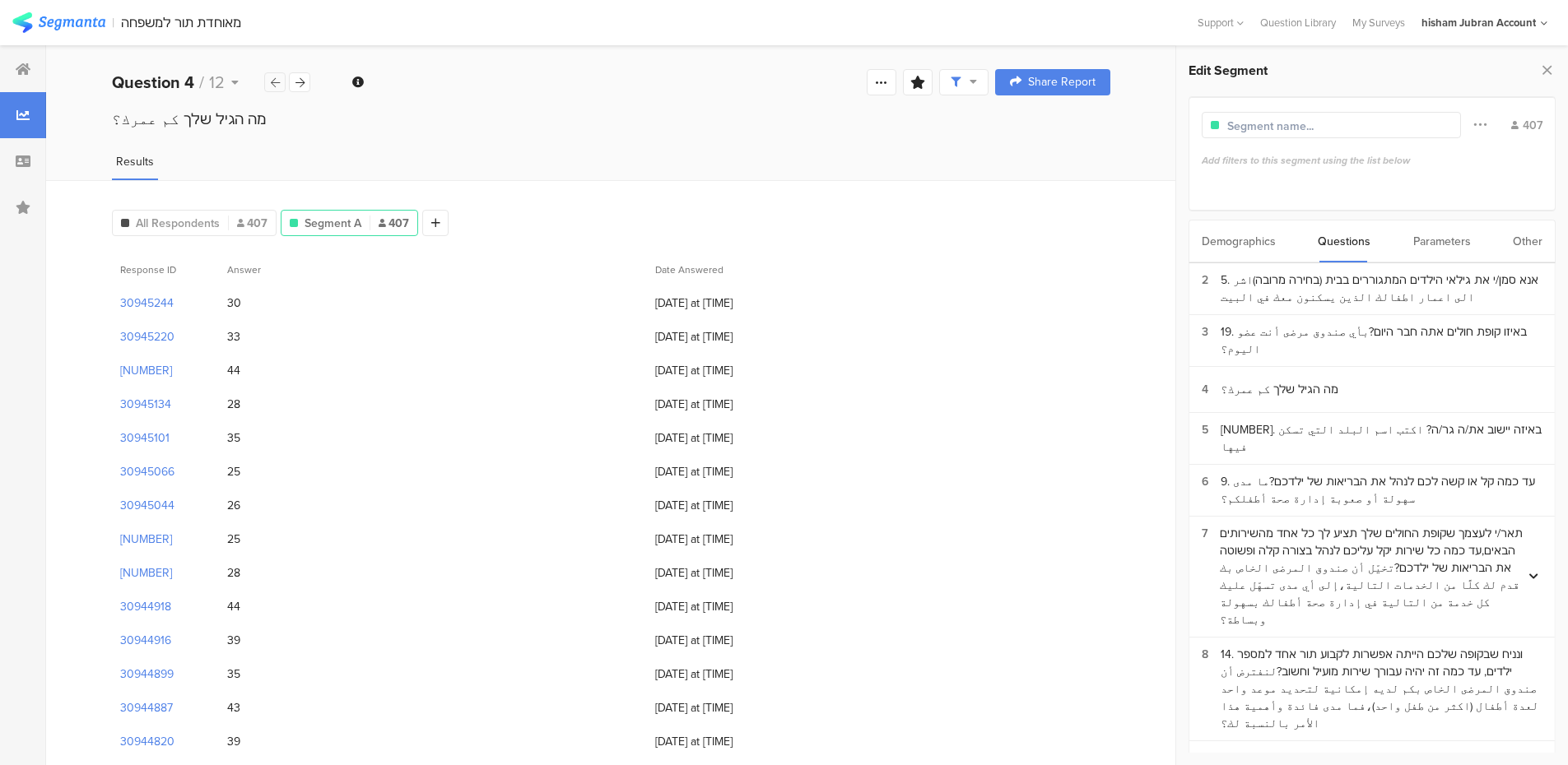 click at bounding box center [275, 82] 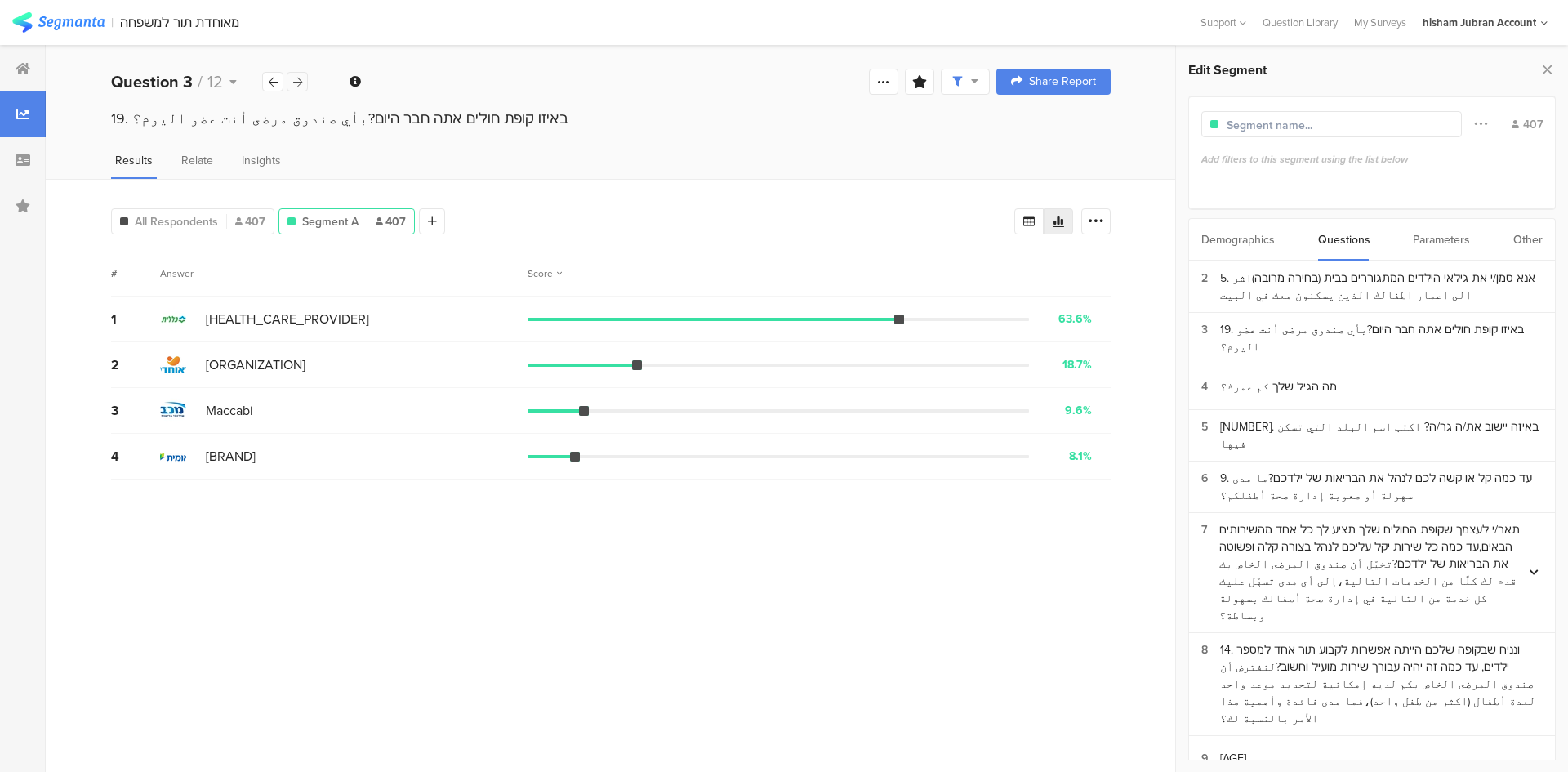 drag, startPoint x: 305, startPoint y: 76, endPoint x: 293, endPoint y: 77, distance: 12.041595 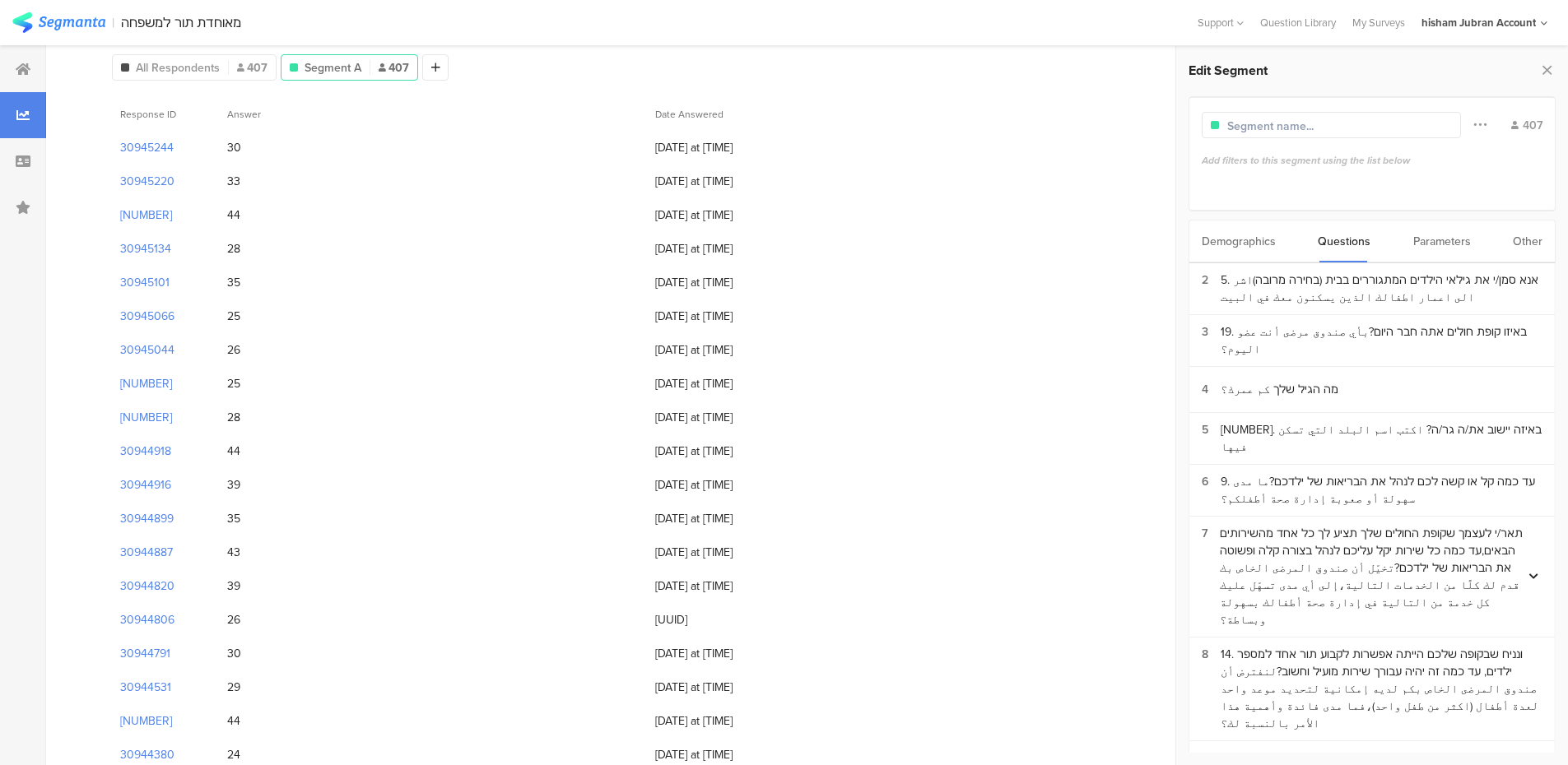 scroll, scrollTop: 0, scrollLeft: 0, axis: both 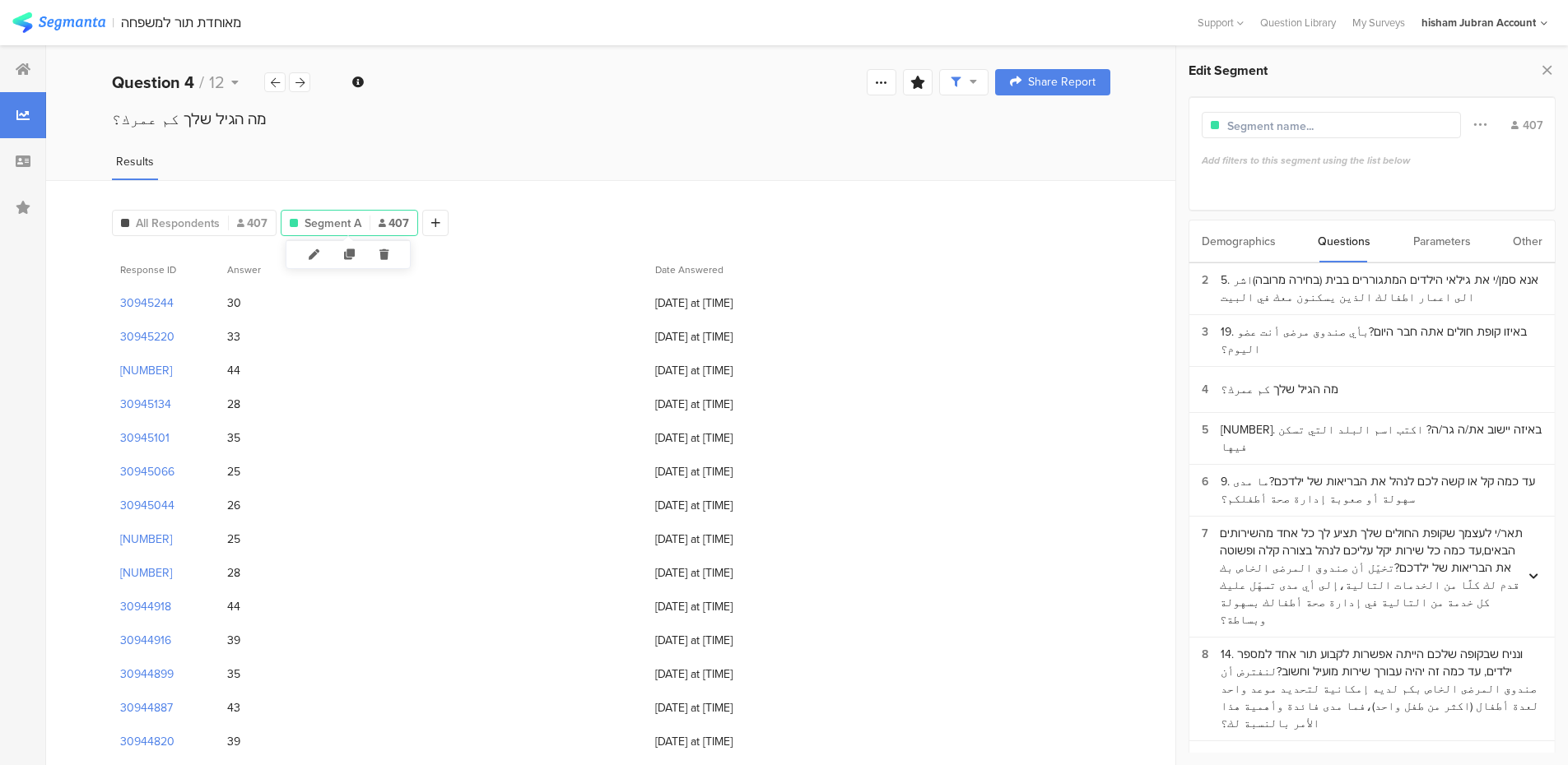click on "Segment A       407" at bounding box center (349, 223) 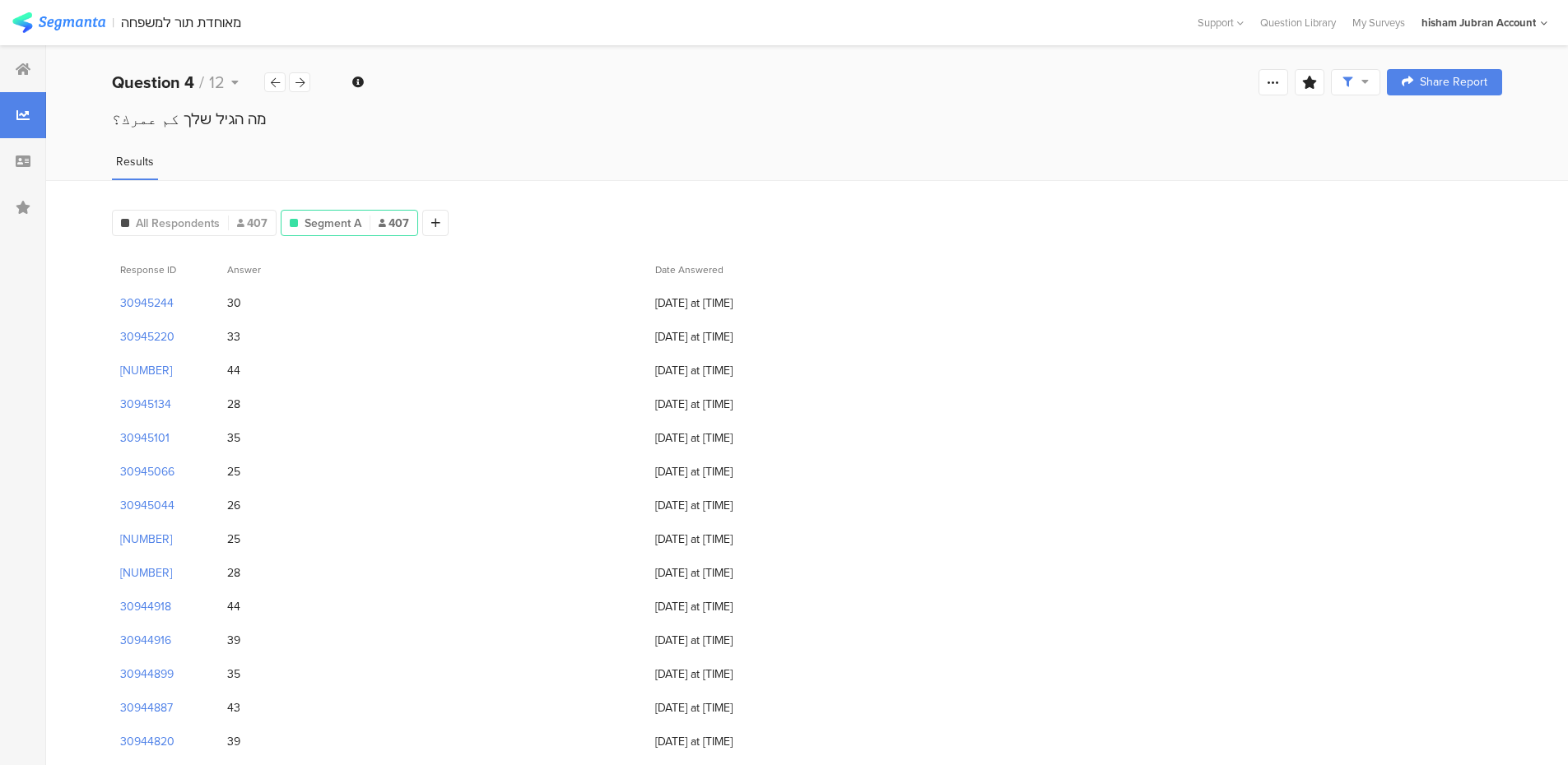 click on "Segment A       407" at bounding box center [349, 223] 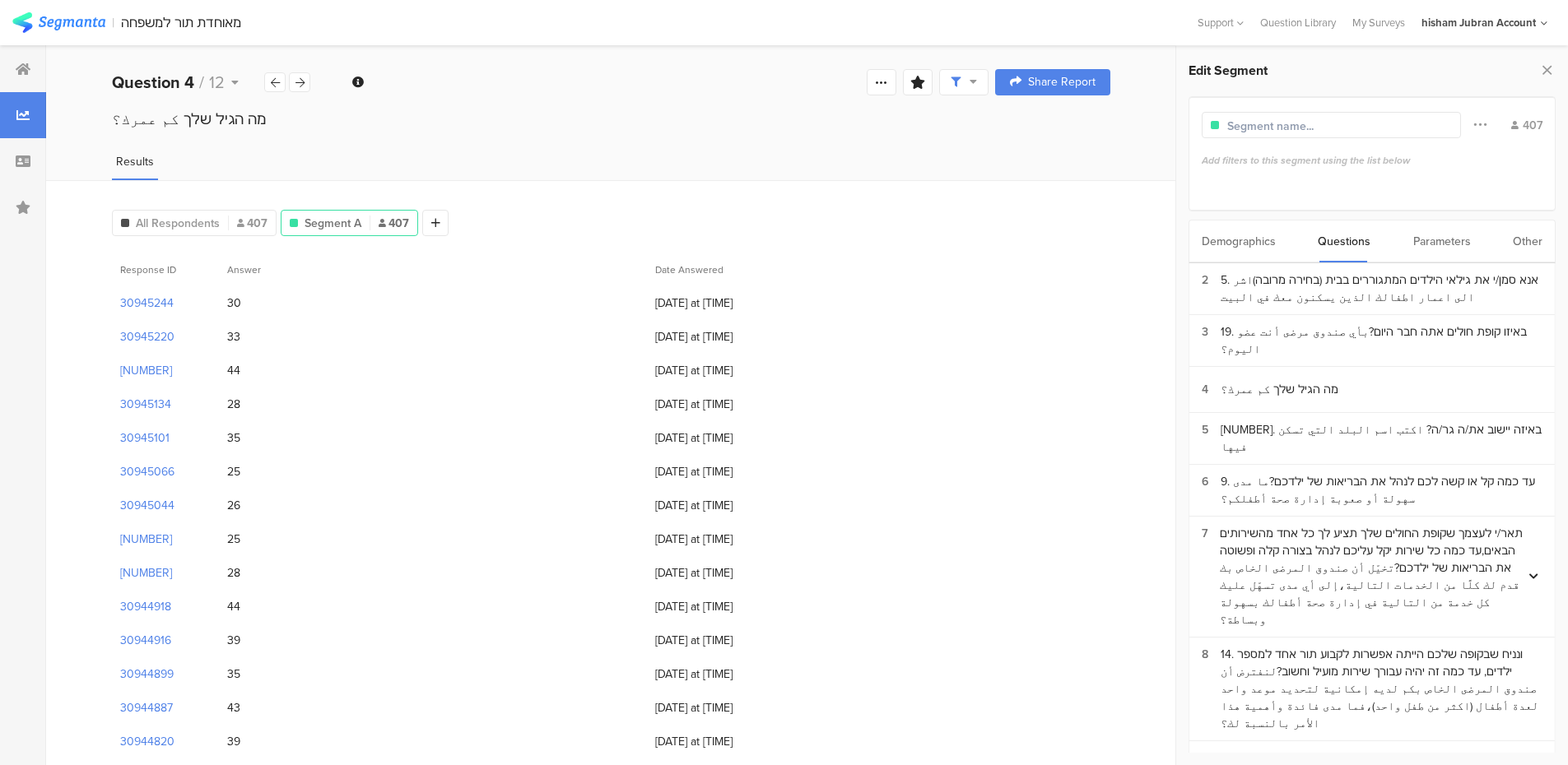 click on "Demographics" at bounding box center [1239, 241] 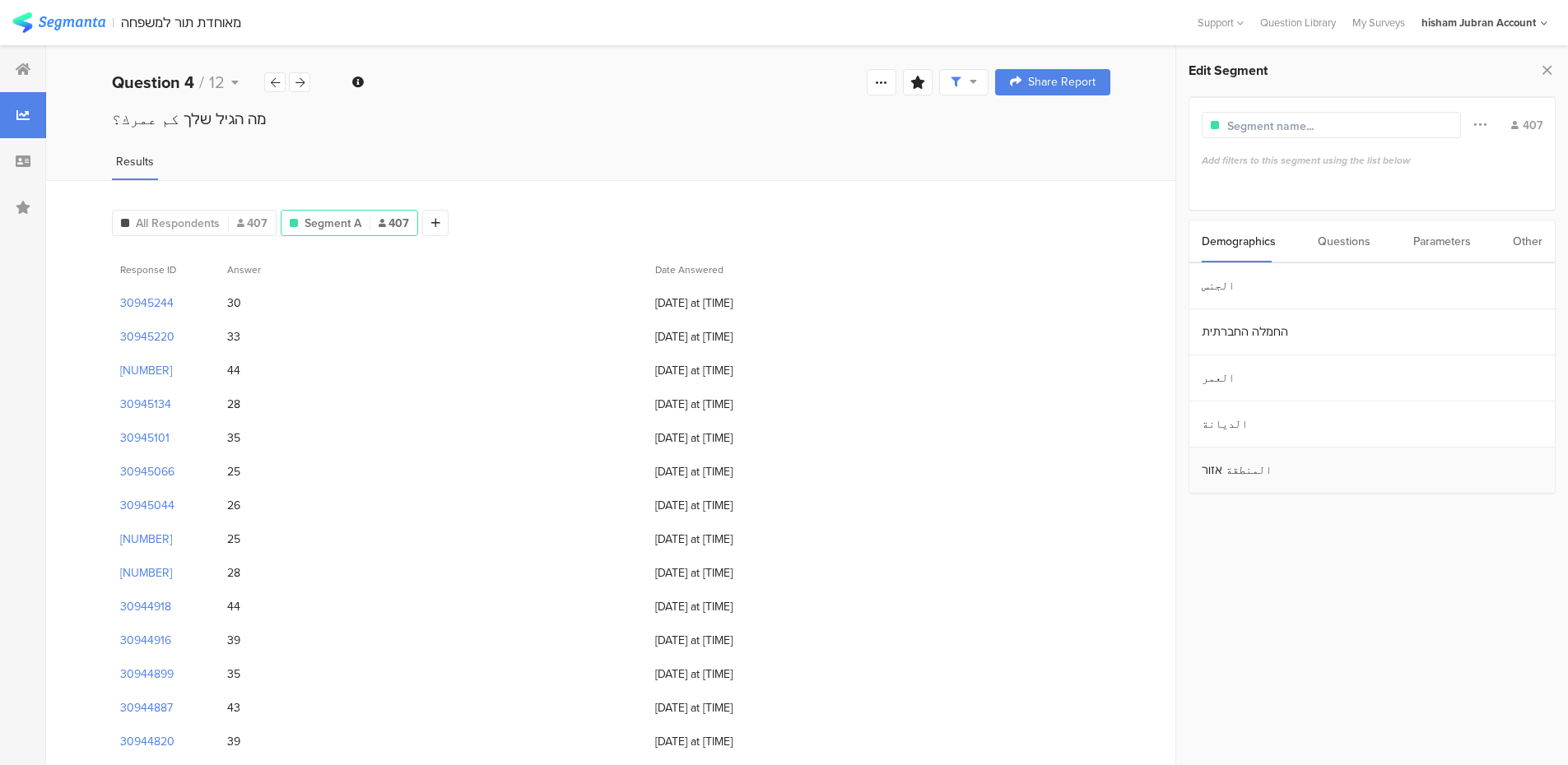 click on "المنطقة אזור" at bounding box center (1372, 471) 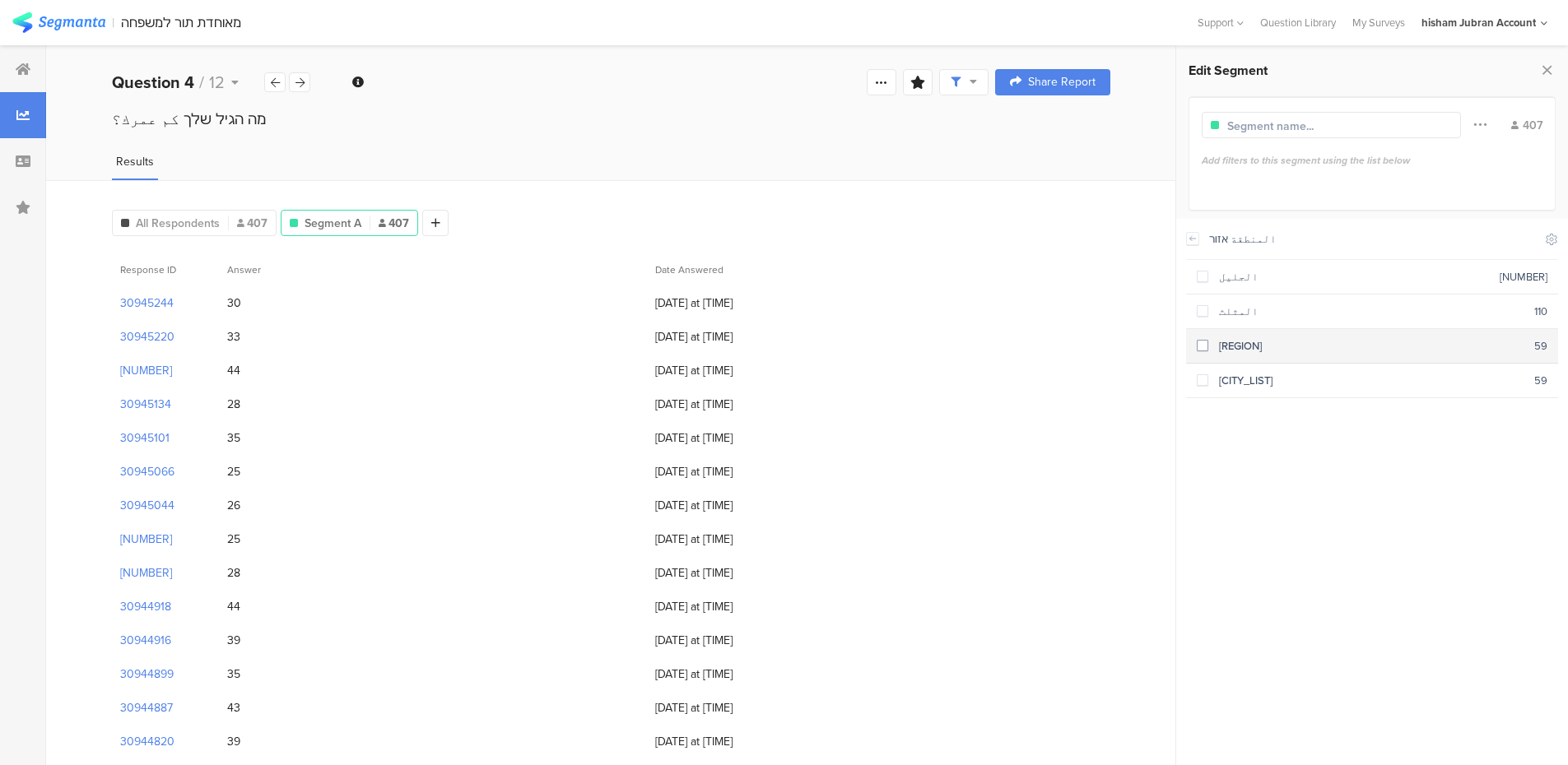 click at bounding box center (1203, 345) 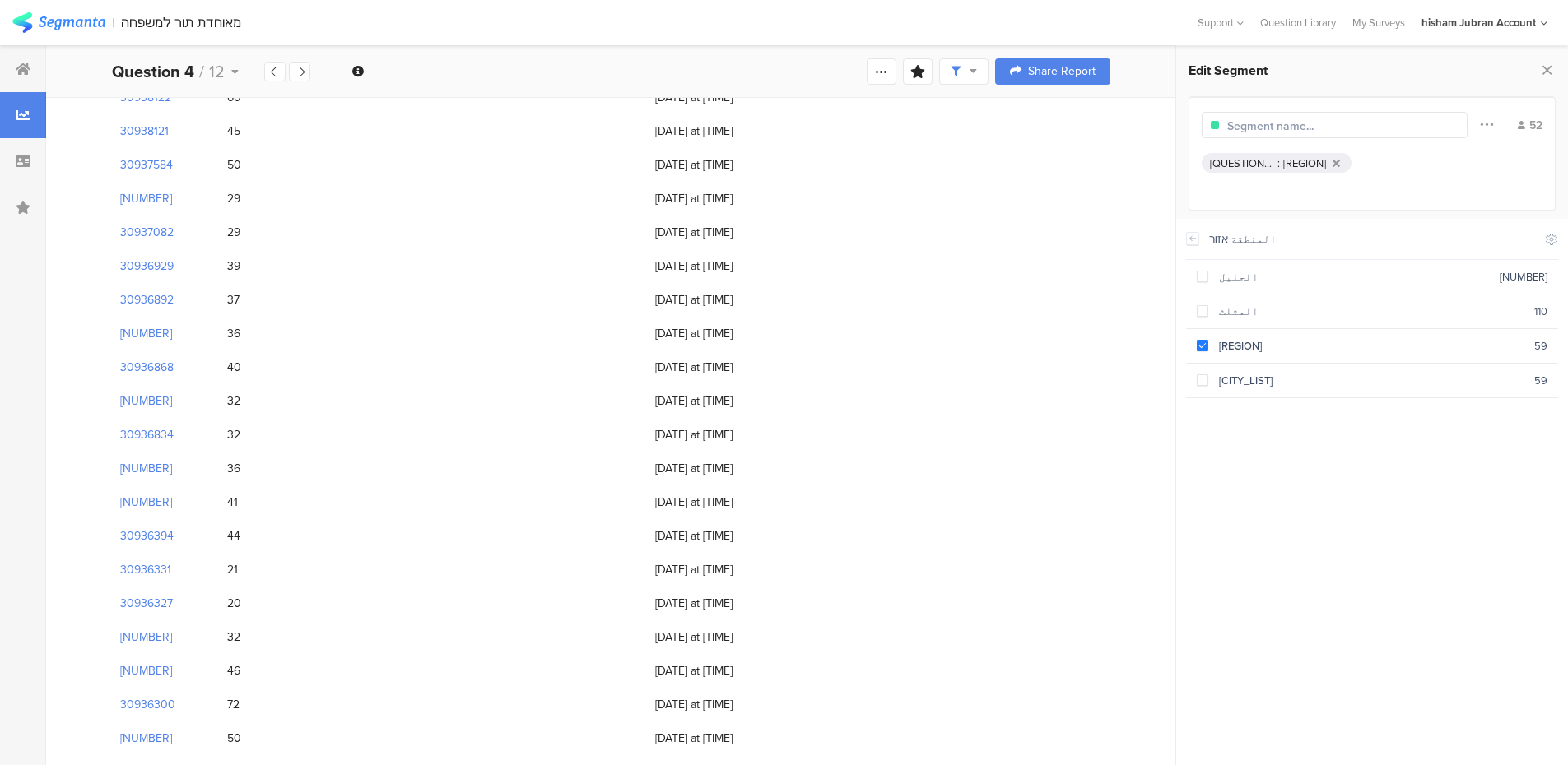 scroll, scrollTop: 1259, scrollLeft: 0, axis: vertical 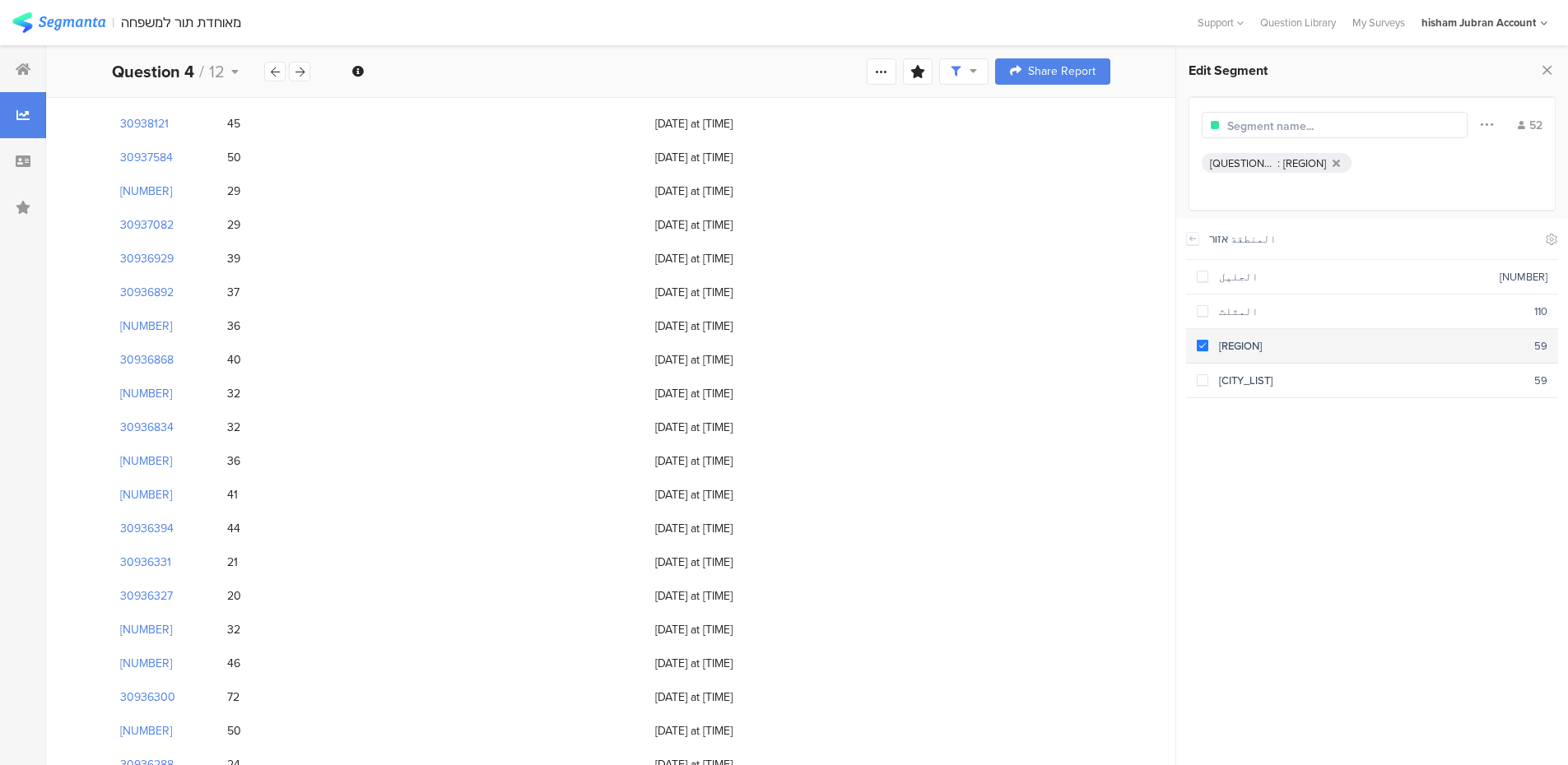 click at bounding box center (1203, 345) 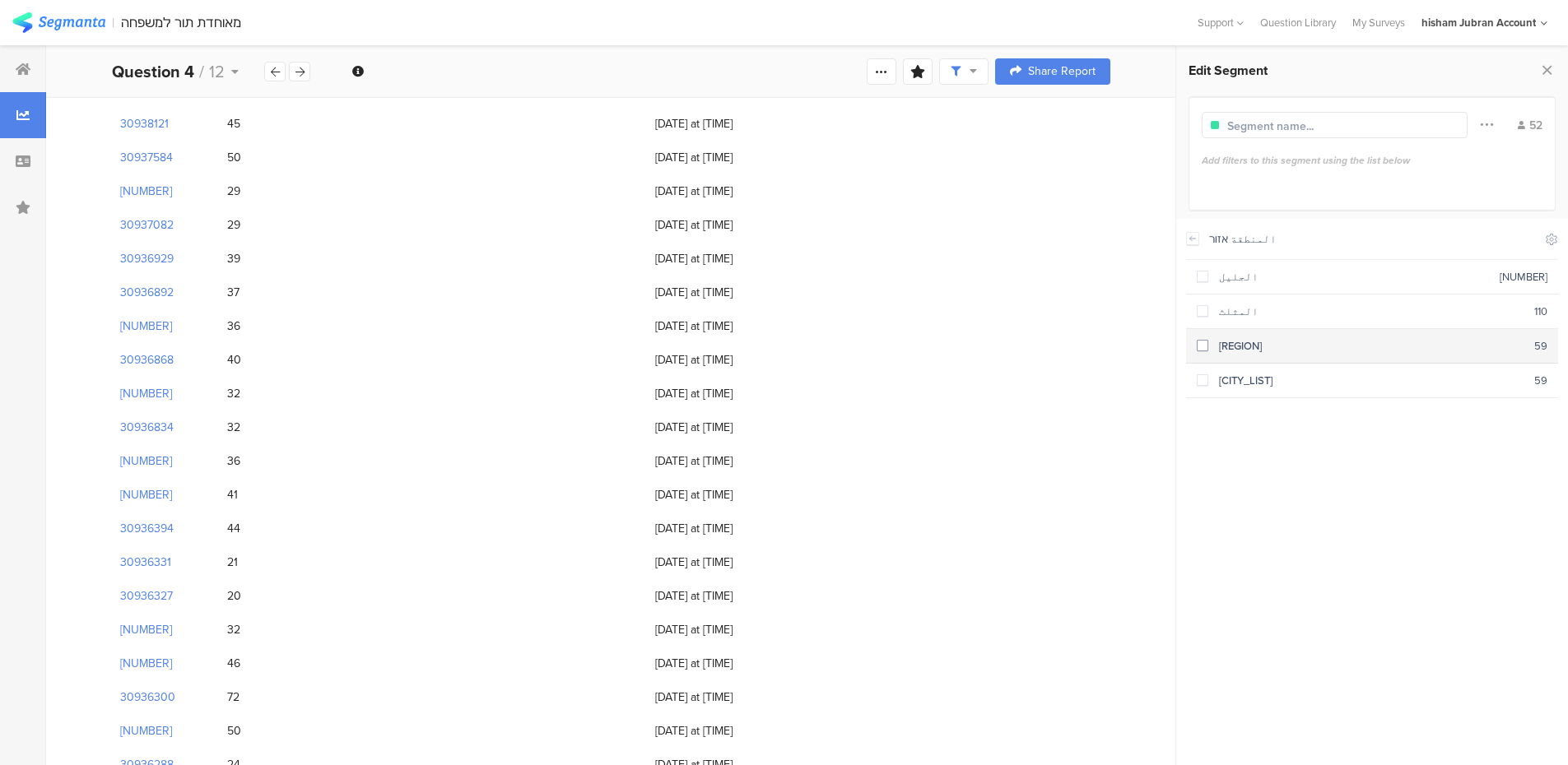 scroll, scrollTop: 0, scrollLeft: 0, axis: both 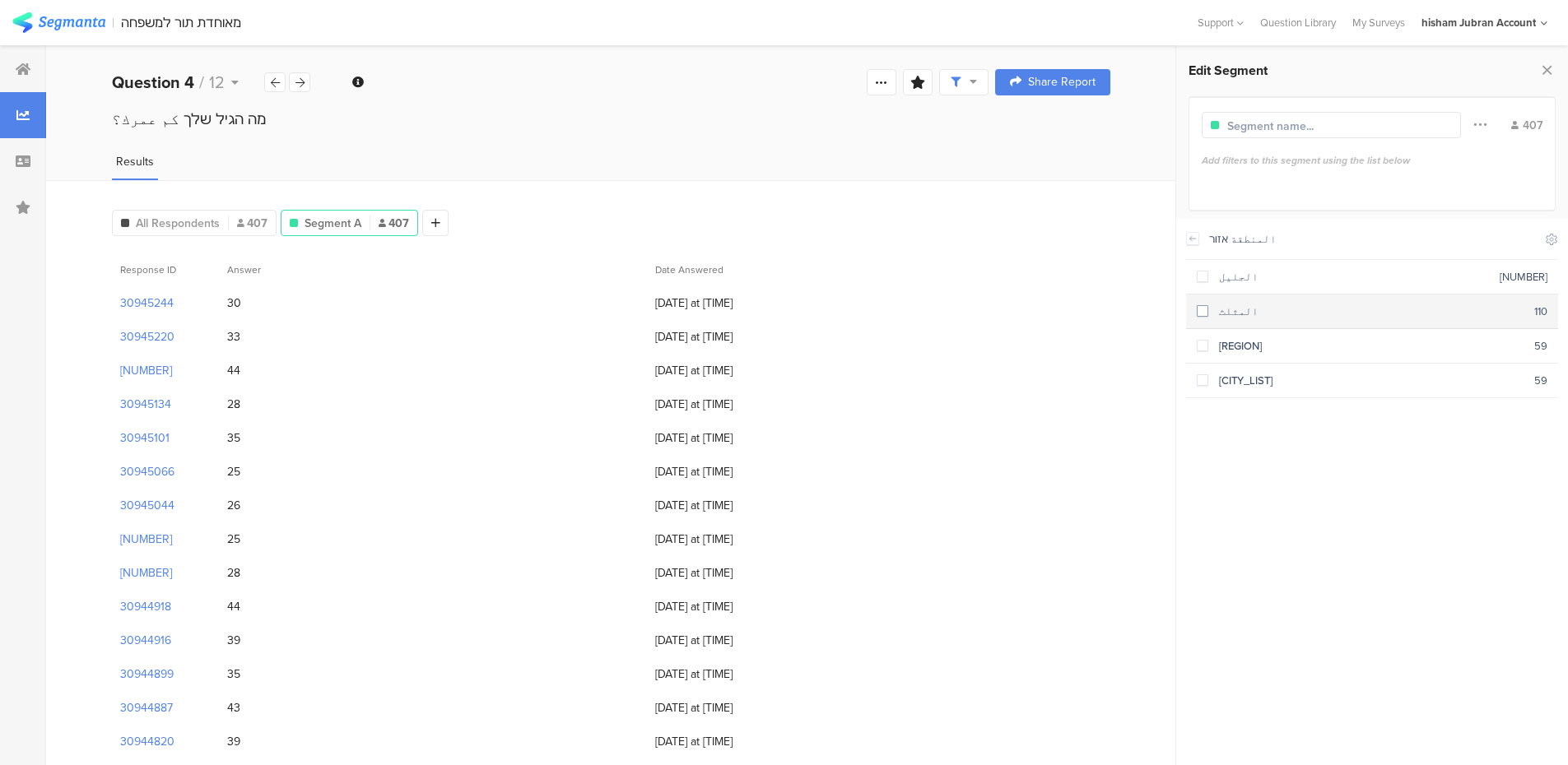 click at bounding box center (1203, 311) 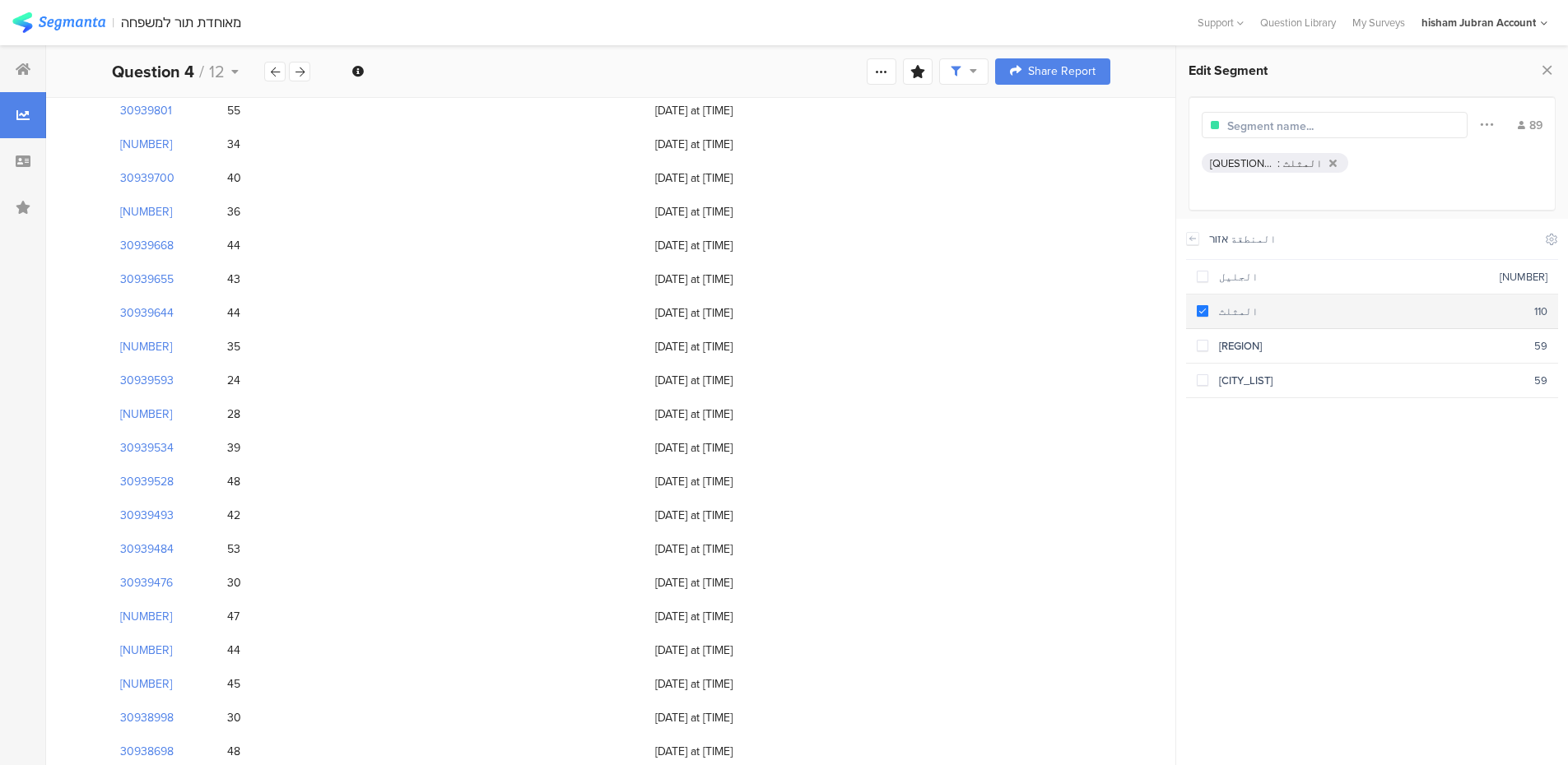 scroll, scrollTop: 1736, scrollLeft: 0, axis: vertical 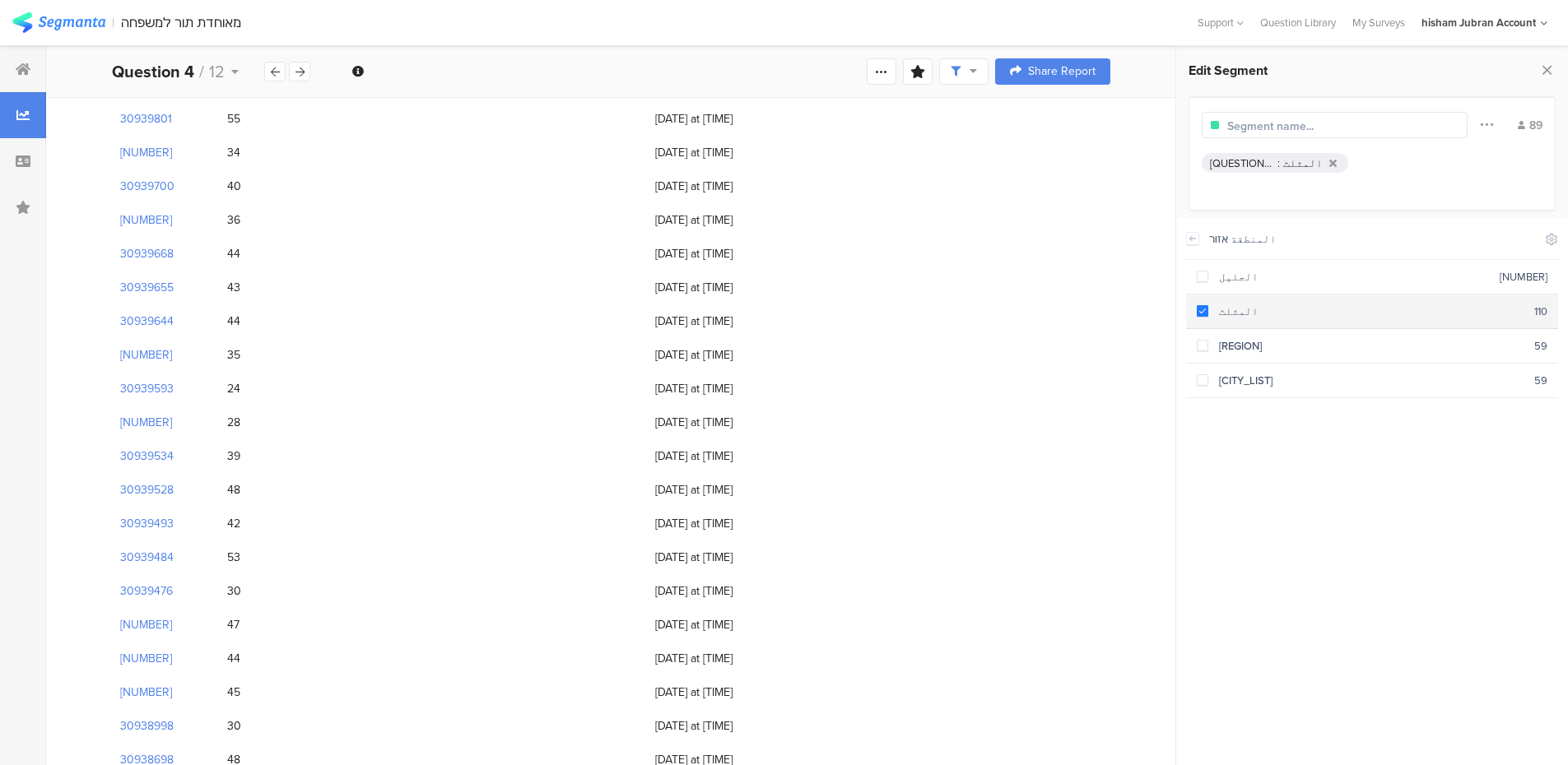 click at bounding box center (1203, 311) 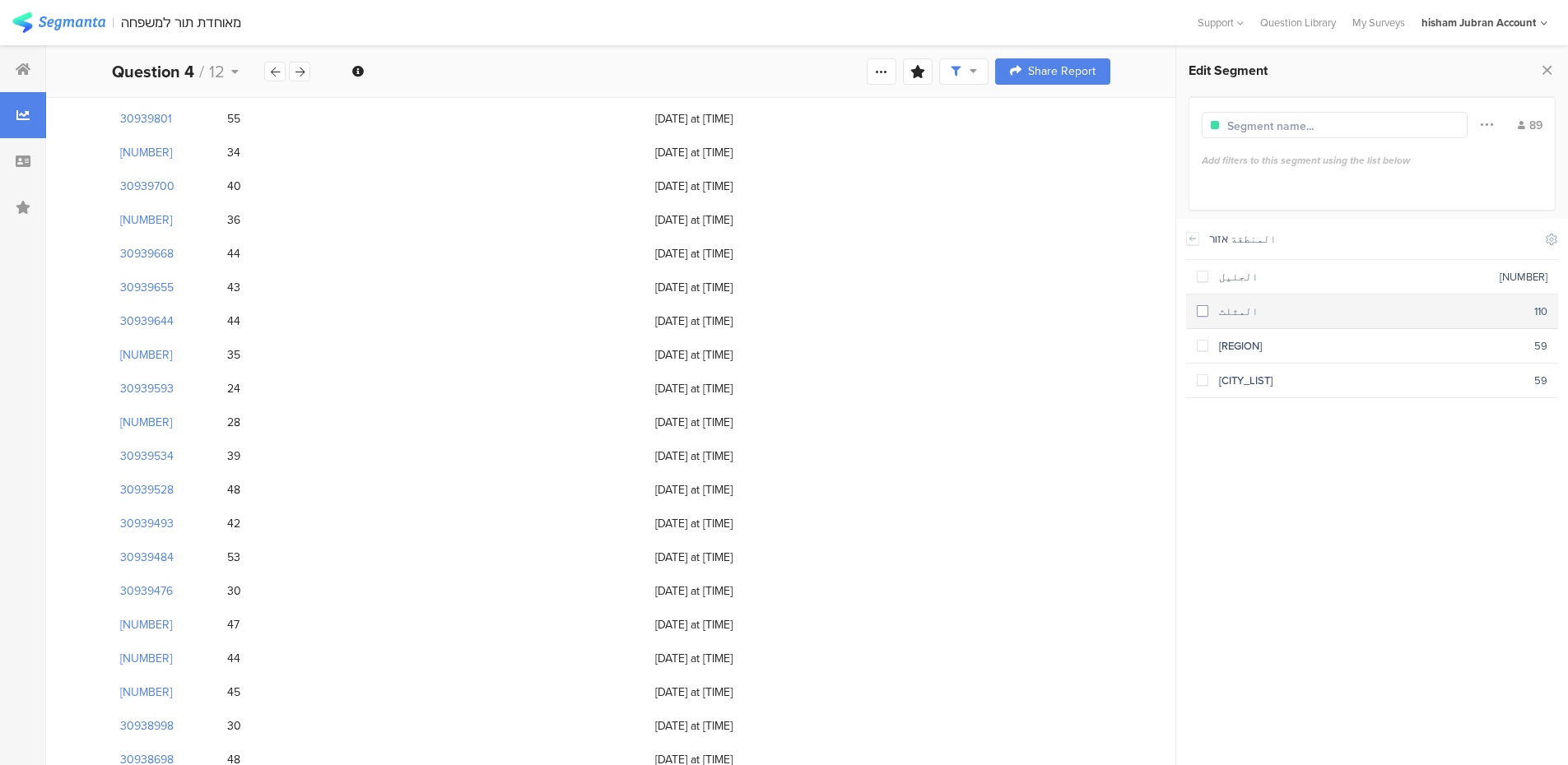 scroll, scrollTop: 0, scrollLeft: 0, axis: both 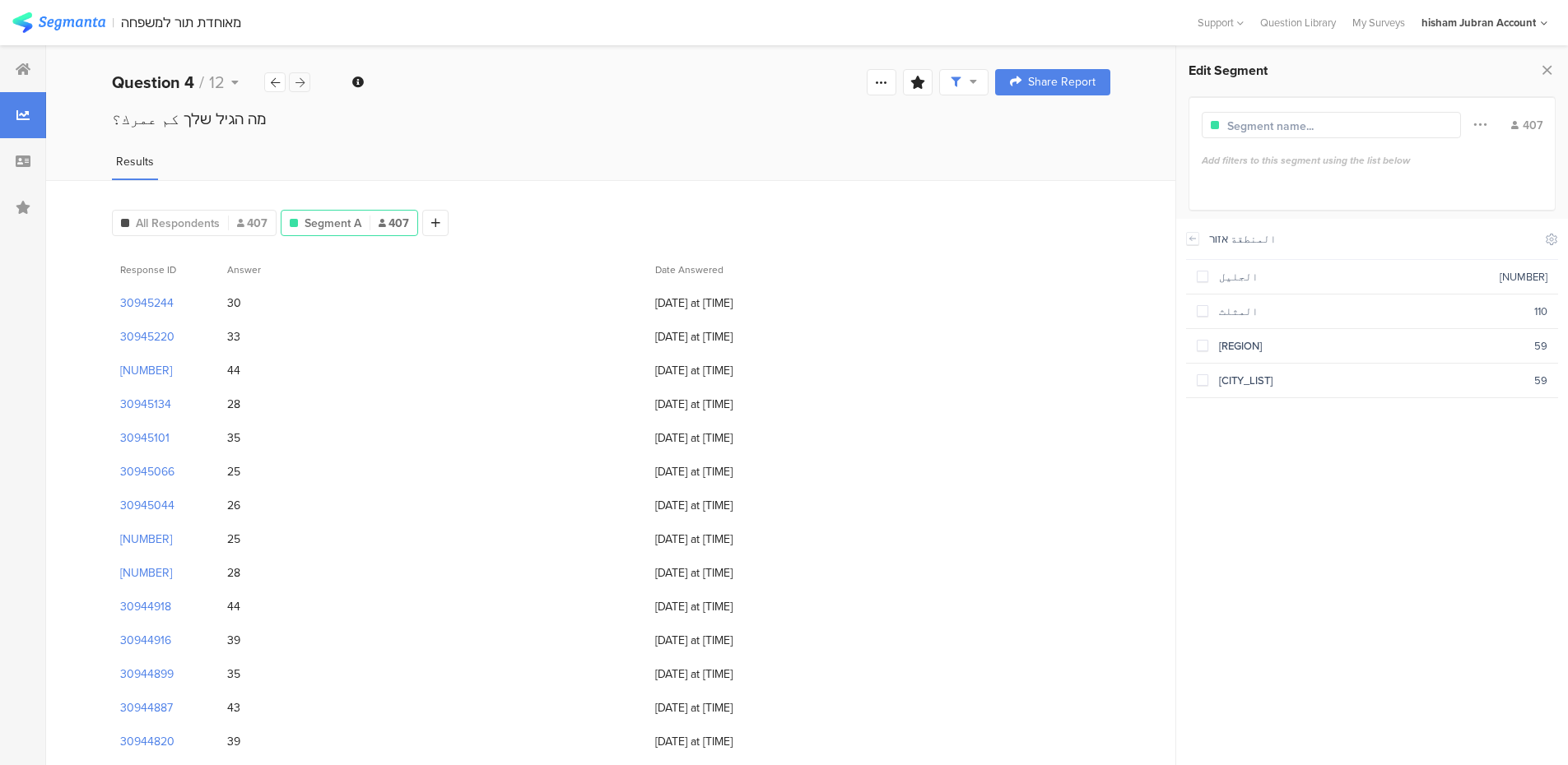 click at bounding box center (300, 82) 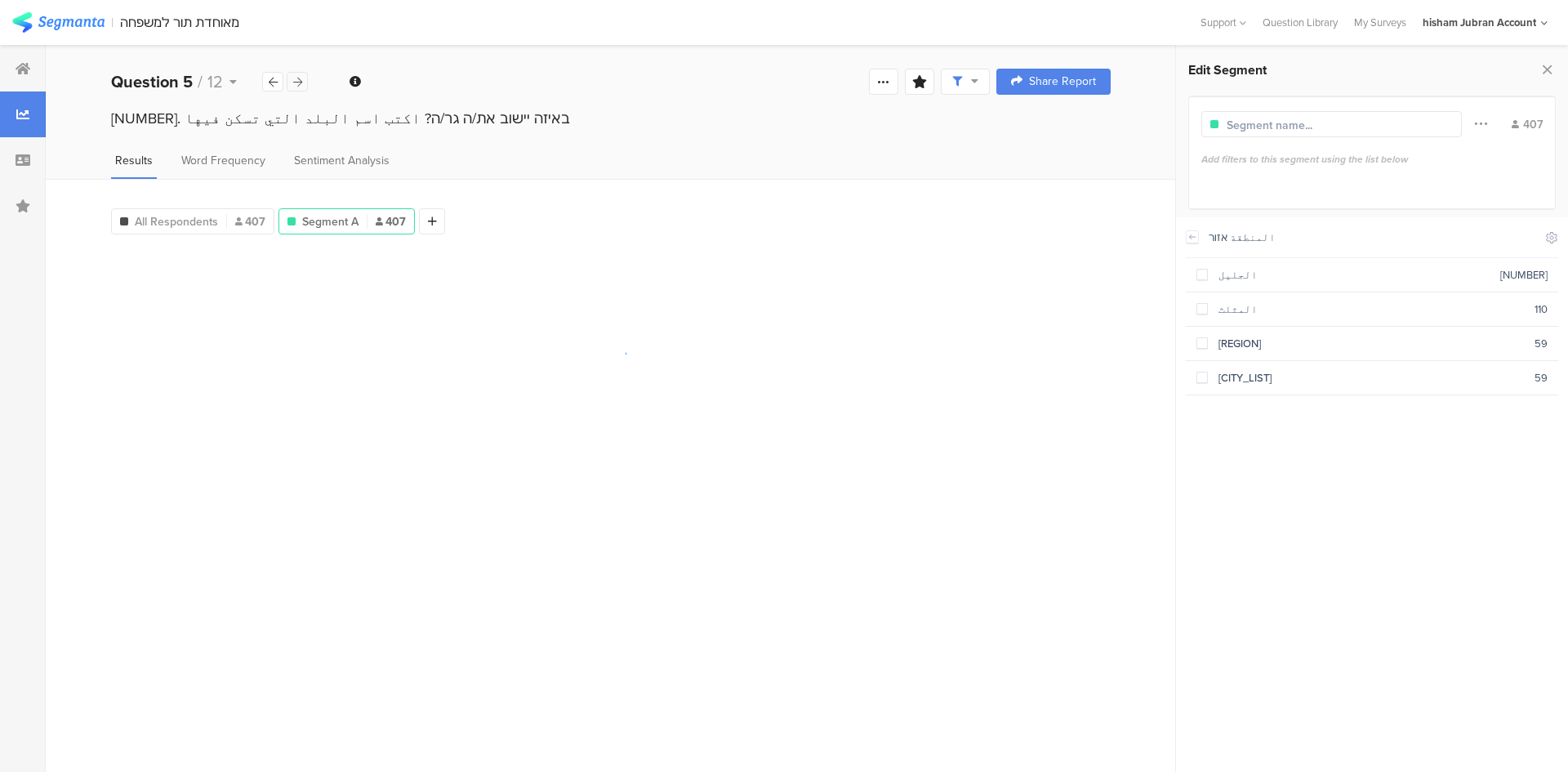 click at bounding box center [297, 82] 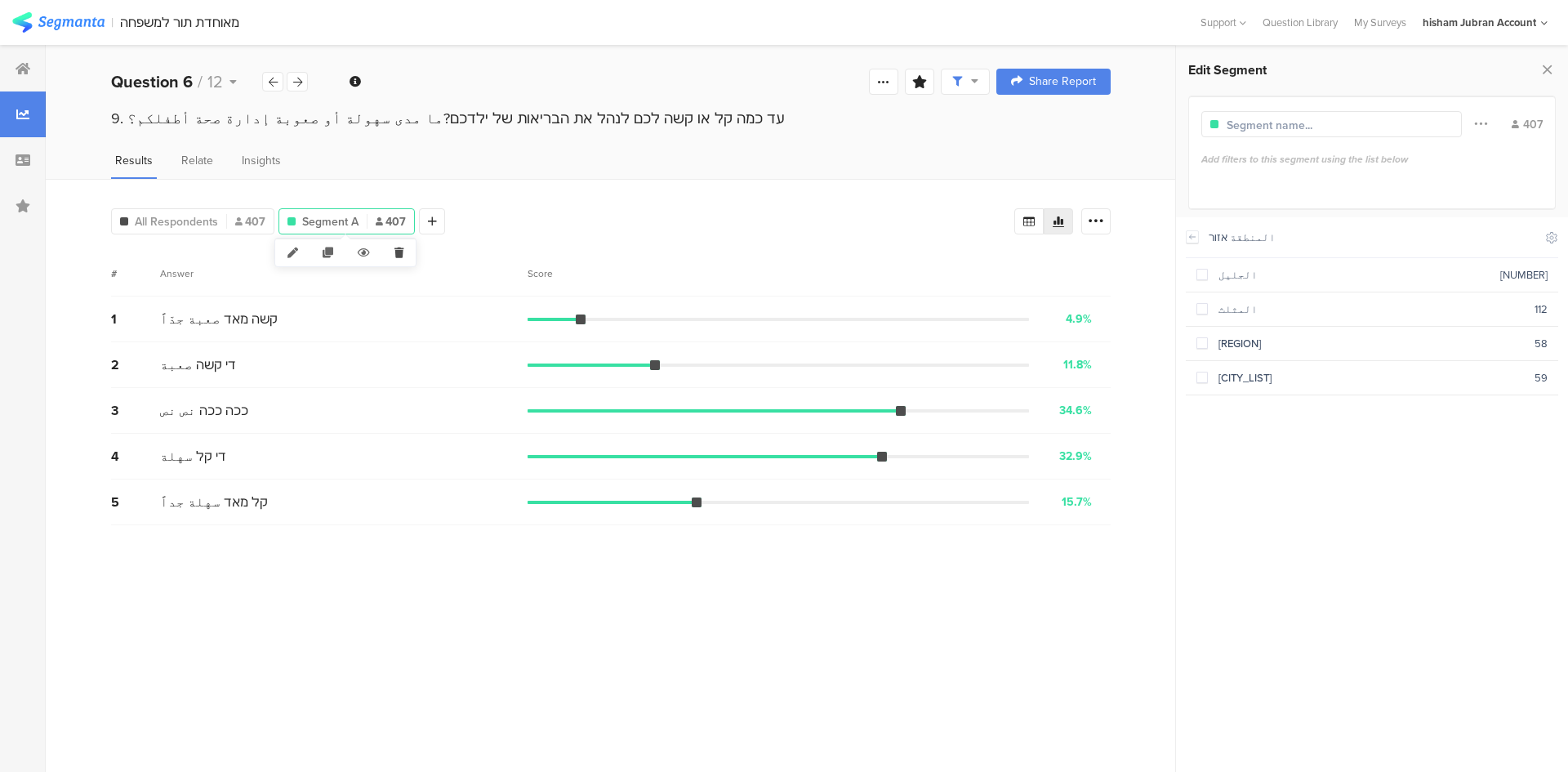 click at bounding box center (399, 252) 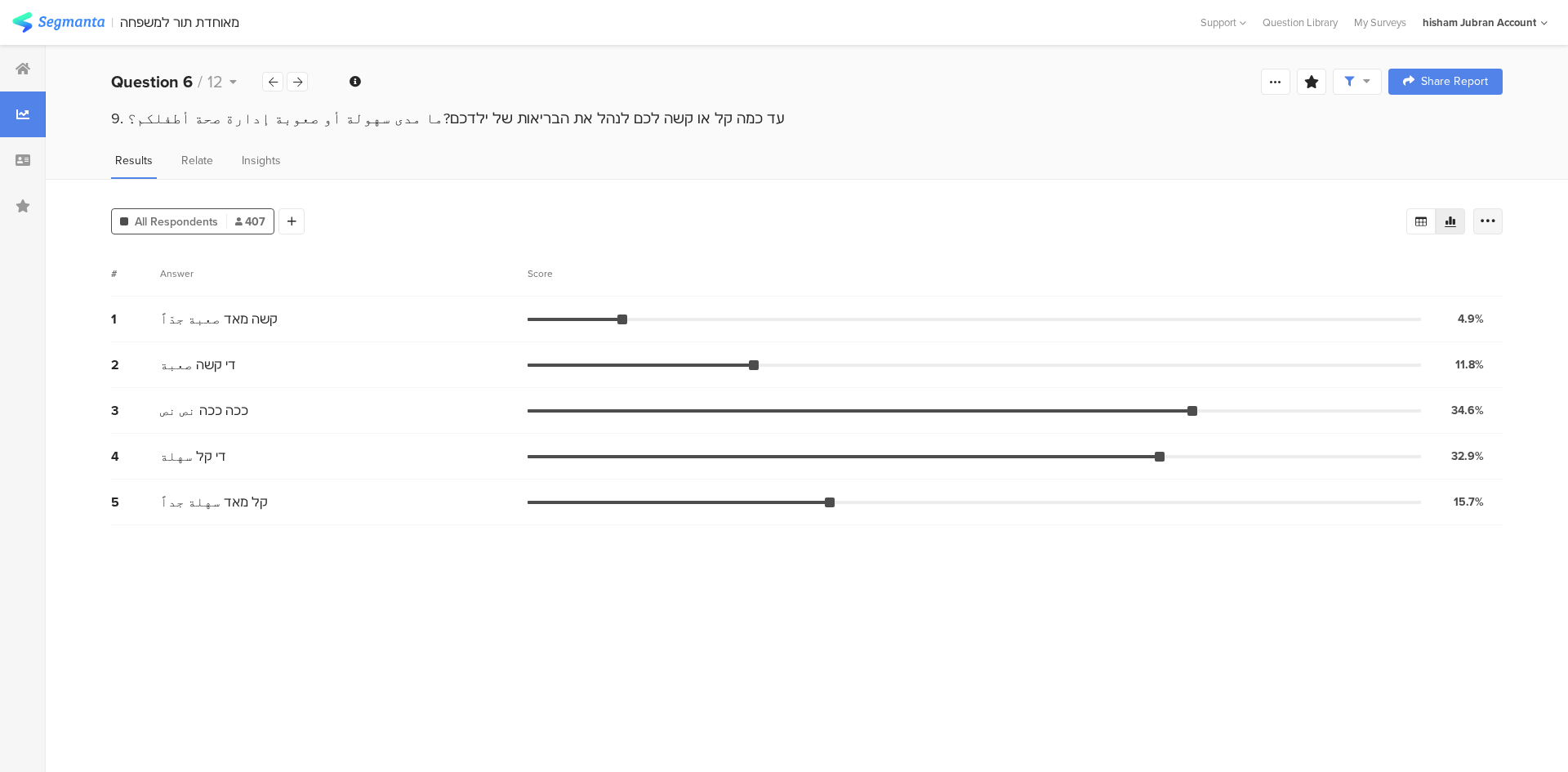 click at bounding box center [1488, 221] 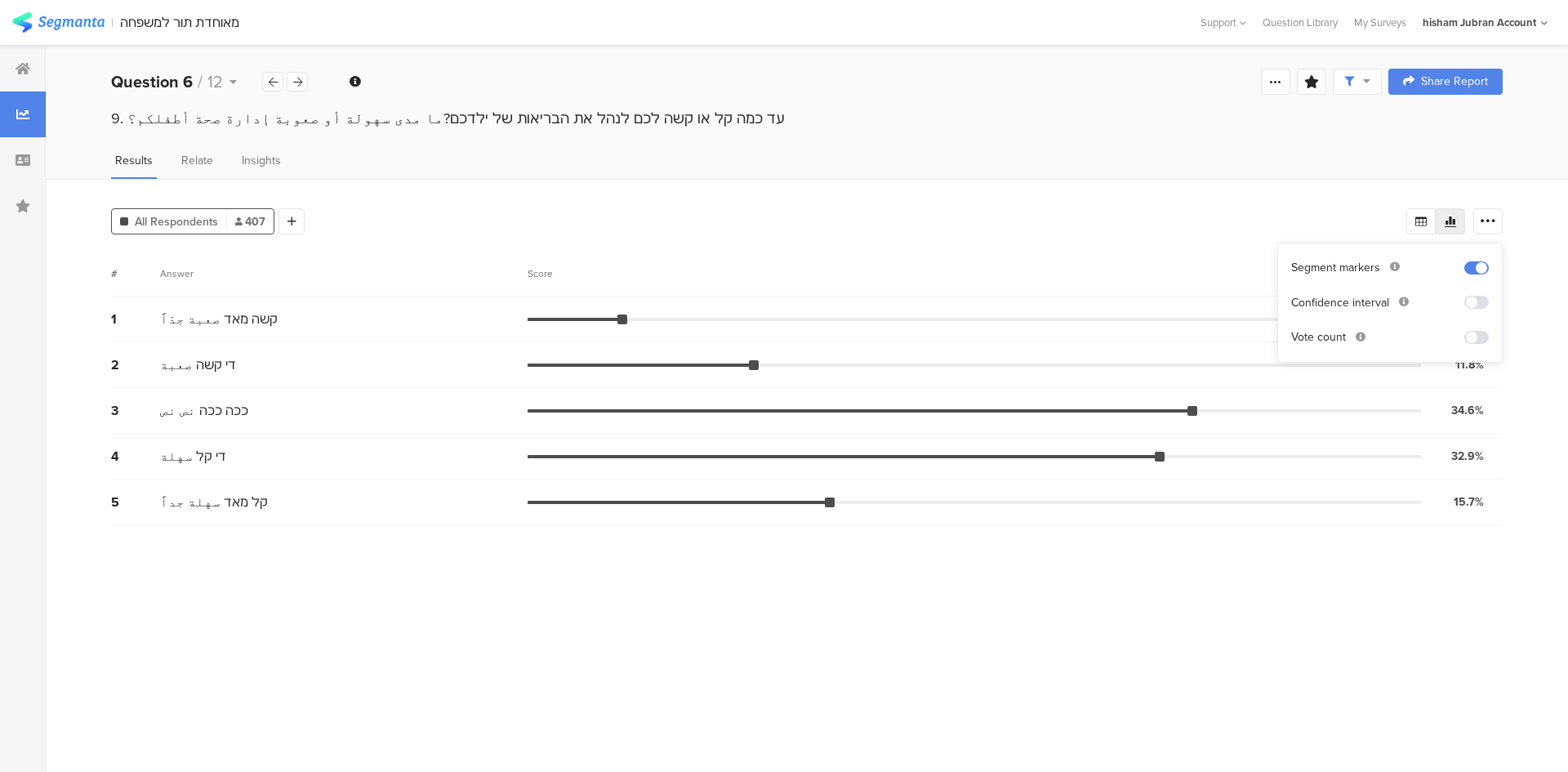 click at bounding box center [1477, 337] 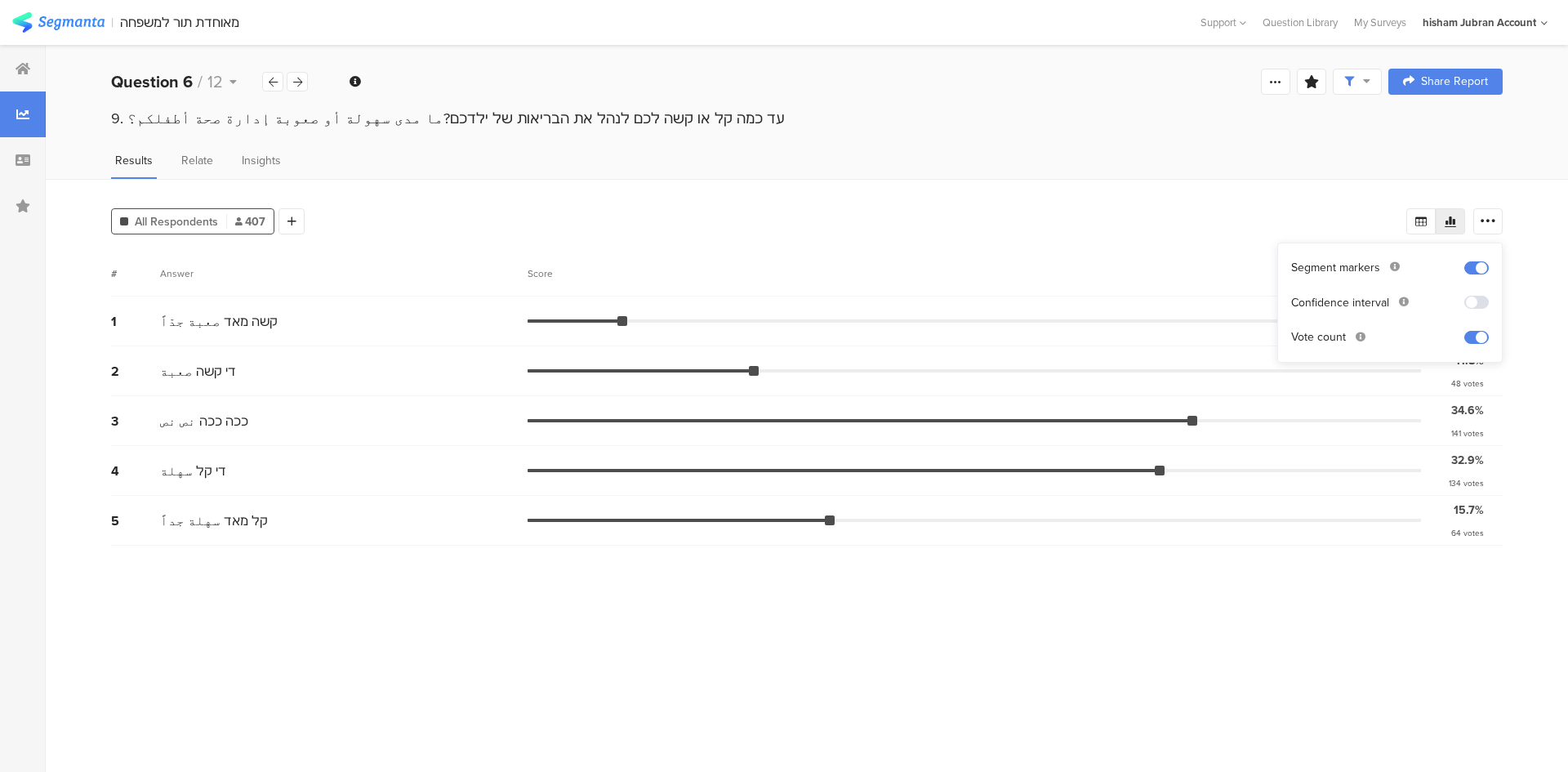 click on "קל מאד سهلة جداً" at bounding box center [344, 520] 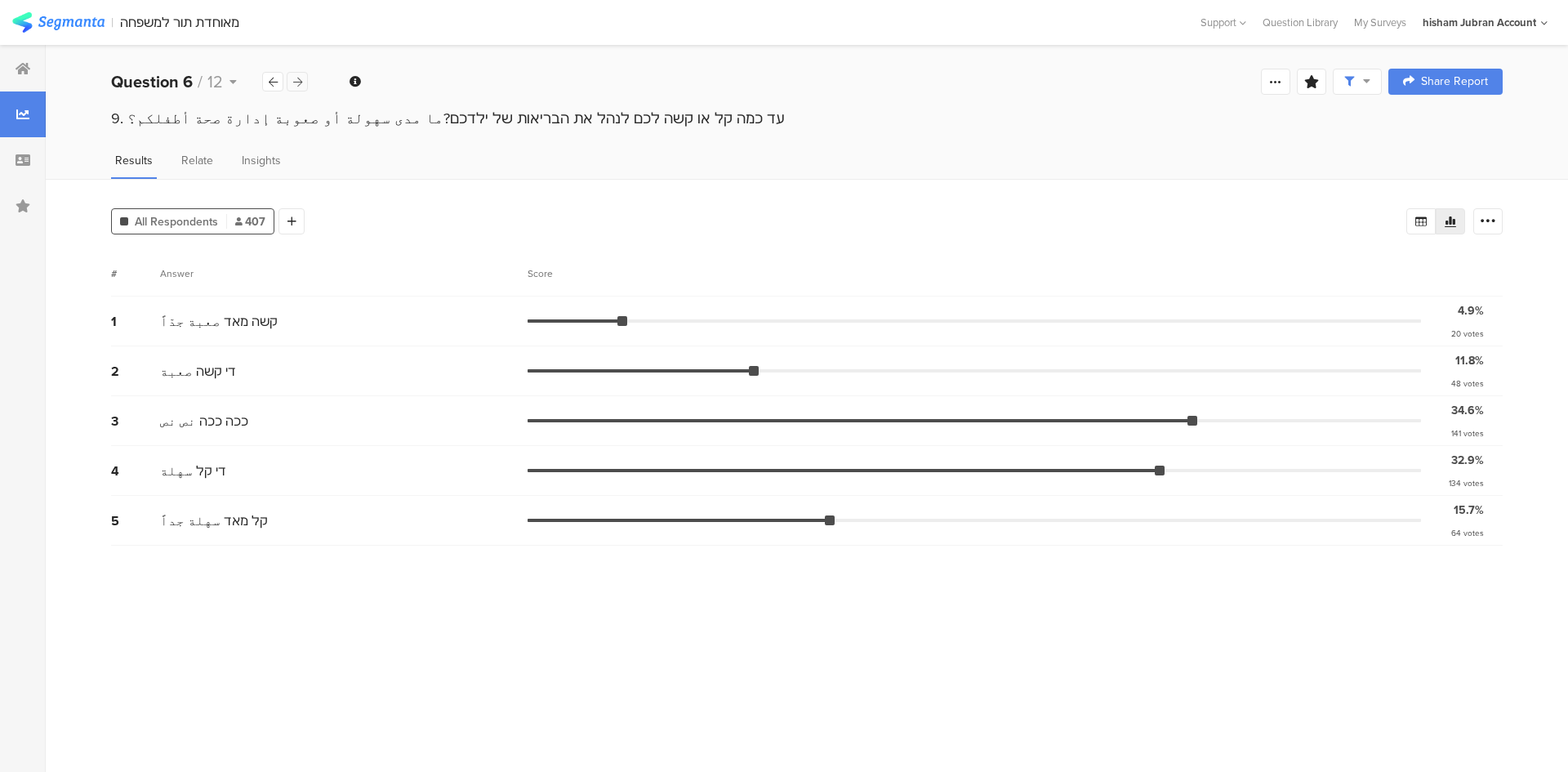 click at bounding box center (297, 82) 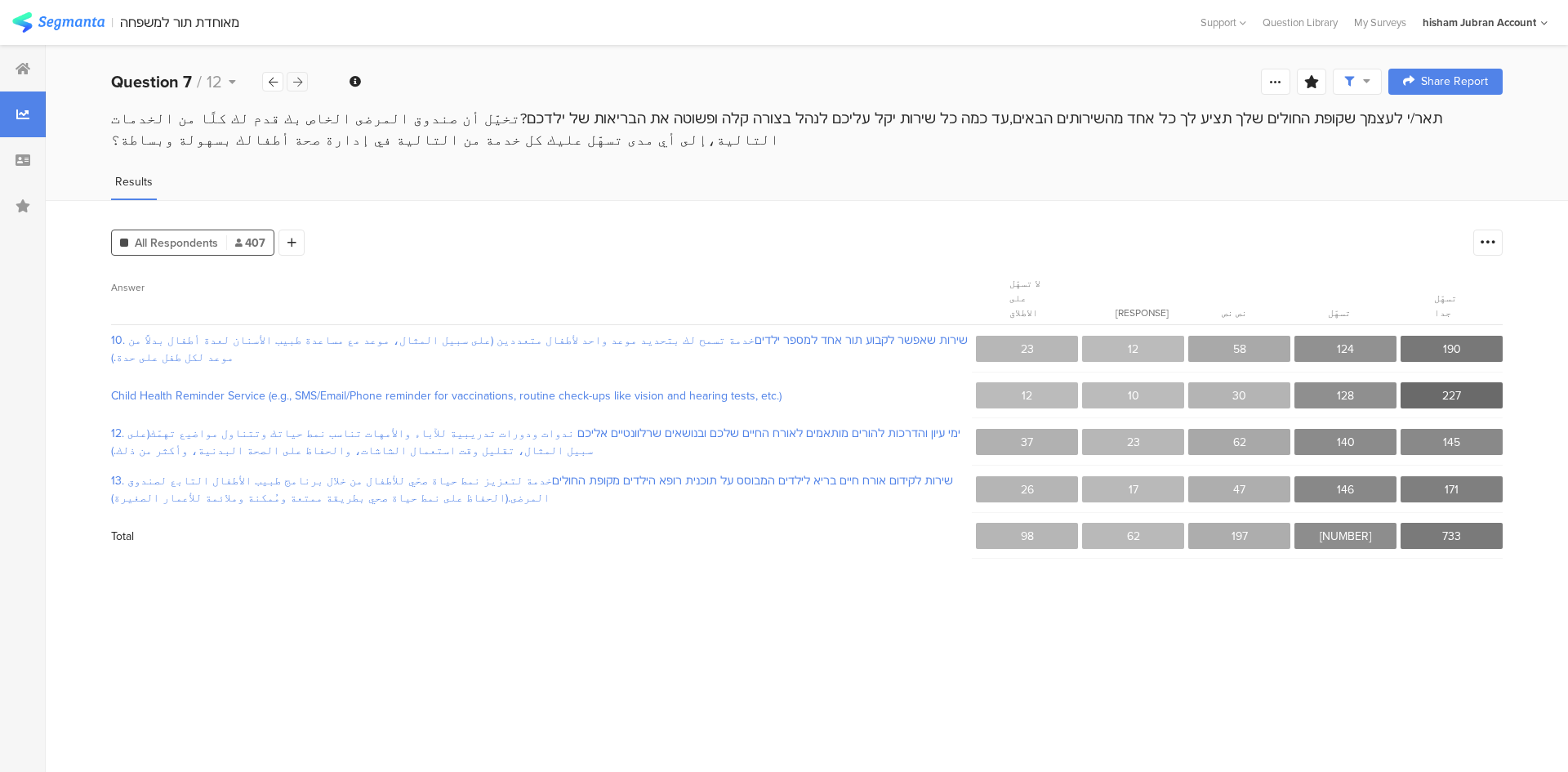 click at bounding box center (297, 82) 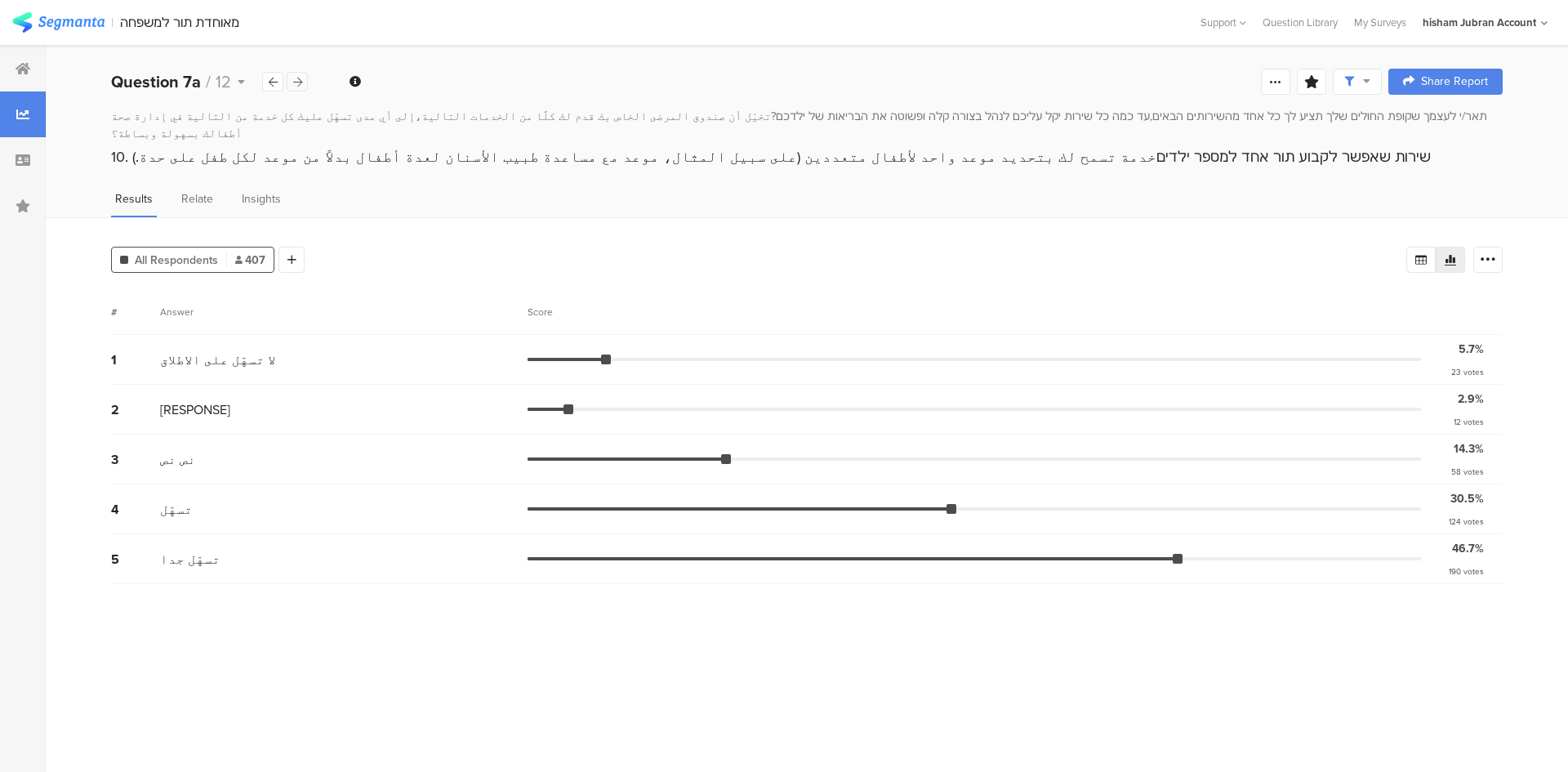 click at bounding box center (297, 82) 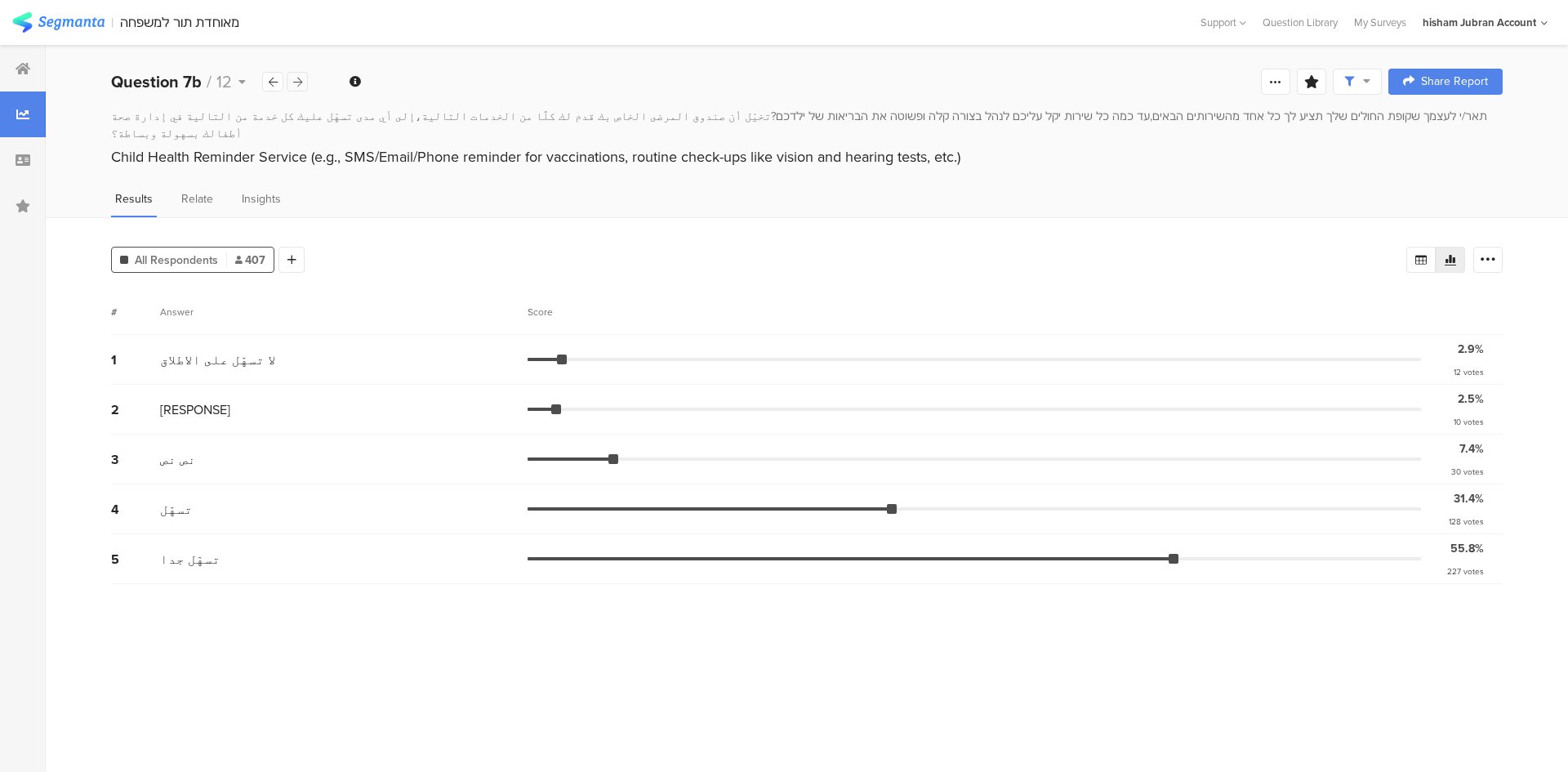 click at bounding box center (297, 82) 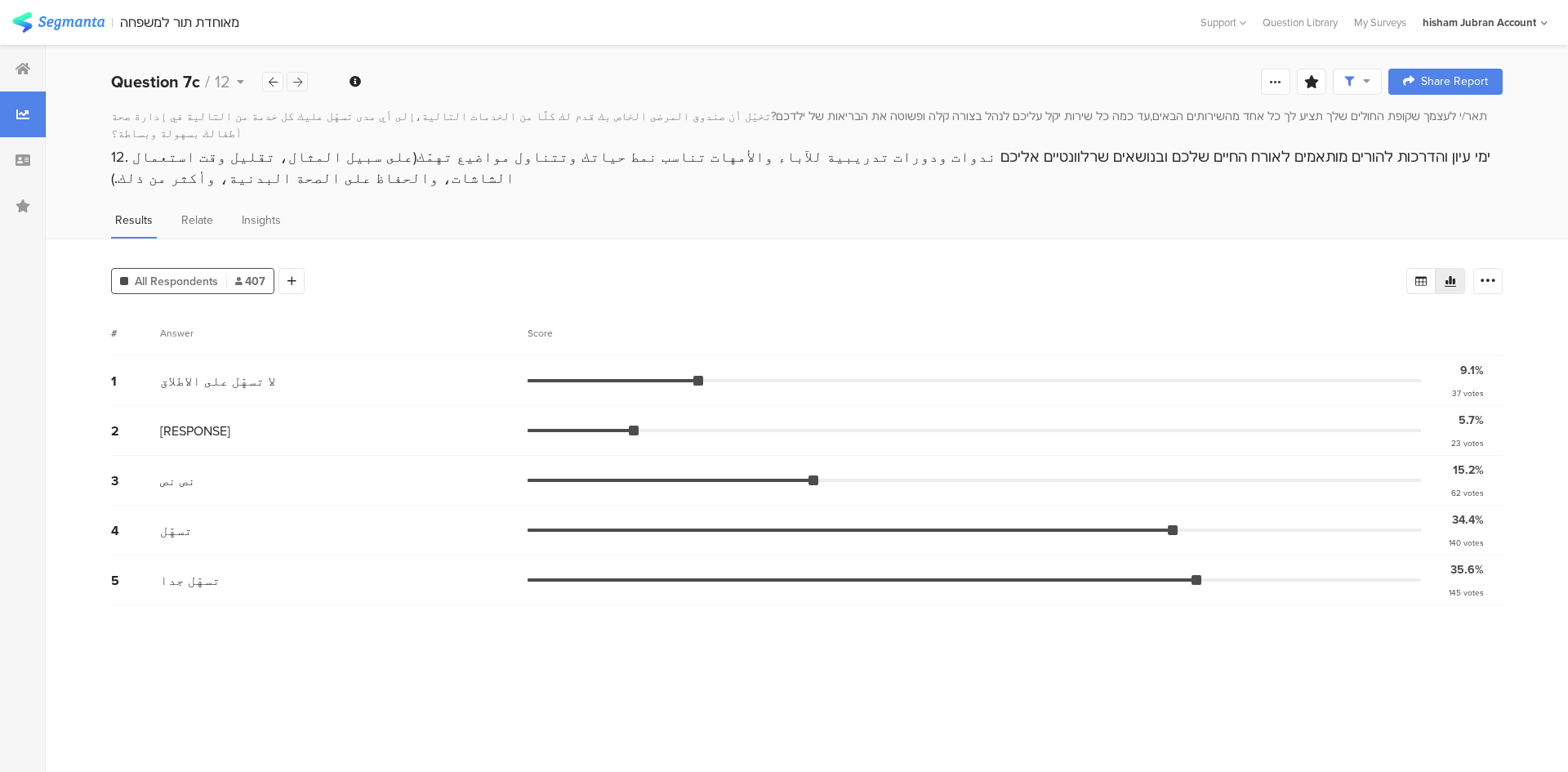 click at bounding box center (297, 82) 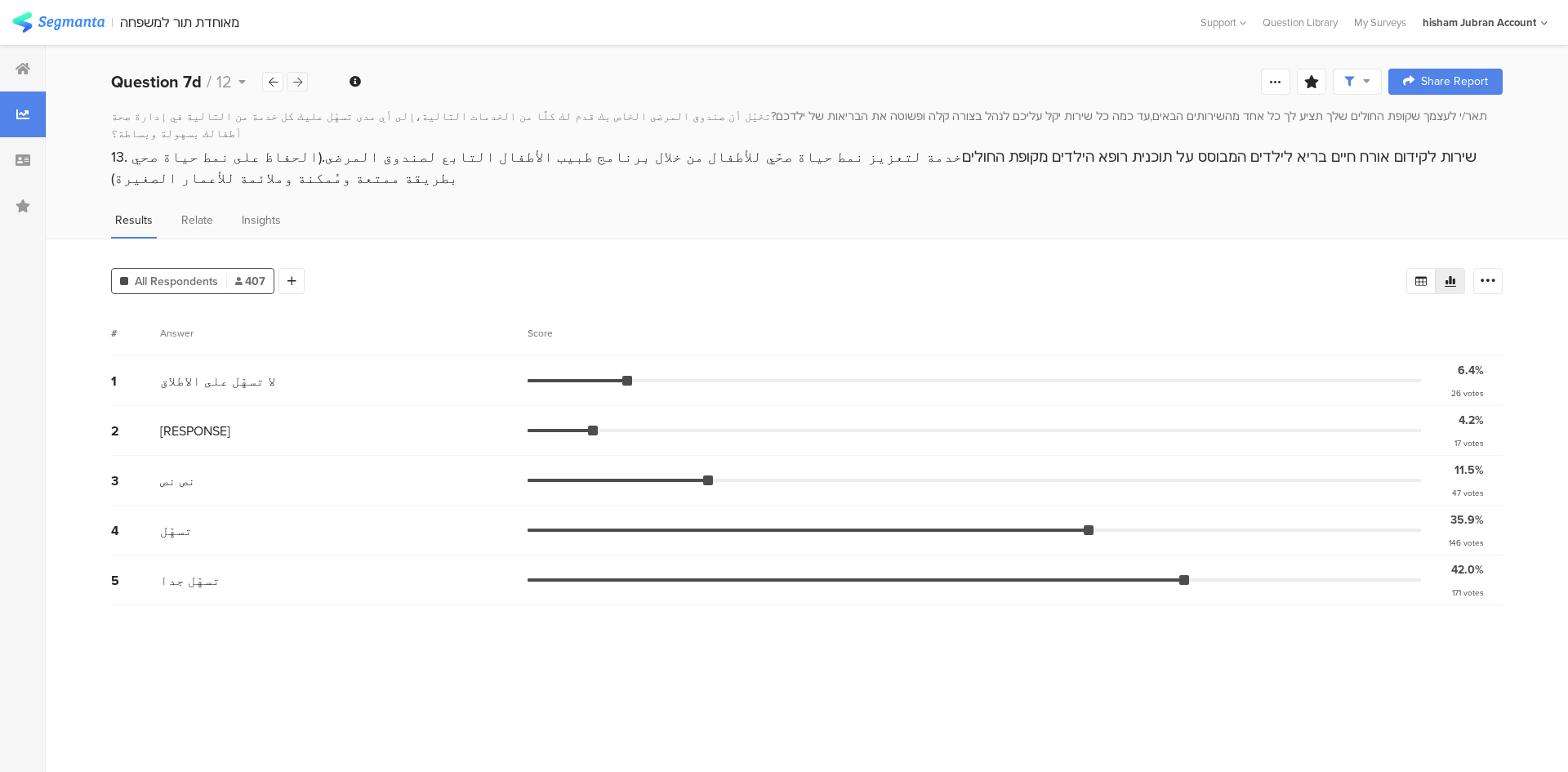 click at bounding box center [297, 82] 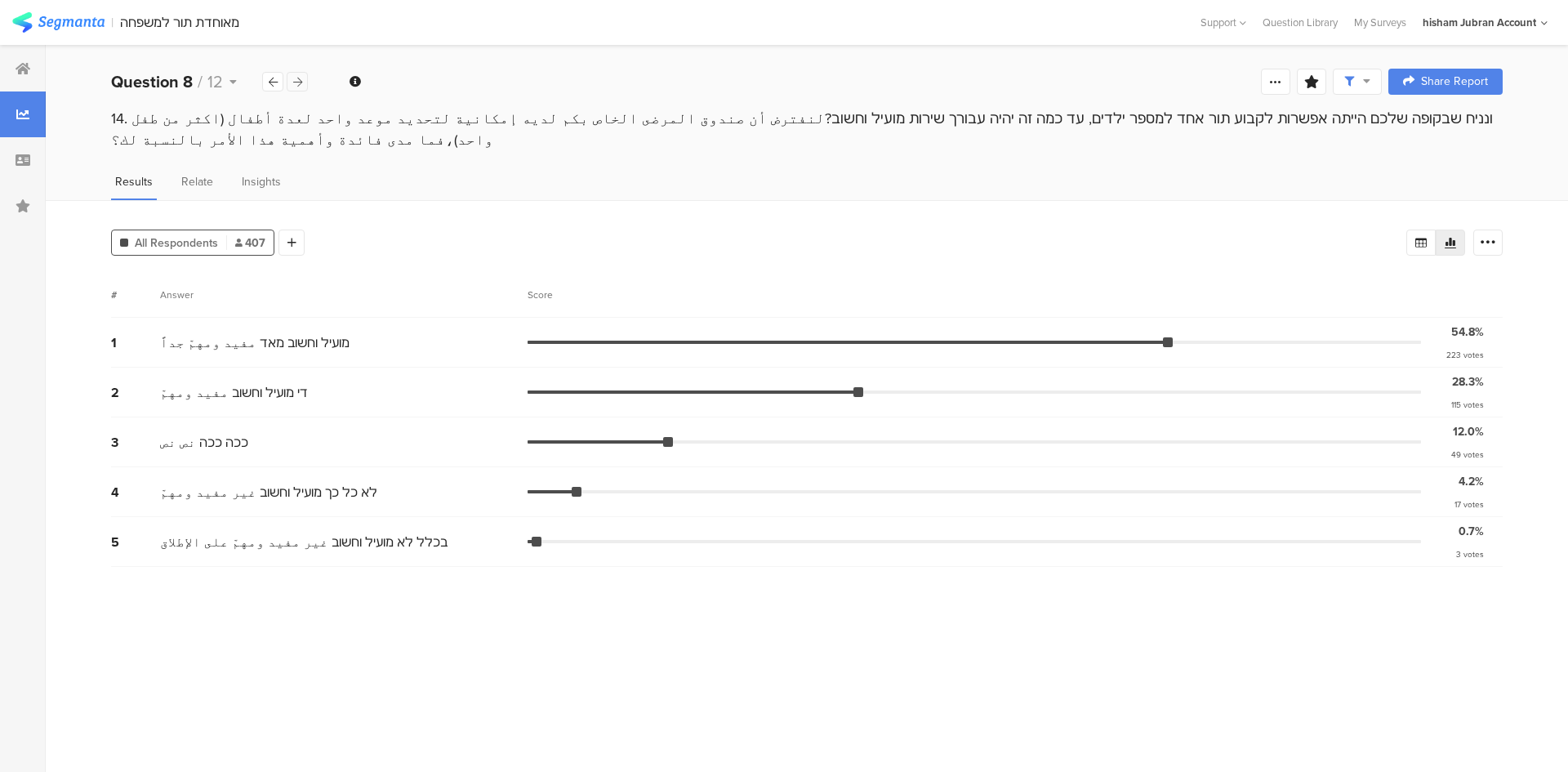 click at bounding box center [297, 82] 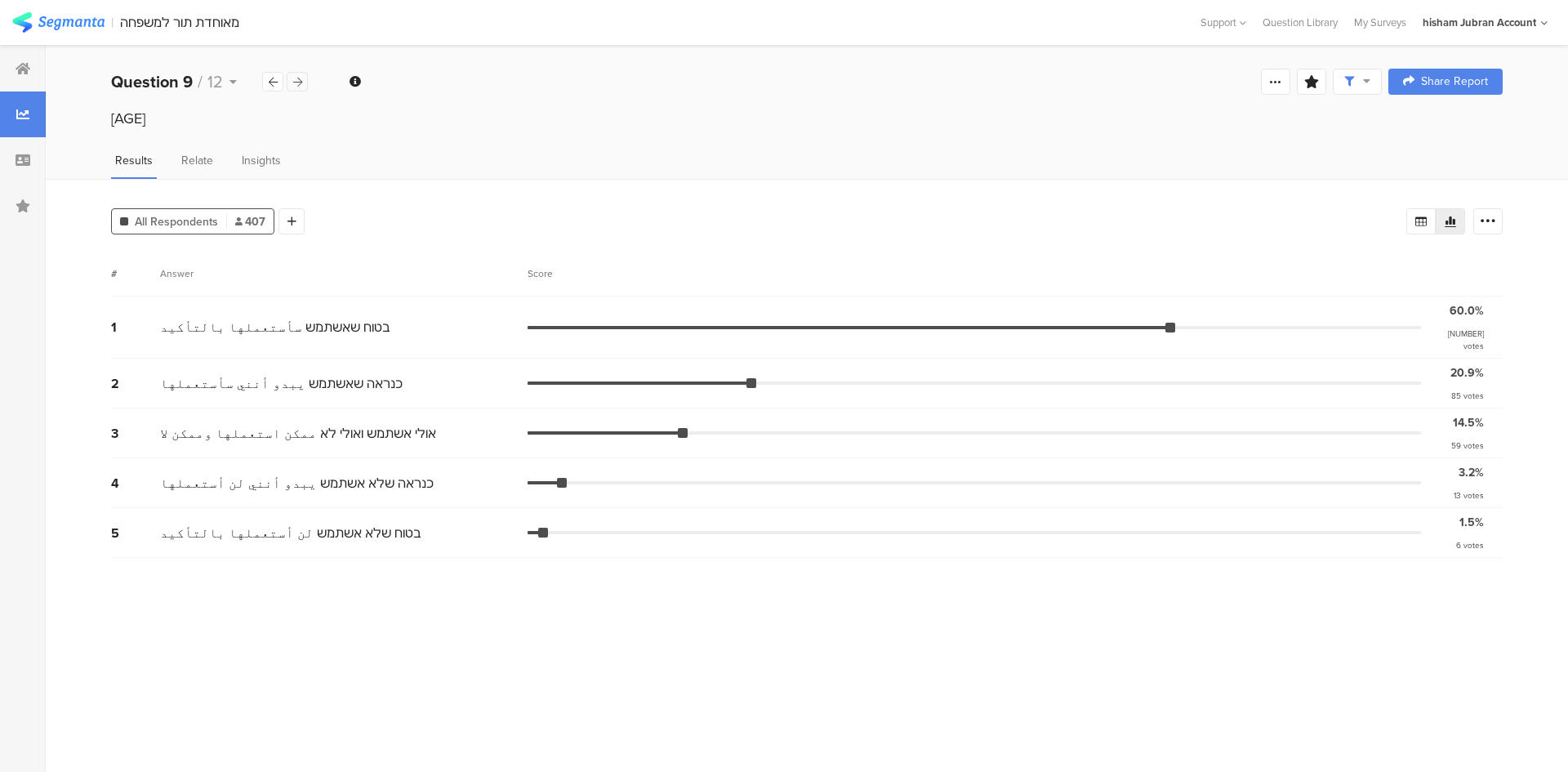 click at bounding box center (297, 82) 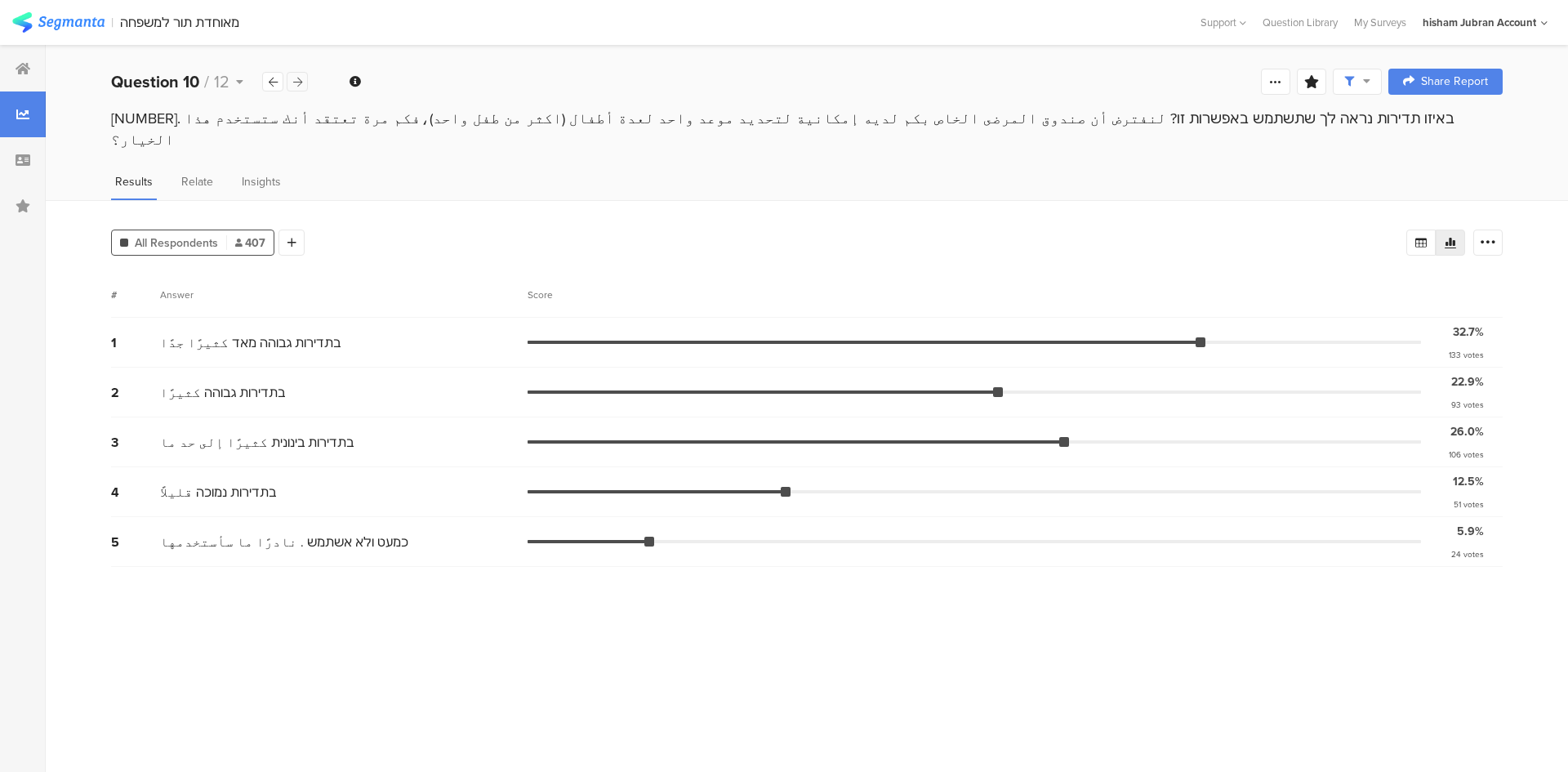 click at bounding box center (297, 82) 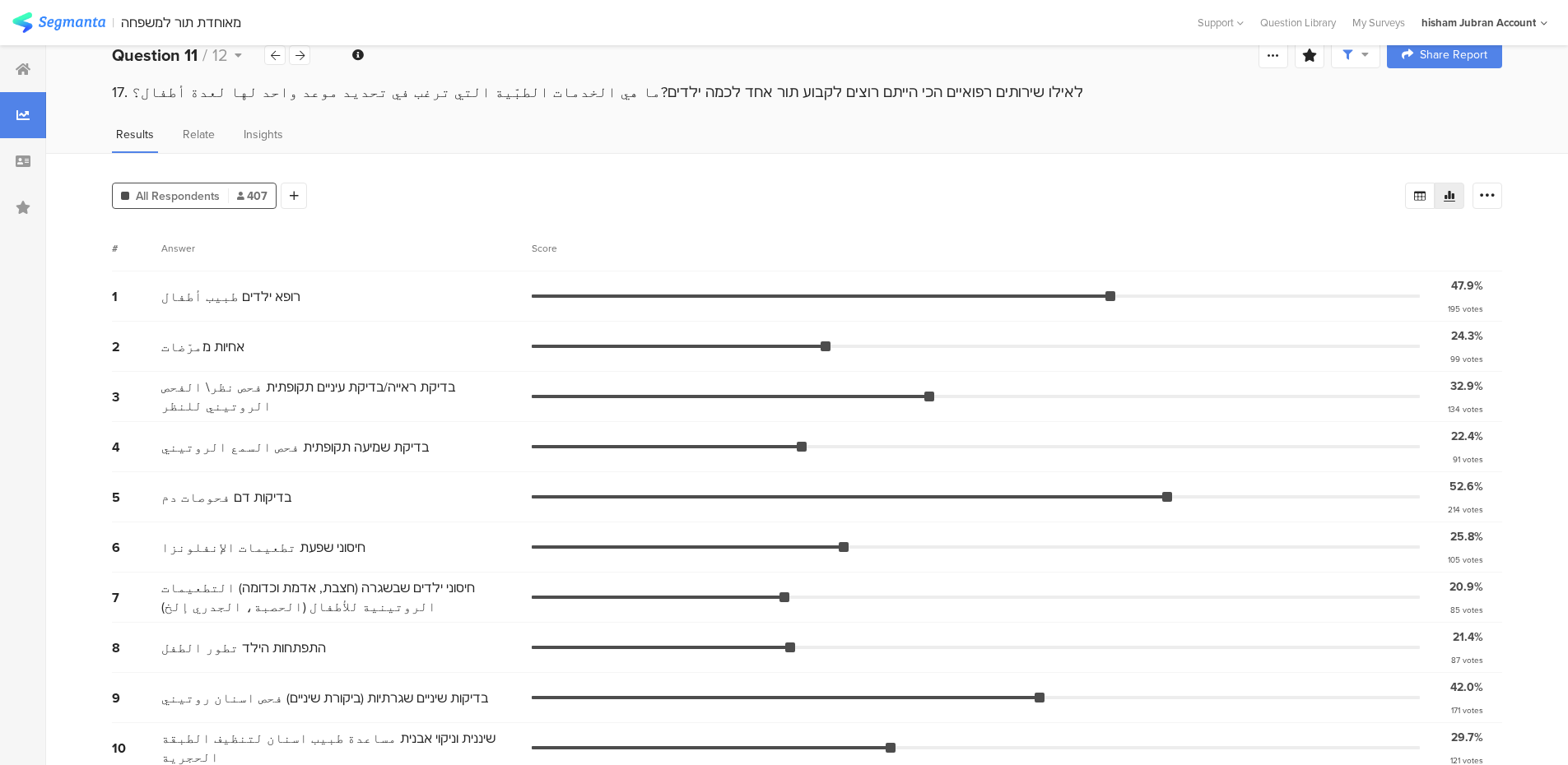 scroll, scrollTop: 0, scrollLeft: 0, axis: both 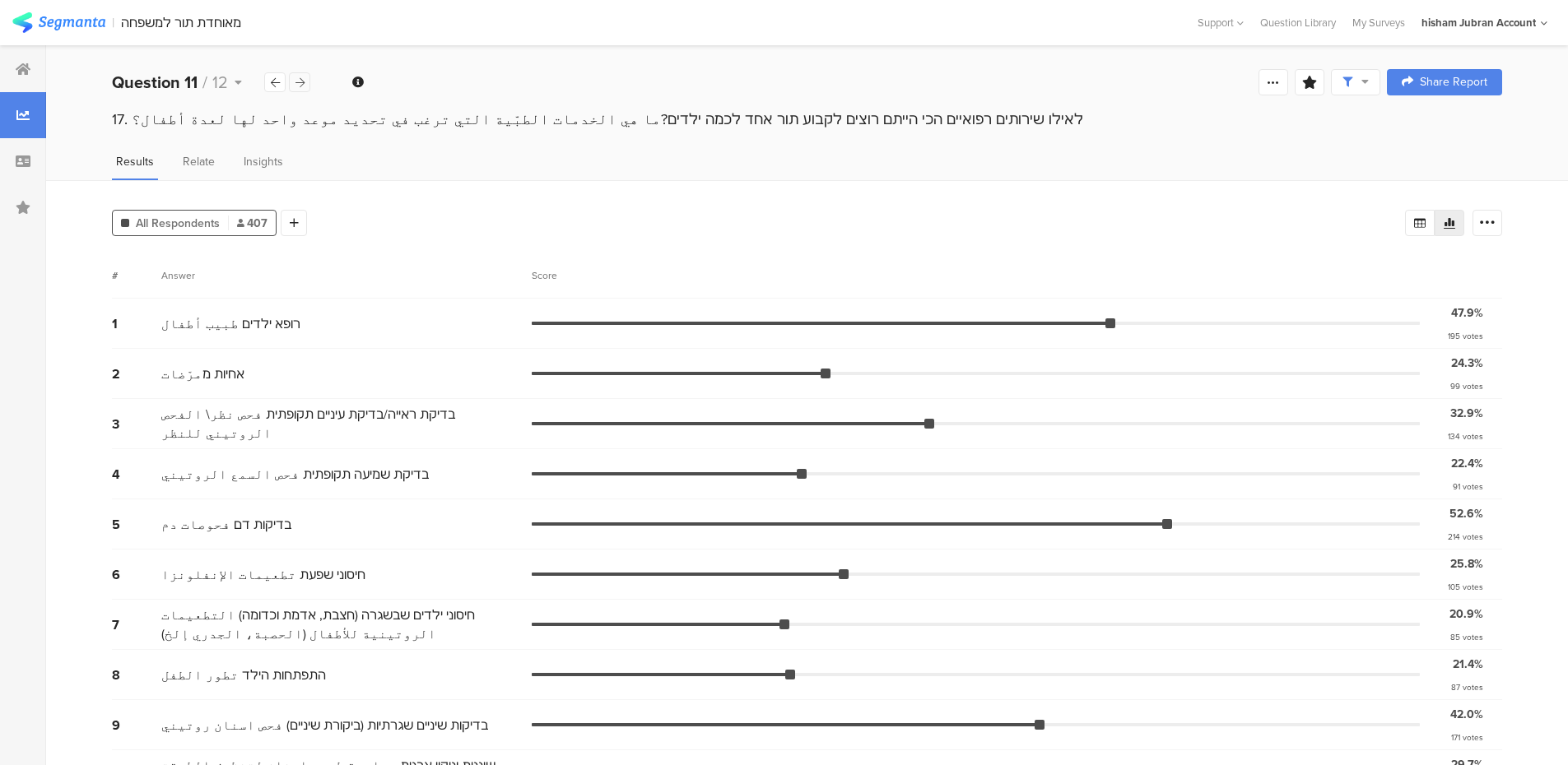 click at bounding box center (300, 82) 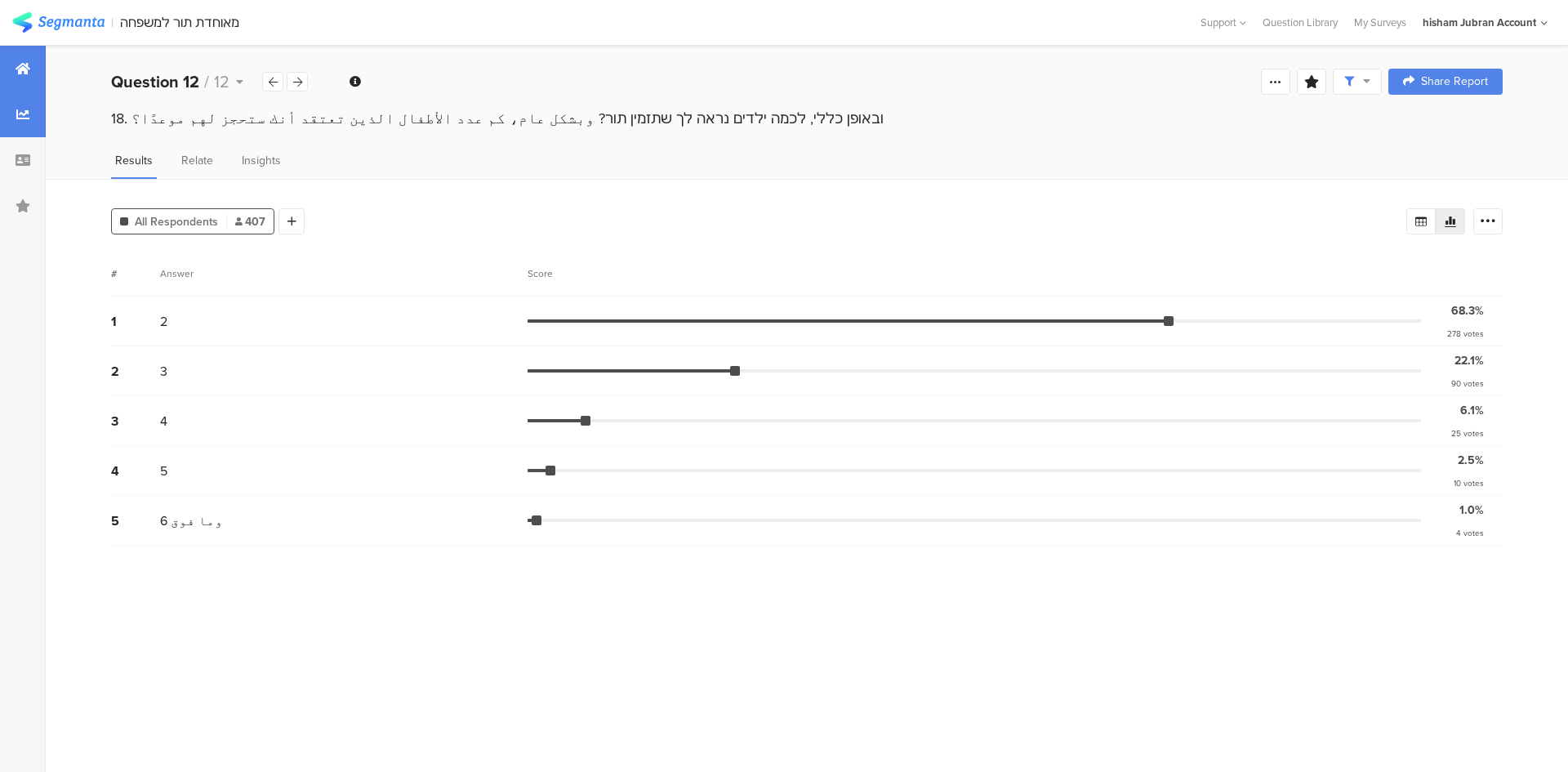 click at bounding box center (23, 69) 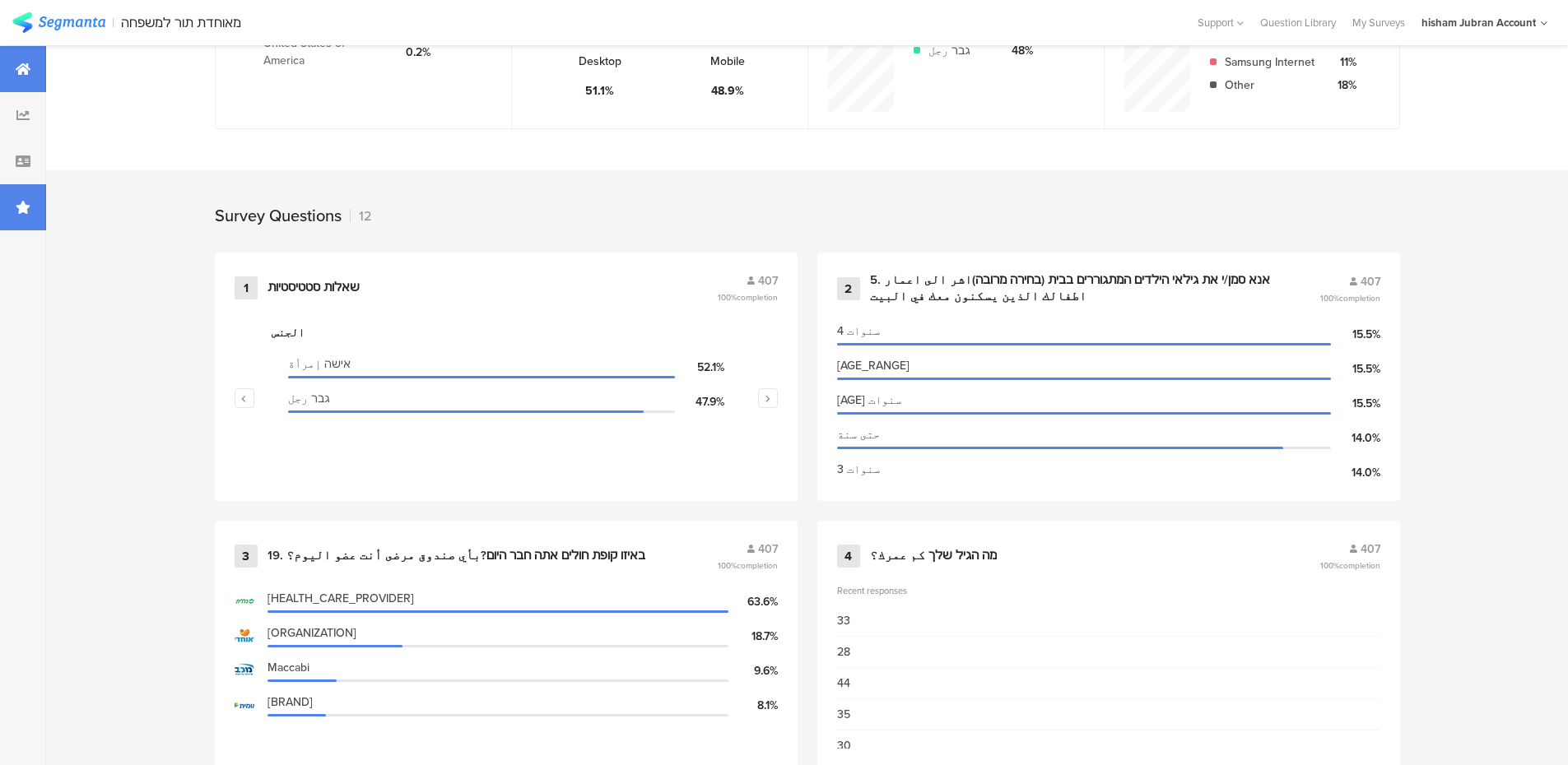 scroll, scrollTop: 658, scrollLeft: 0, axis: vertical 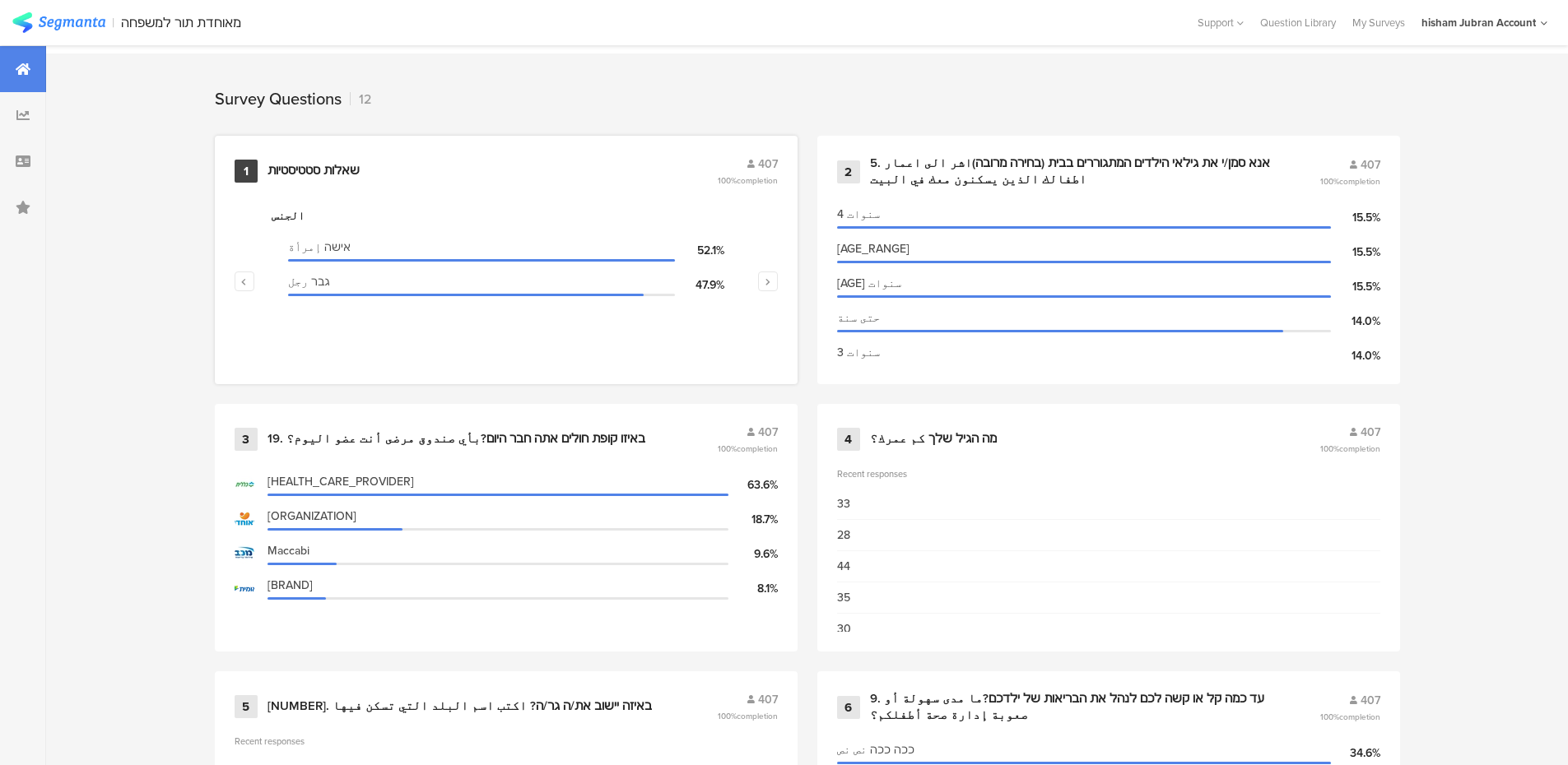 click on "שאלות סטטיסטיות" at bounding box center (314, 171) 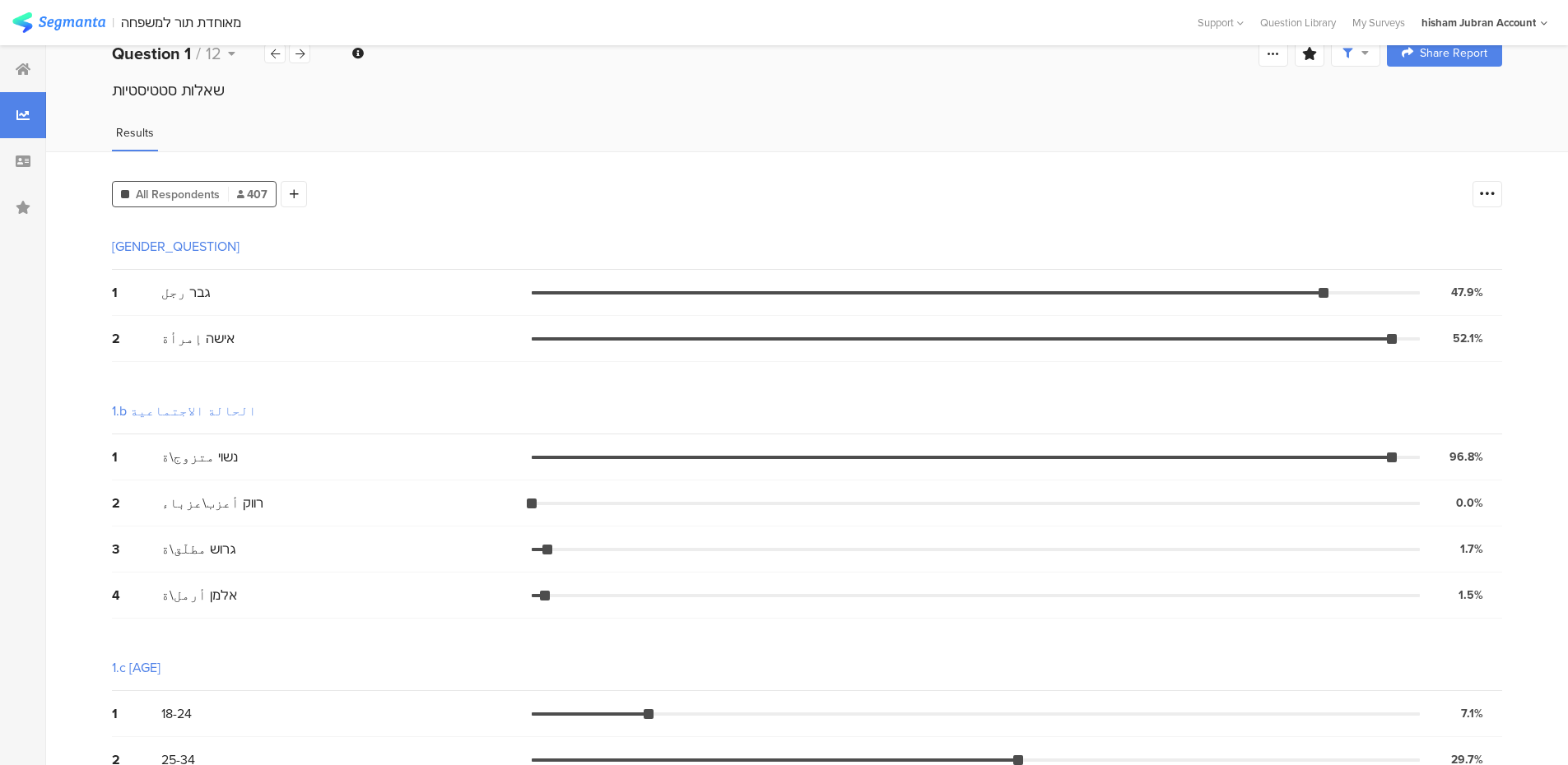 scroll, scrollTop: 0, scrollLeft: 0, axis: both 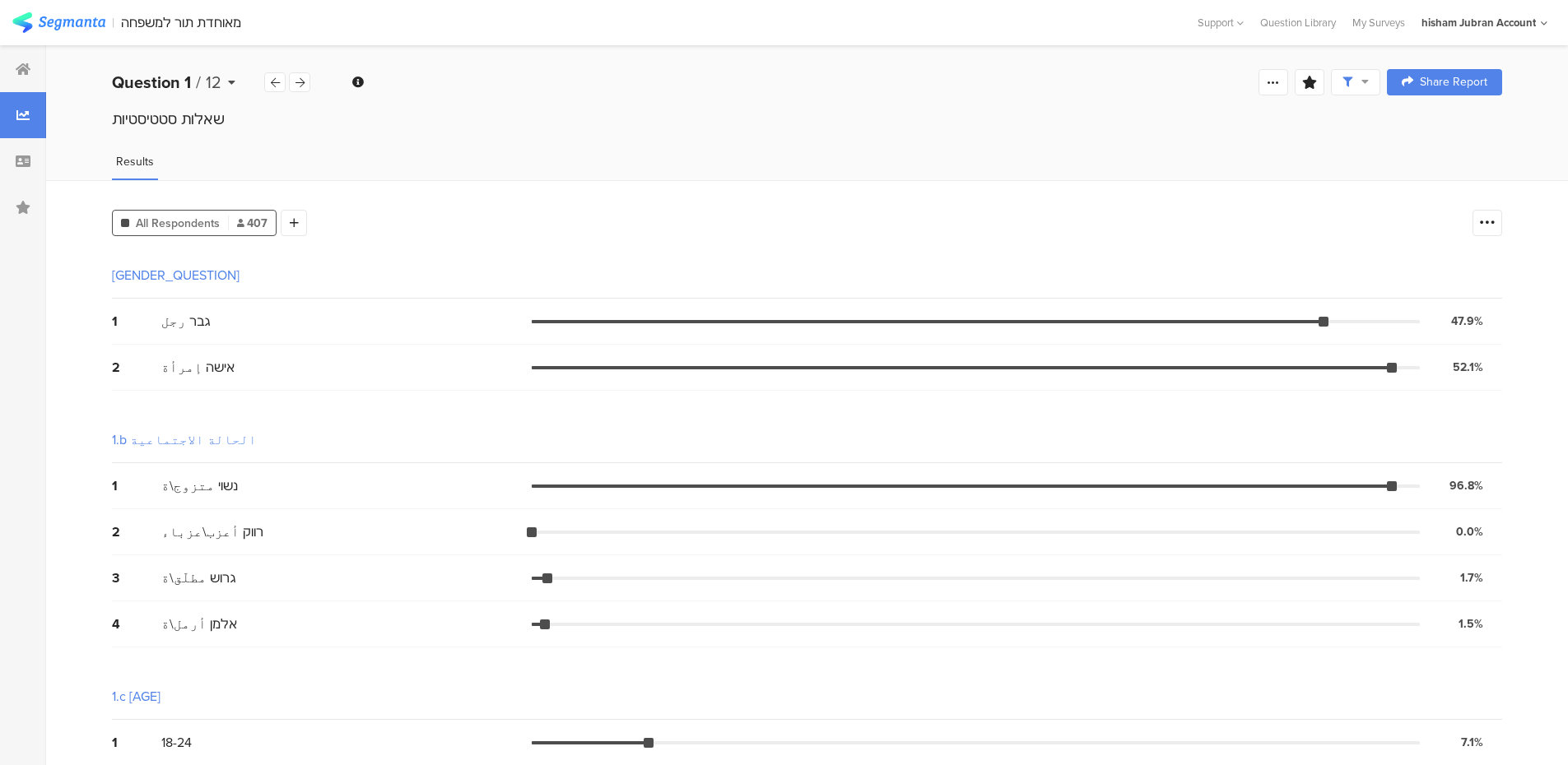 click at bounding box center (231, 82) 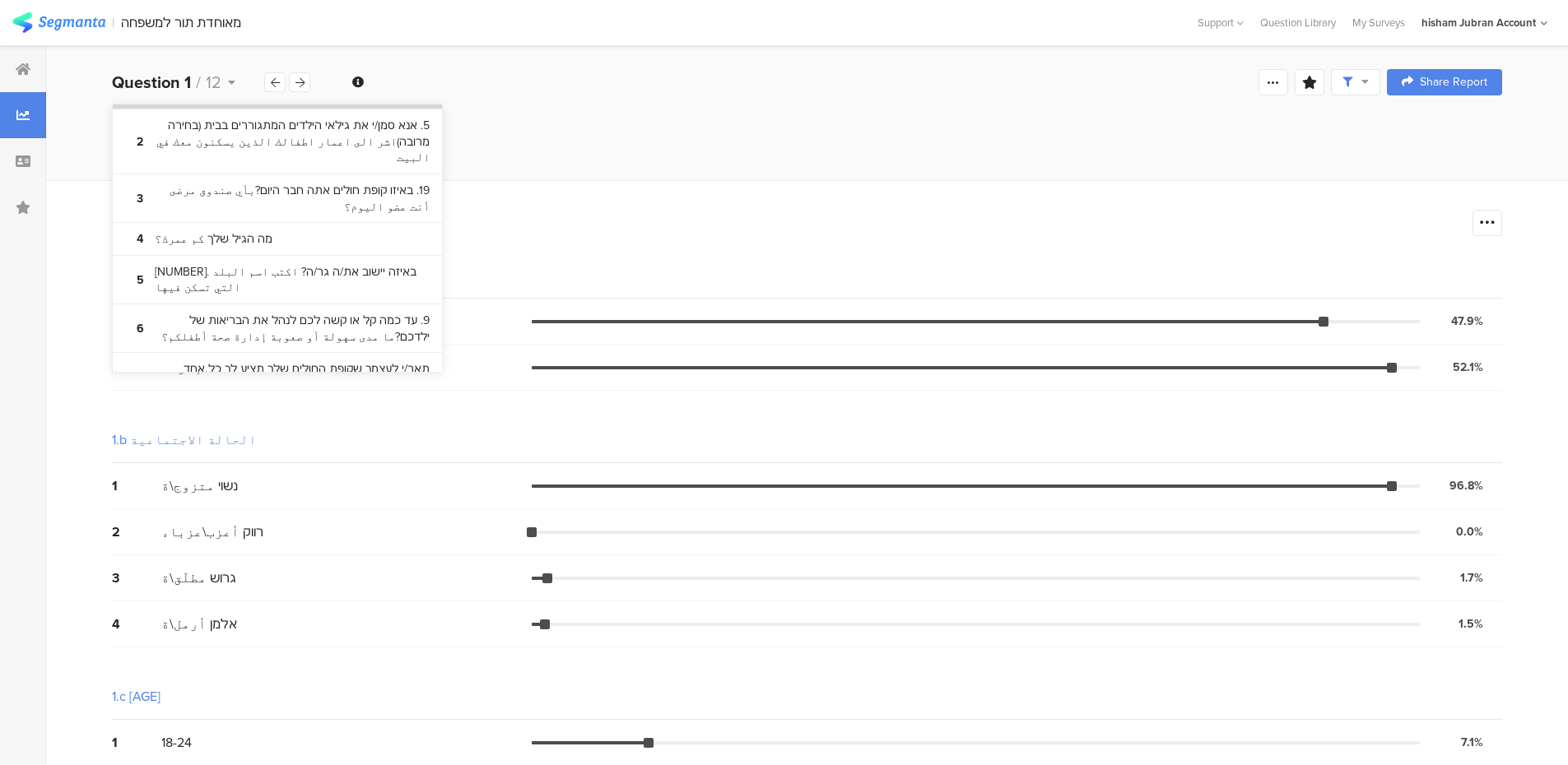 scroll, scrollTop: 247, scrollLeft: 0, axis: vertical 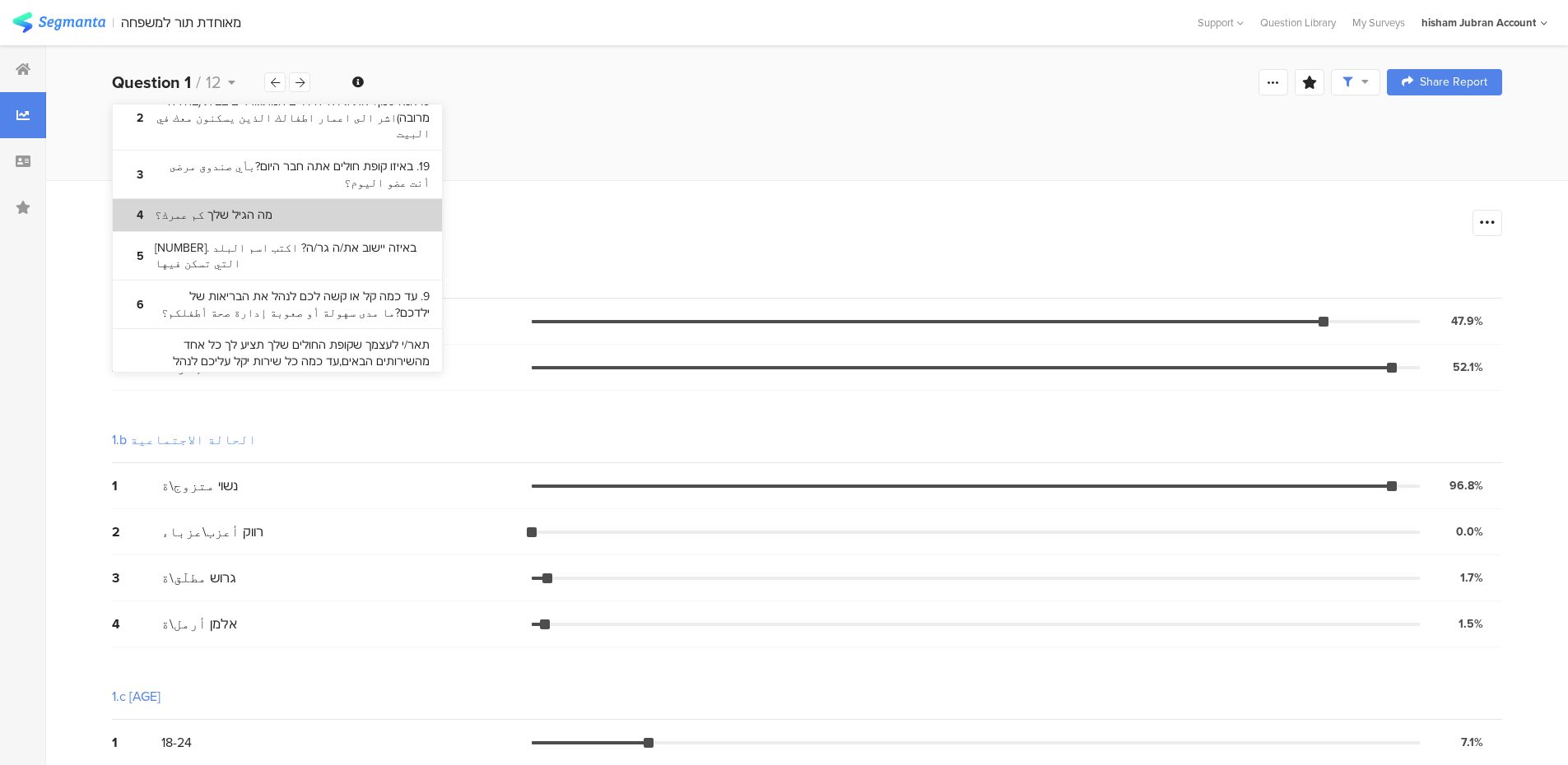 click on "מה הגיל שלך كم عمرك؟" at bounding box center [213, 216] 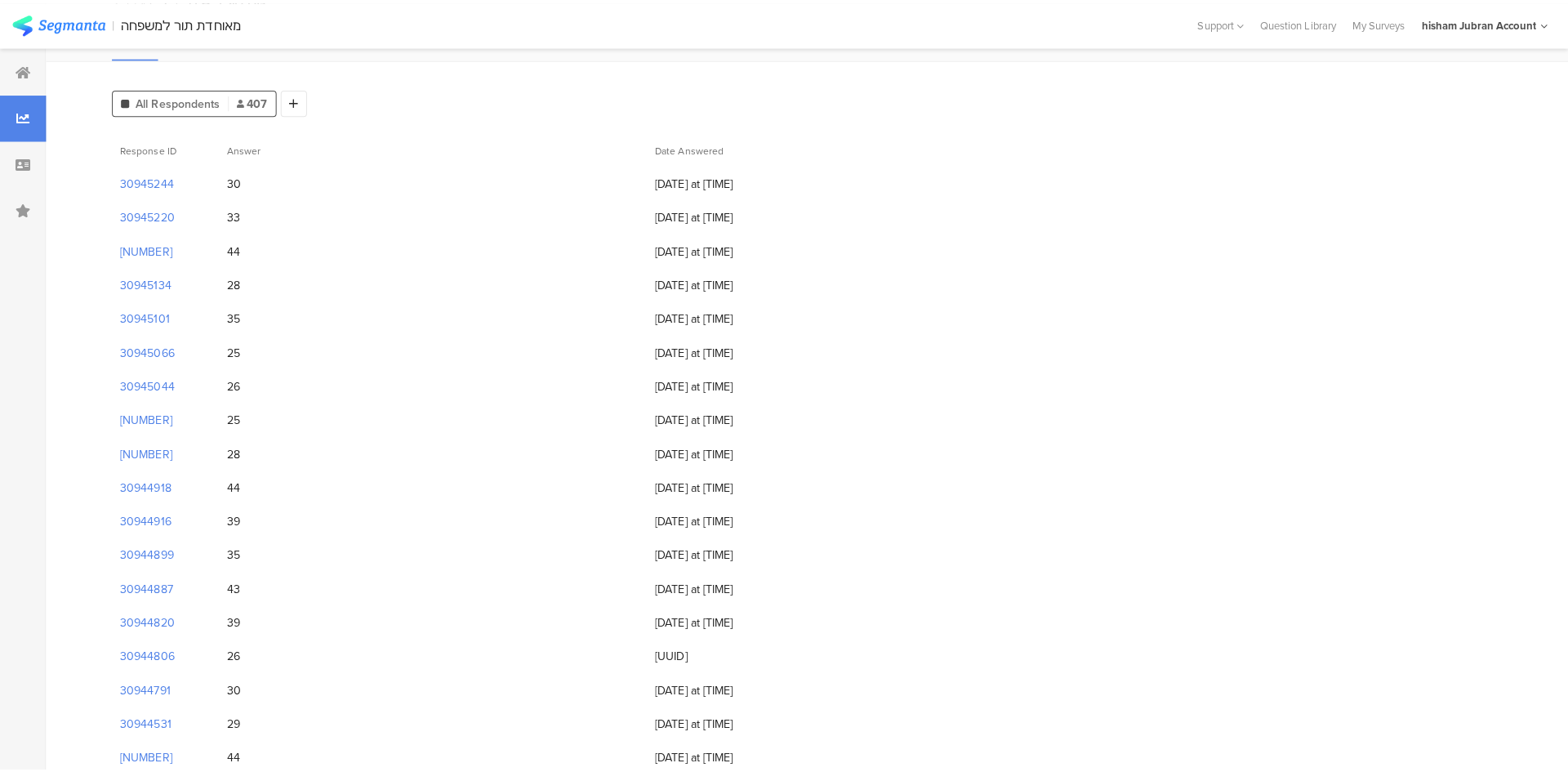 scroll, scrollTop: 0, scrollLeft: 0, axis: both 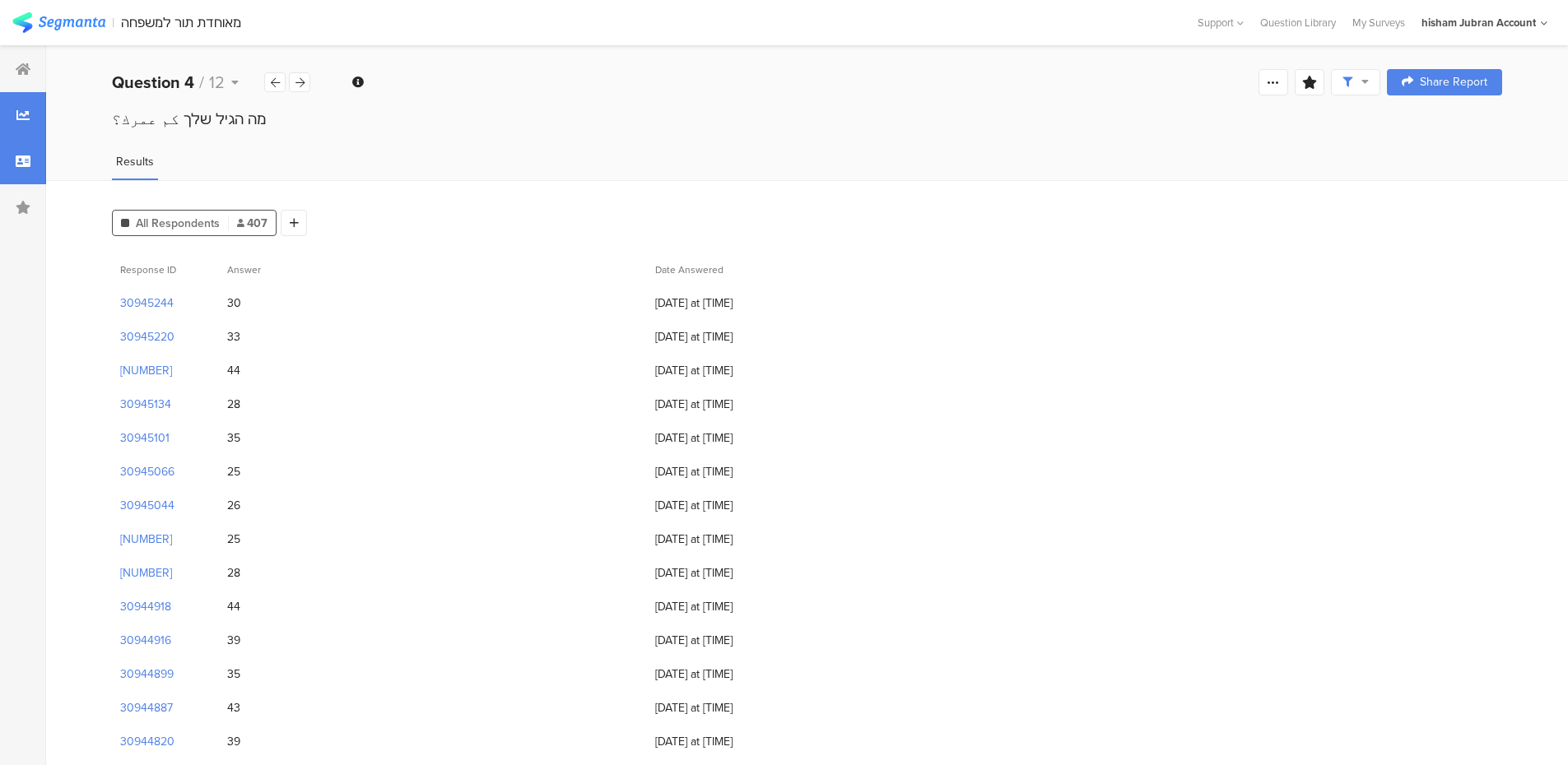 click at bounding box center [23, 161] 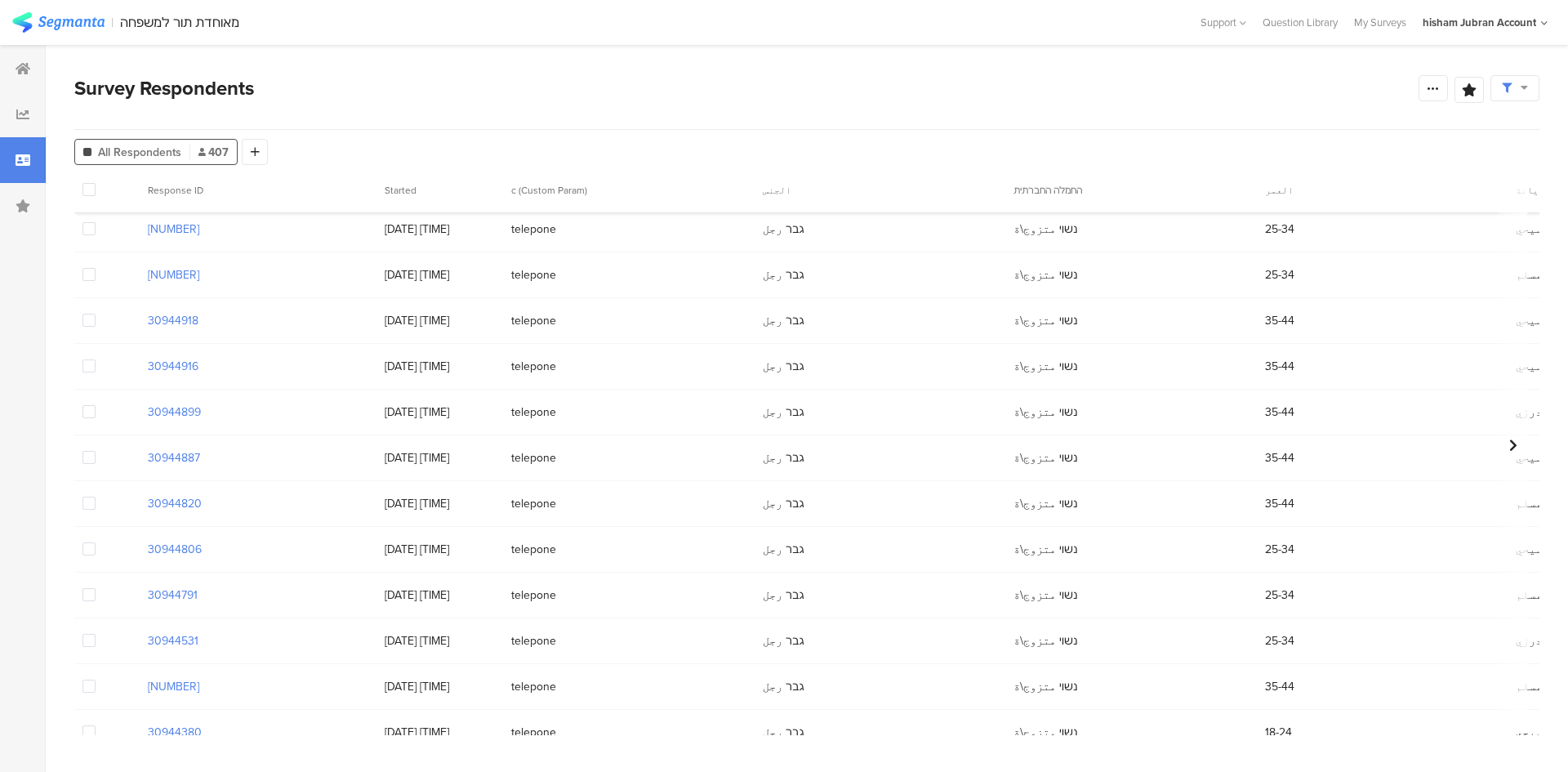 scroll, scrollTop: 0, scrollLeft: 0, axis: both 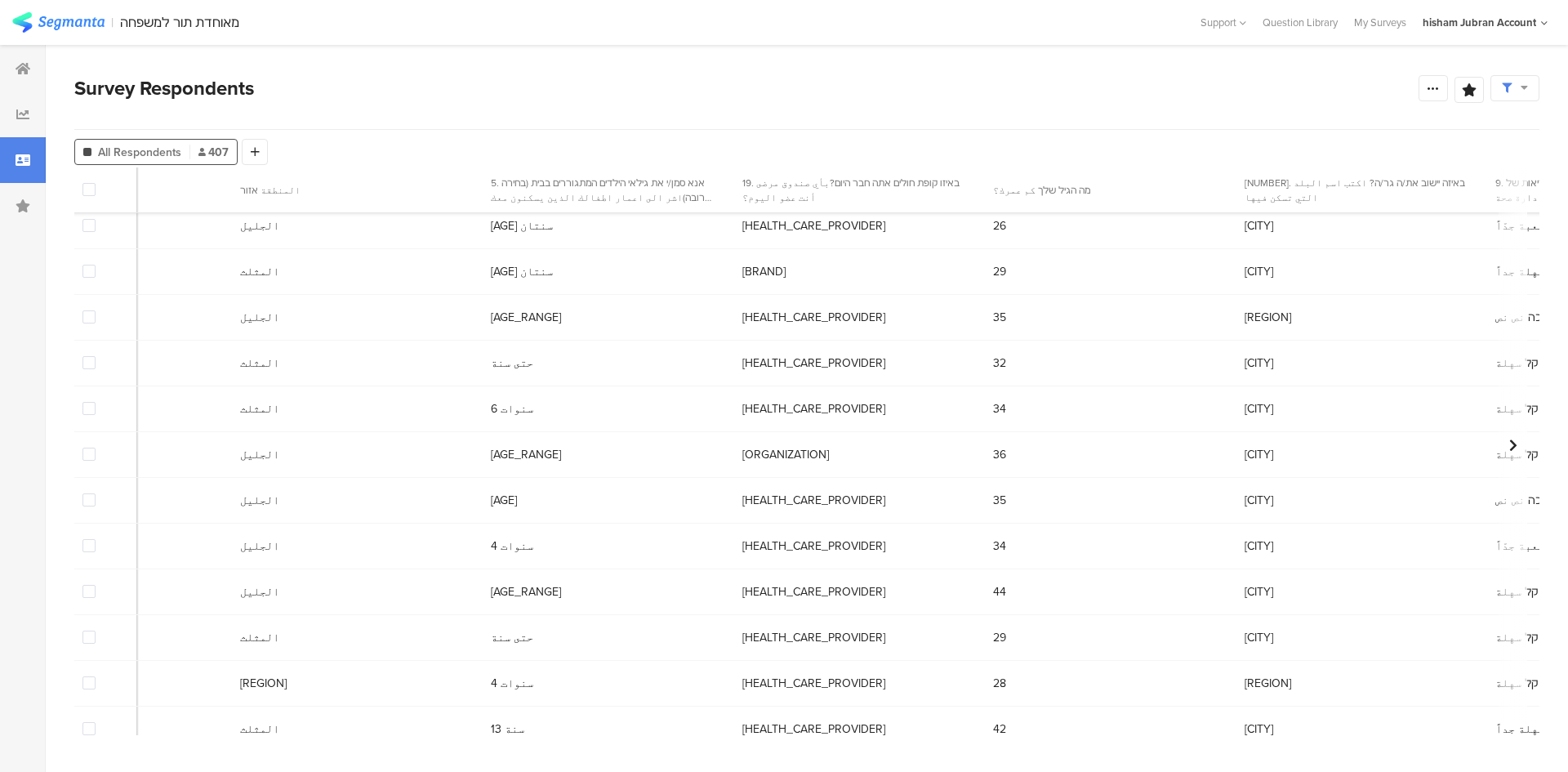 click on "מה הגיל שלך كم عمرك؟" at bounding box center [1105, 190] 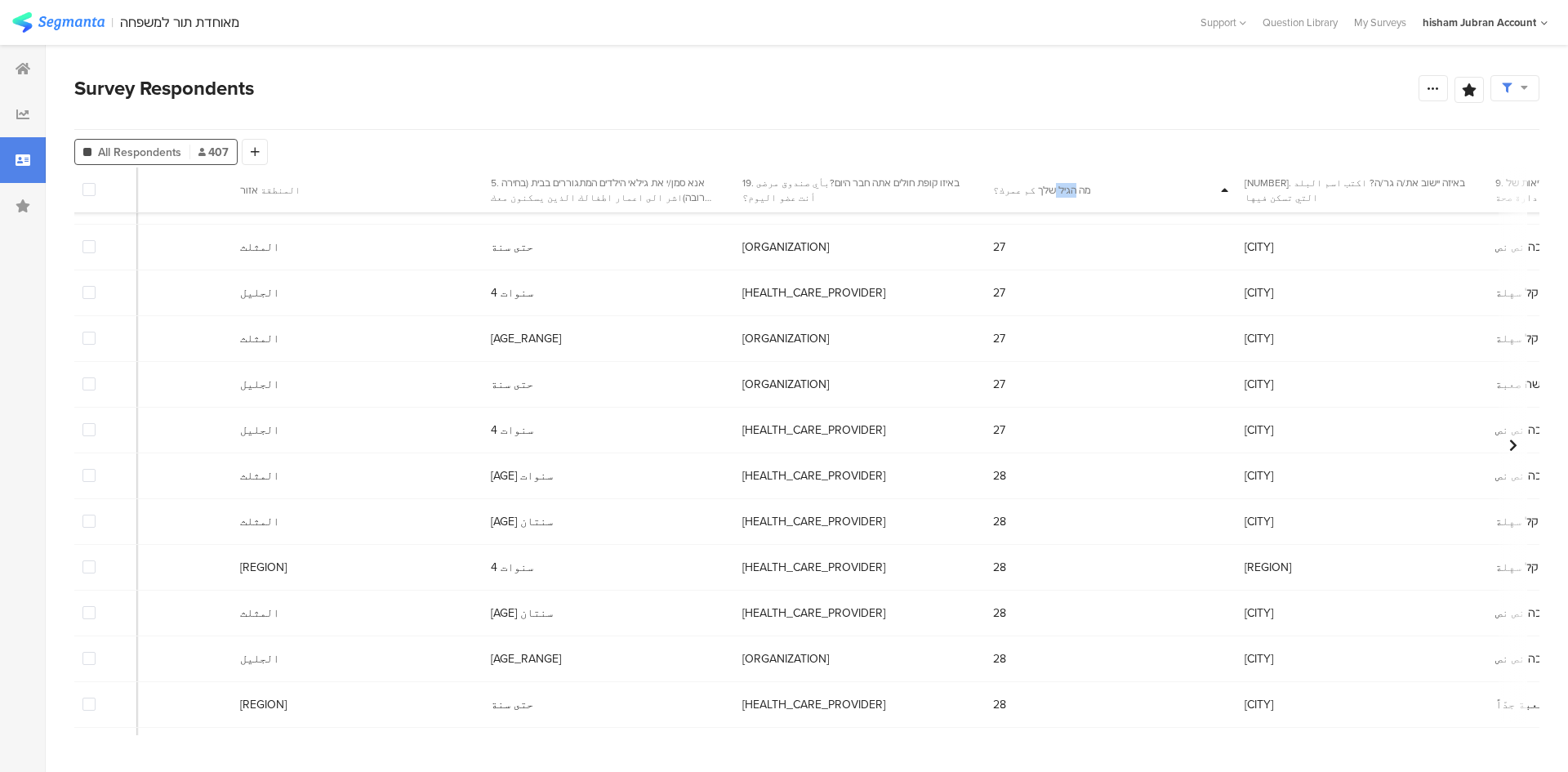 scroll, scrollTop: 1389, scrollLeft: 1527, axis: both 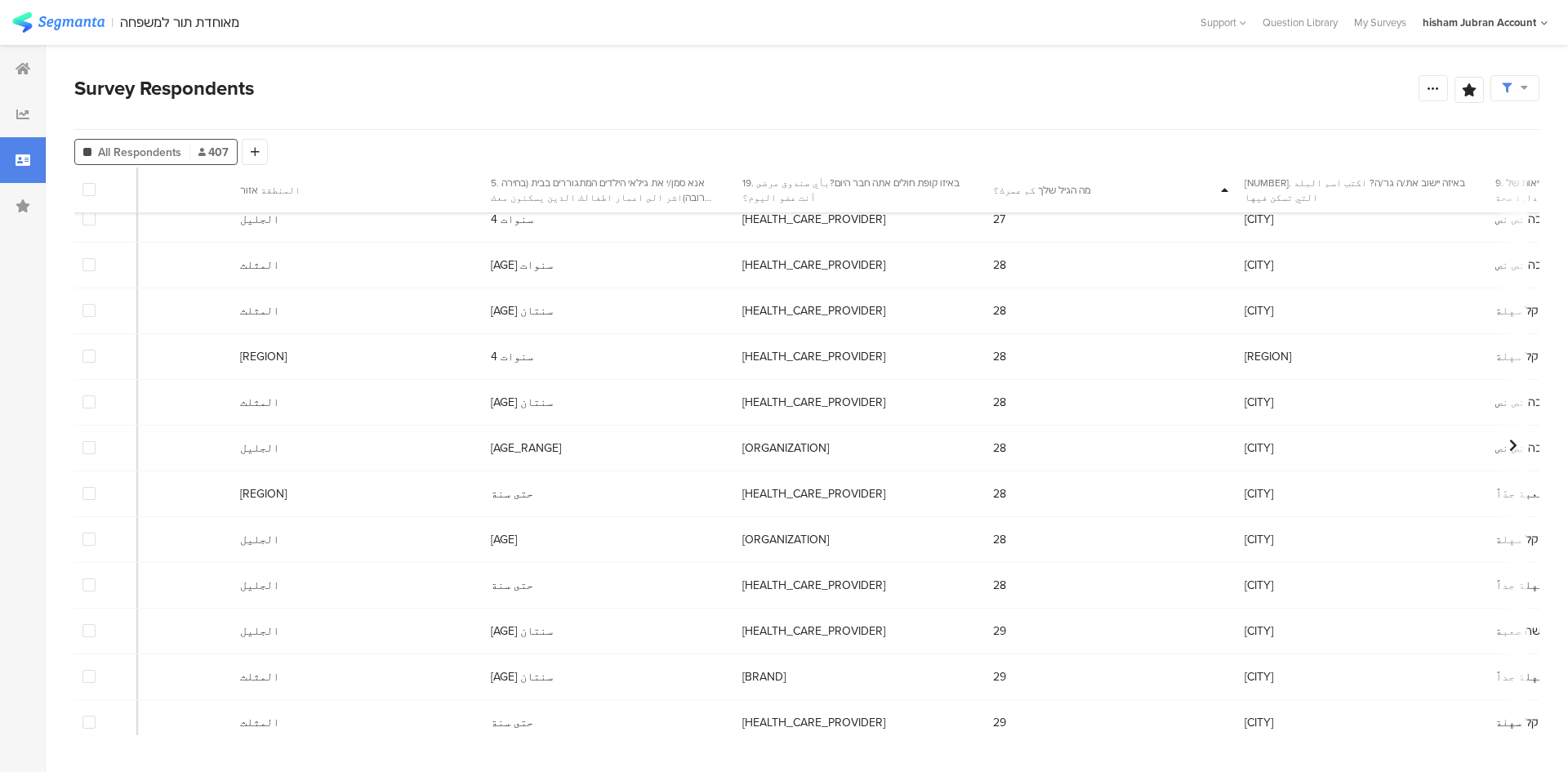 click on "[ID]
[DATE] [TIME] telephone
man male
married
[AGE_RANGE]
Muslim
[REGION]
[AGE]
[HEALTH_PROVIDER]
[NUMBER]
[CITY]
so so
facilitate
so so
facilitate
facilitate
very useful and important
maybe I will use it and maybe not
medium frequency
periodic hearing test
[NUMBER]" at bounding box center (1272, 266) 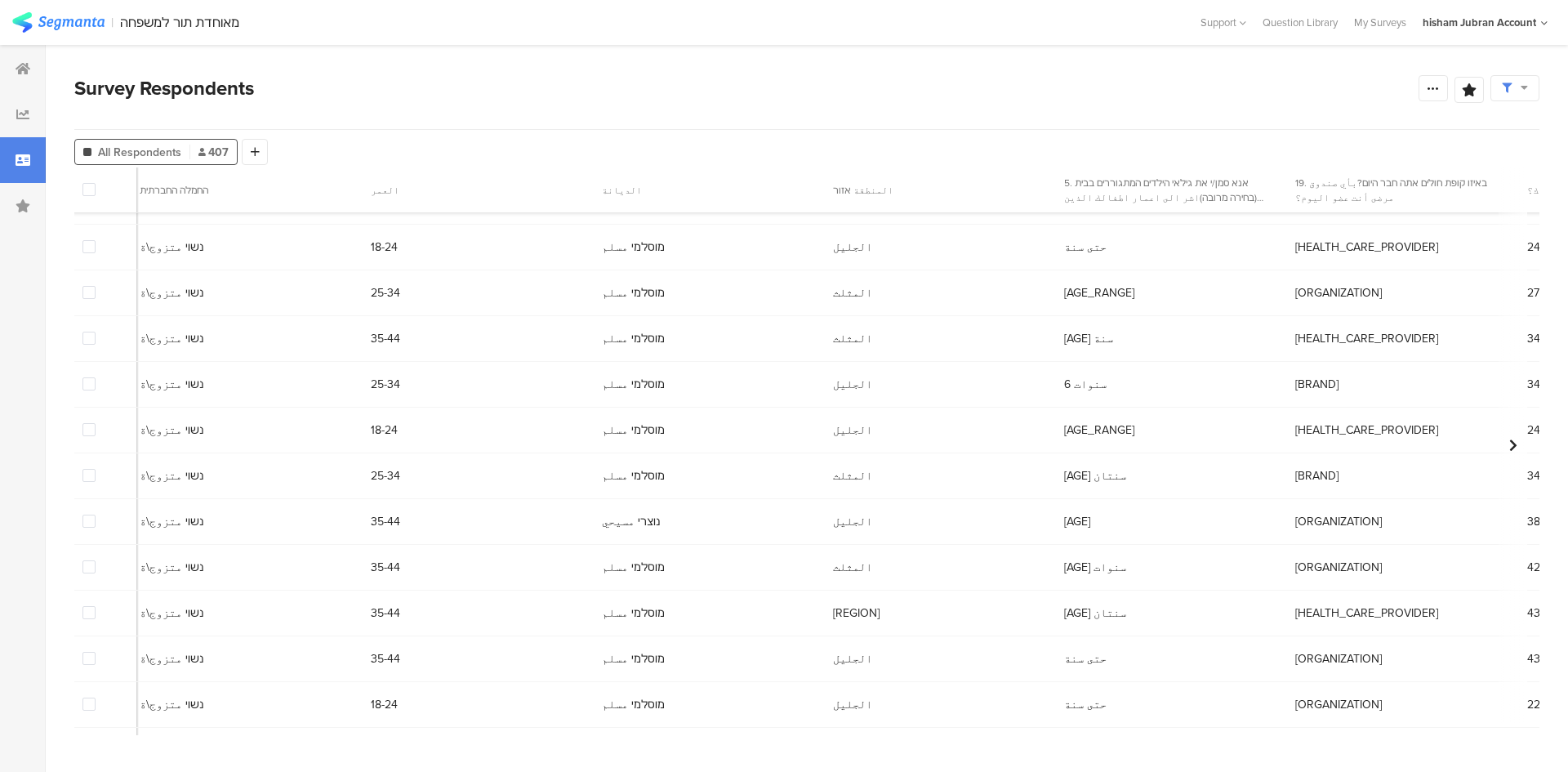 scroll, scrollTop: 3362, scrollLeft: 1527, axis: both 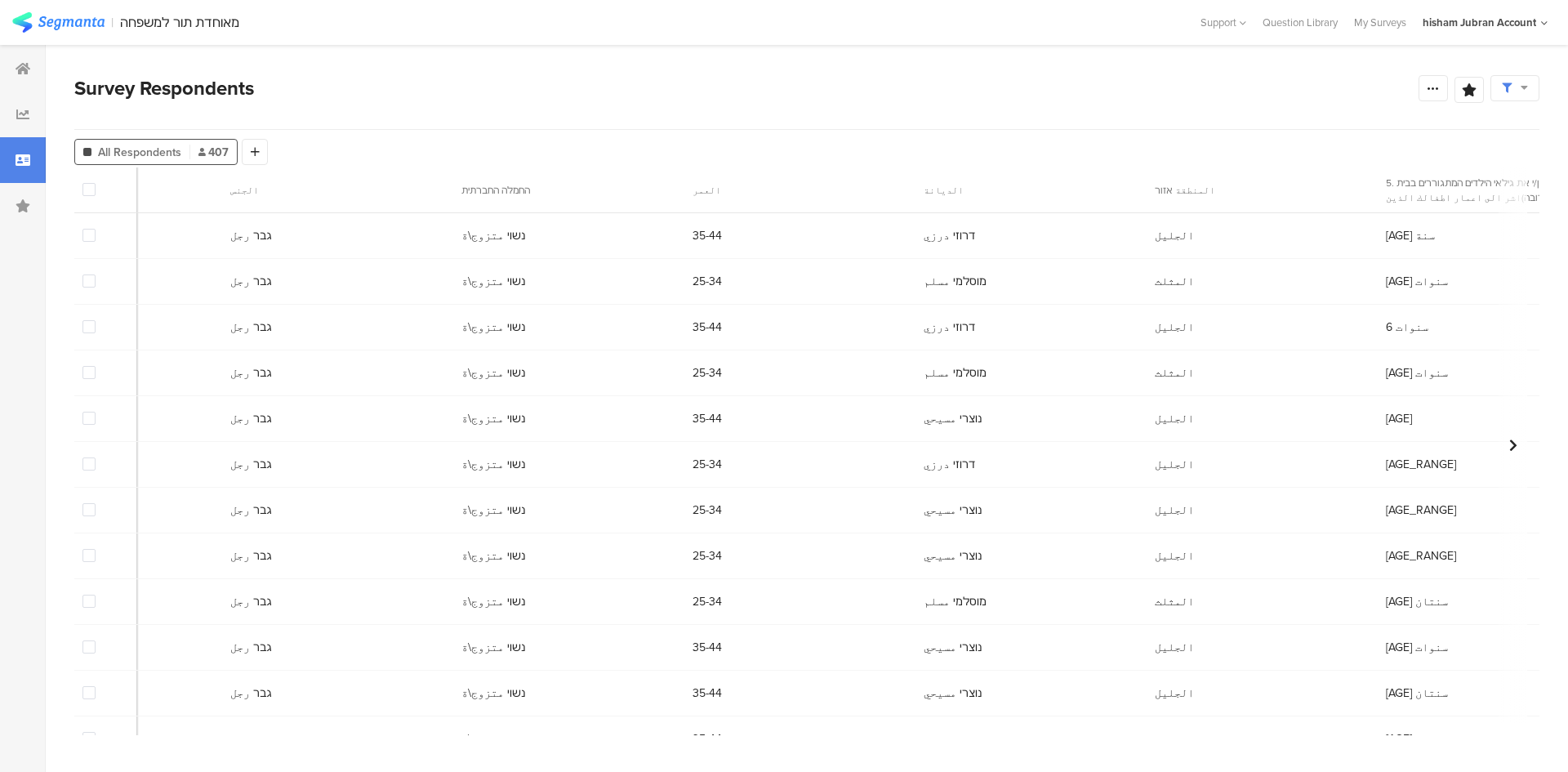click on "35-44" at bounding box center [707, 235] 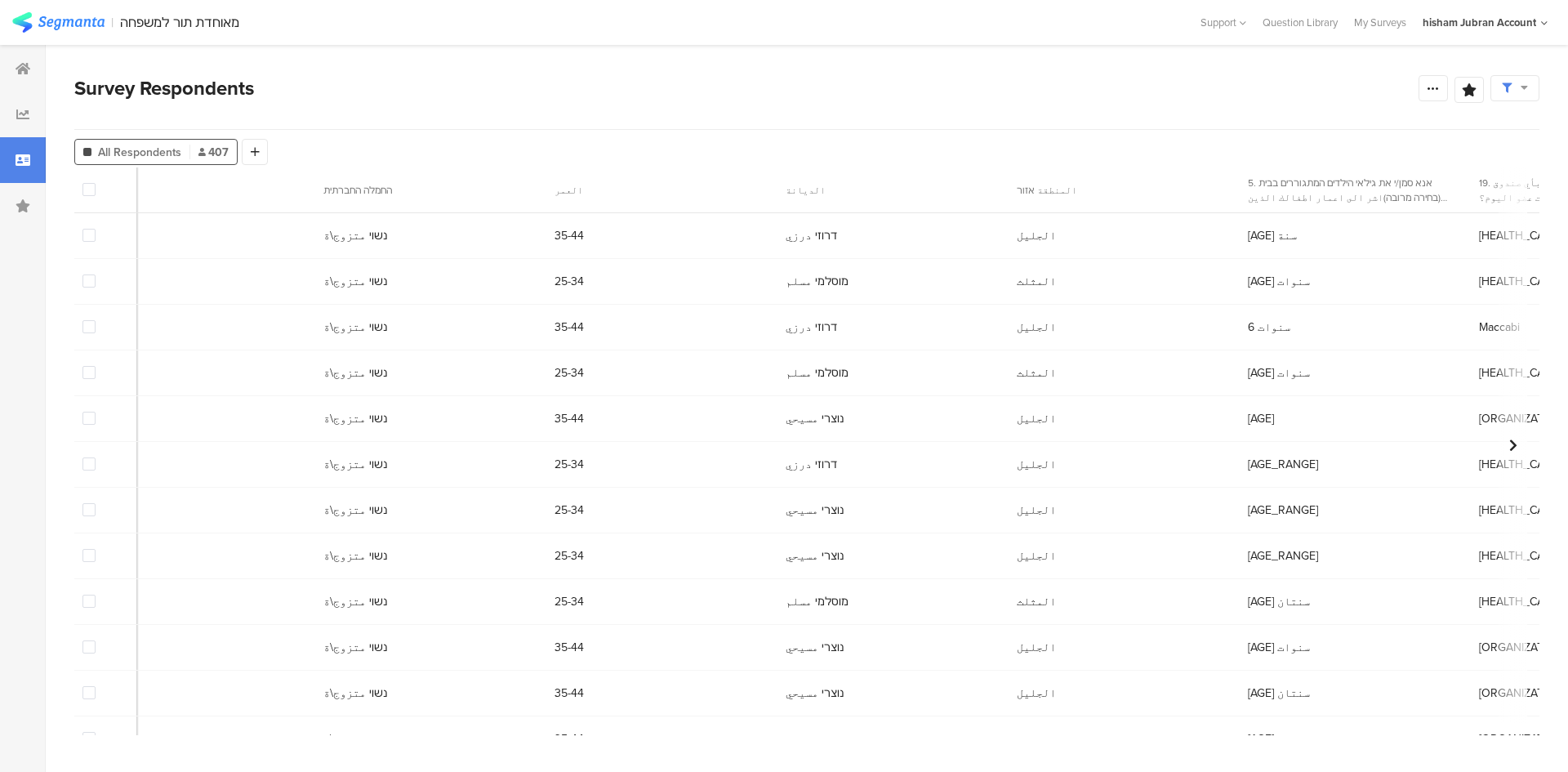 scroll, scrollTop: 0, scrollLeft: 1347, axis: horizontal 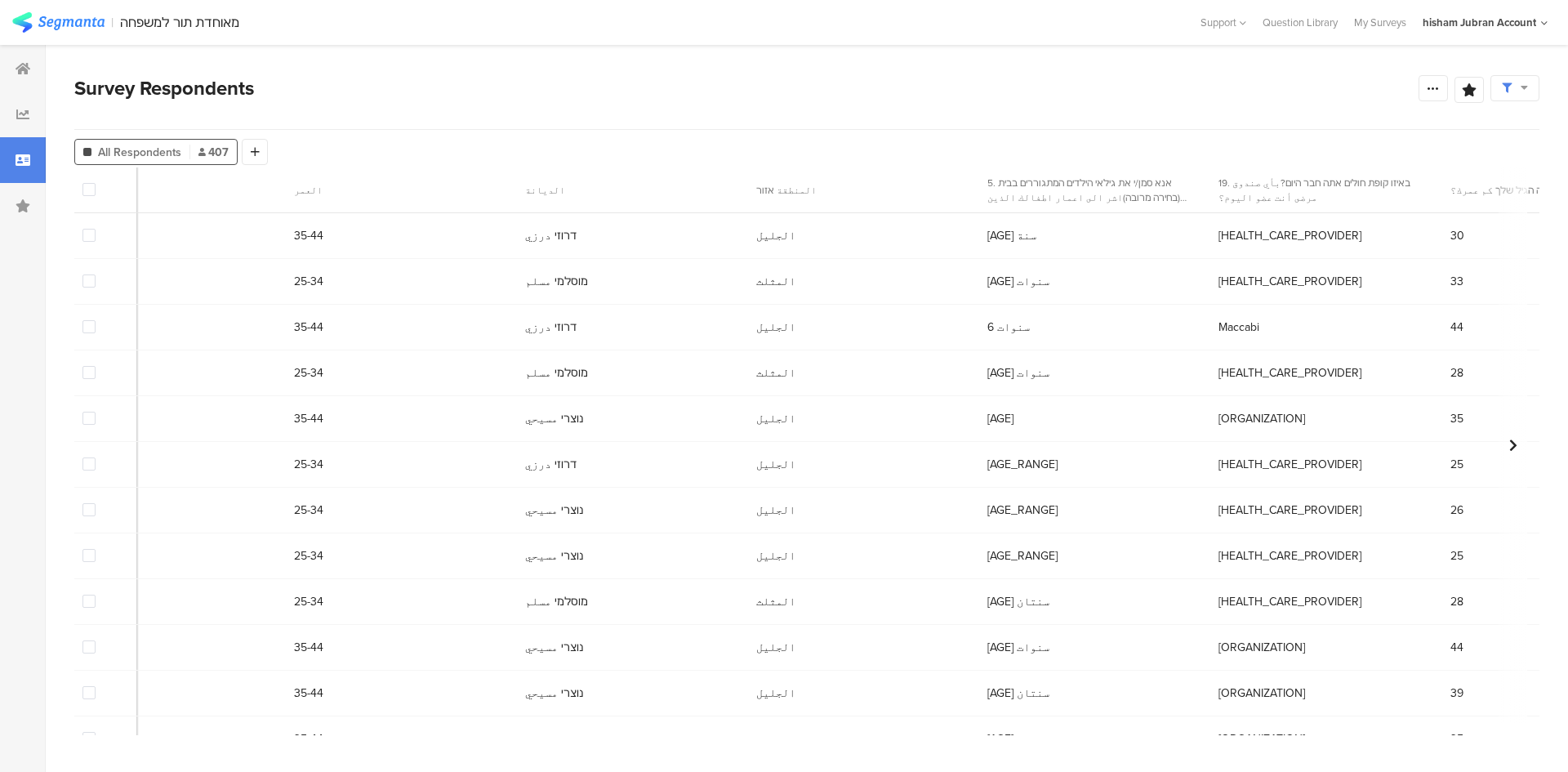 click on "מה הגיל שלך كم عمرك؟" at bounding box center (1552, 190) 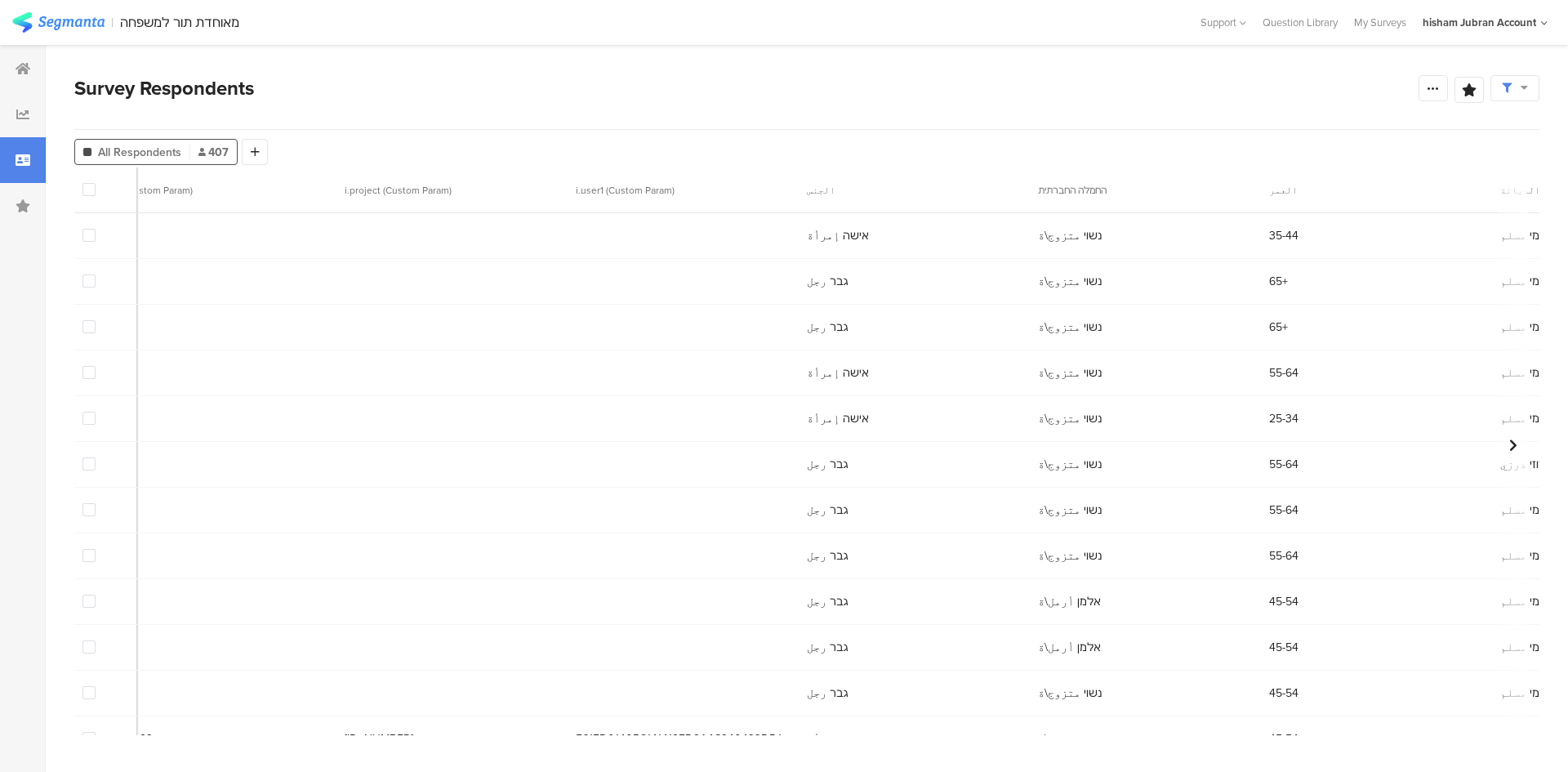 scroll, scrollTop: 0, scrollLeft: 341, axis: horizontal 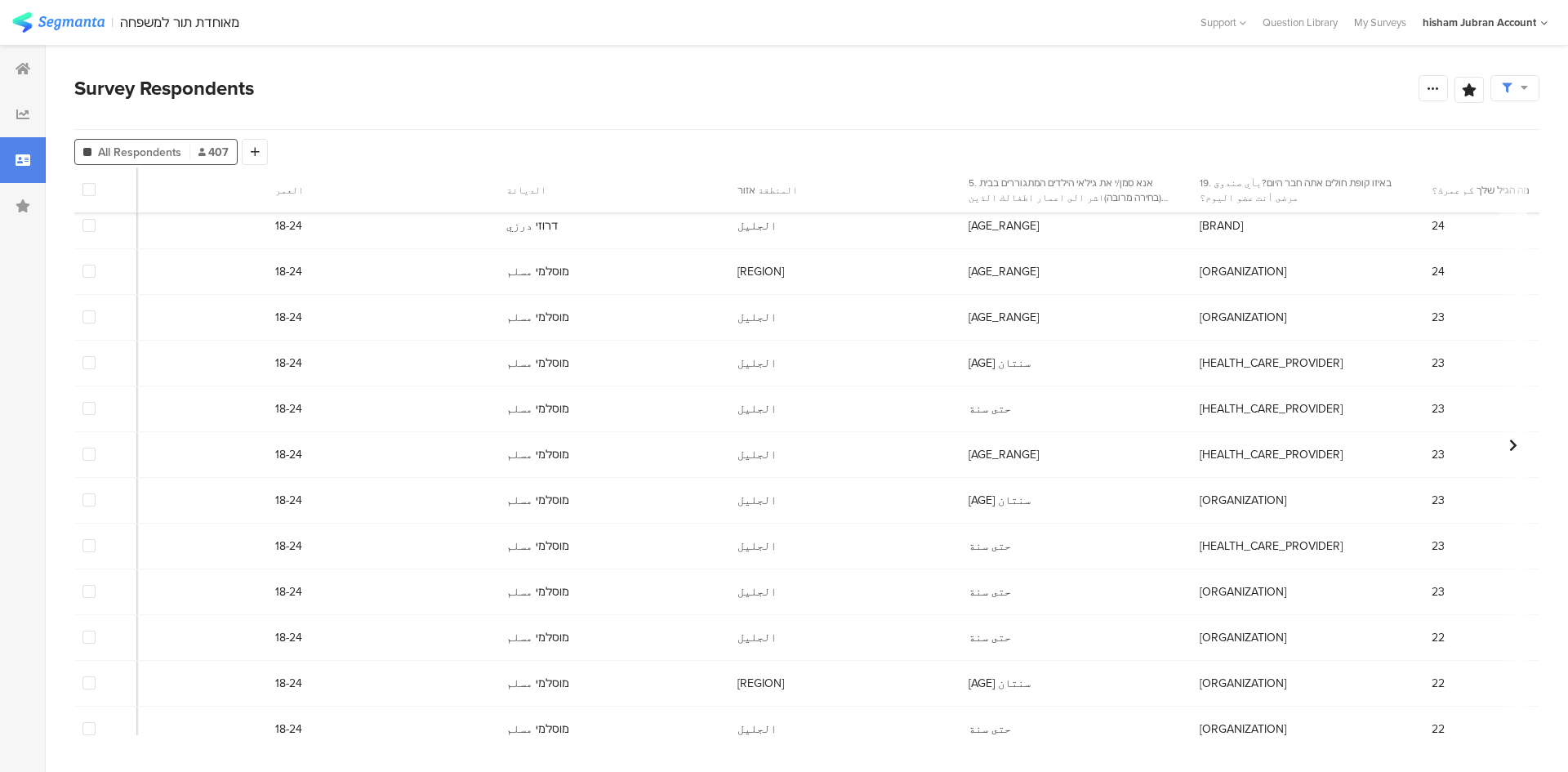 click on "מה הגיל שלך كم عمرك؟" at bounding box center (1534, 190) 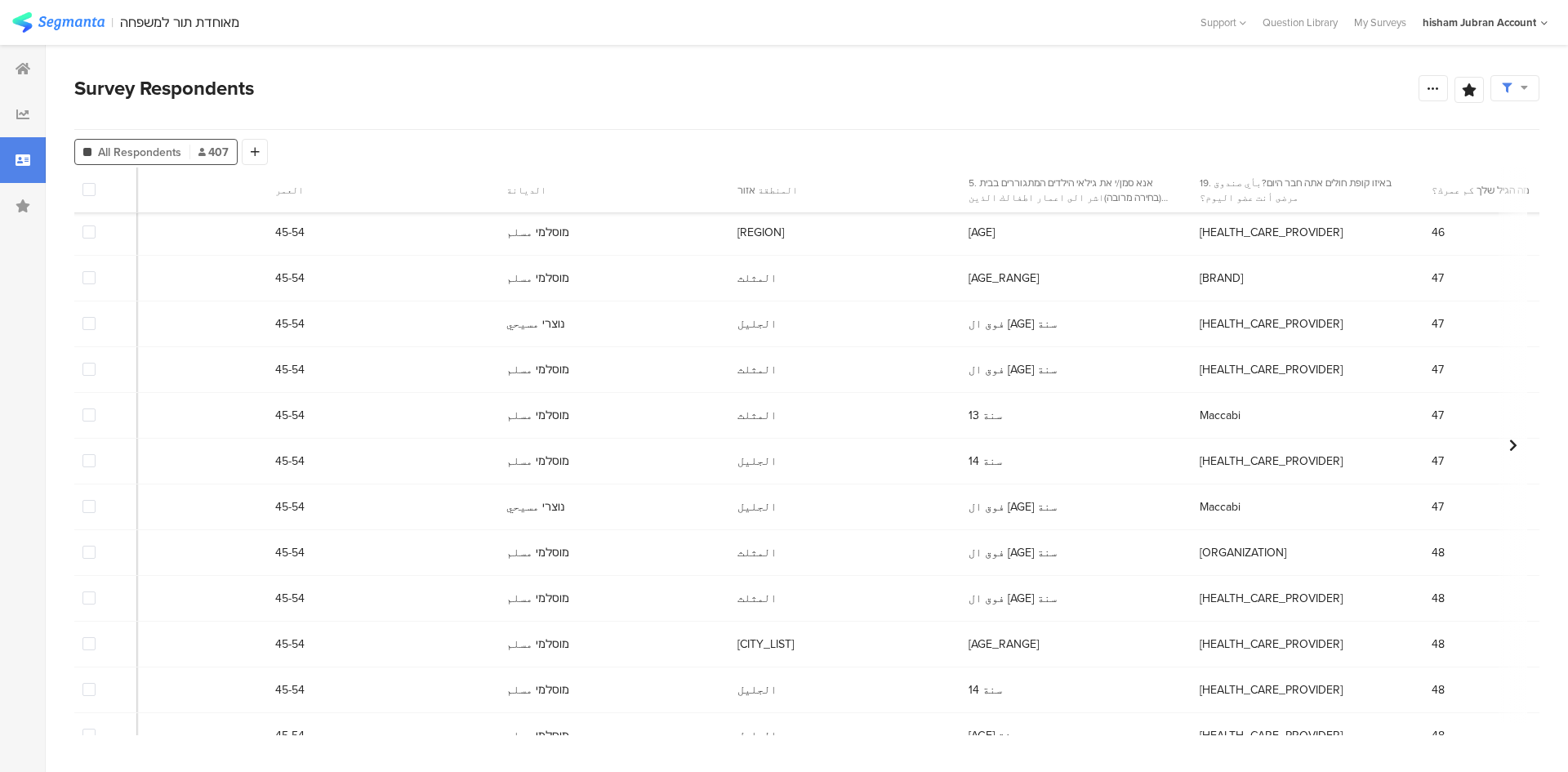 scroll, scrollTop: 14992, scrollLeft: 1623, axis: both 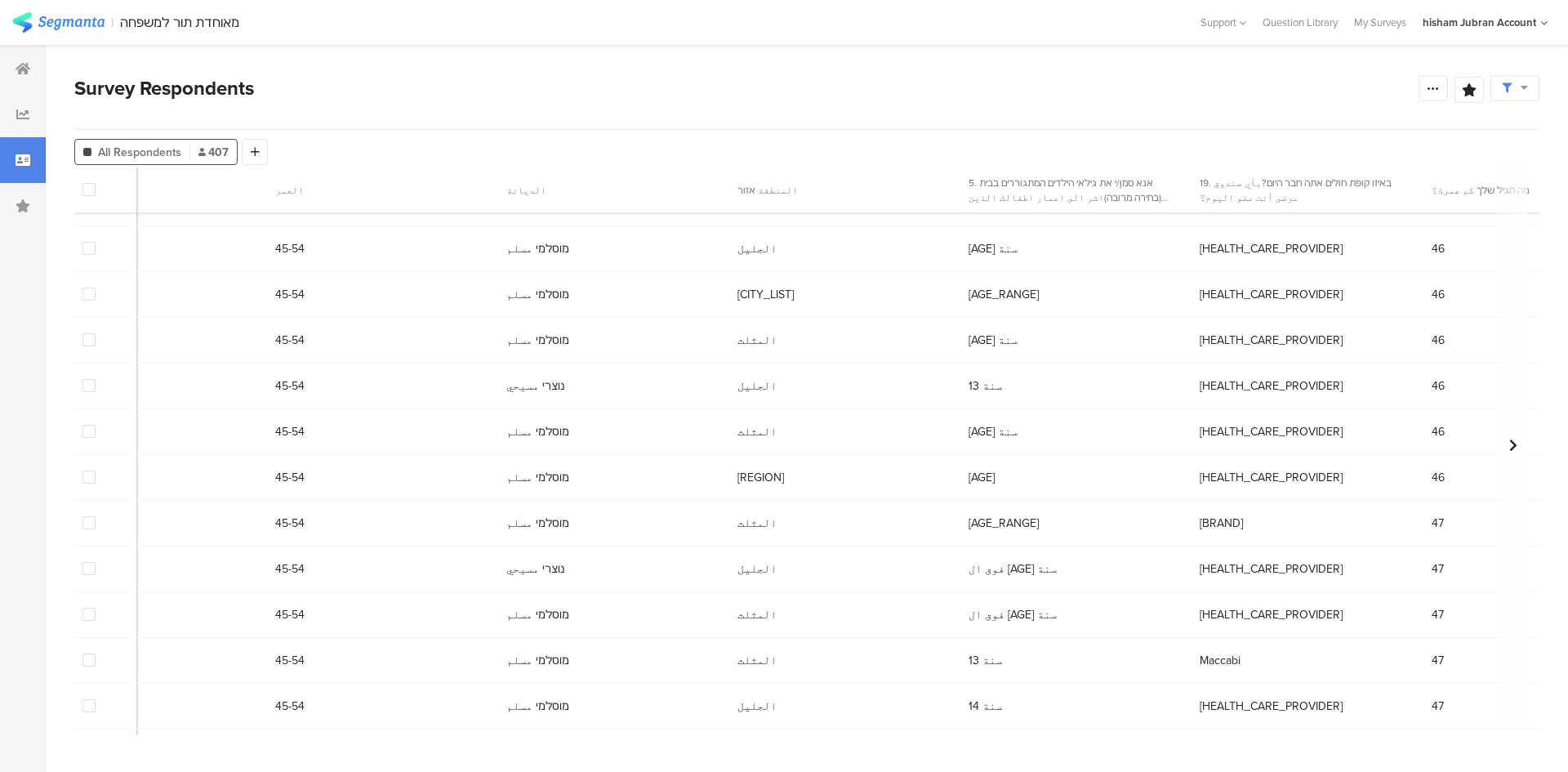click on "מה הגיל שלך كم عمرك؟" at bounding box center [1534, 190] 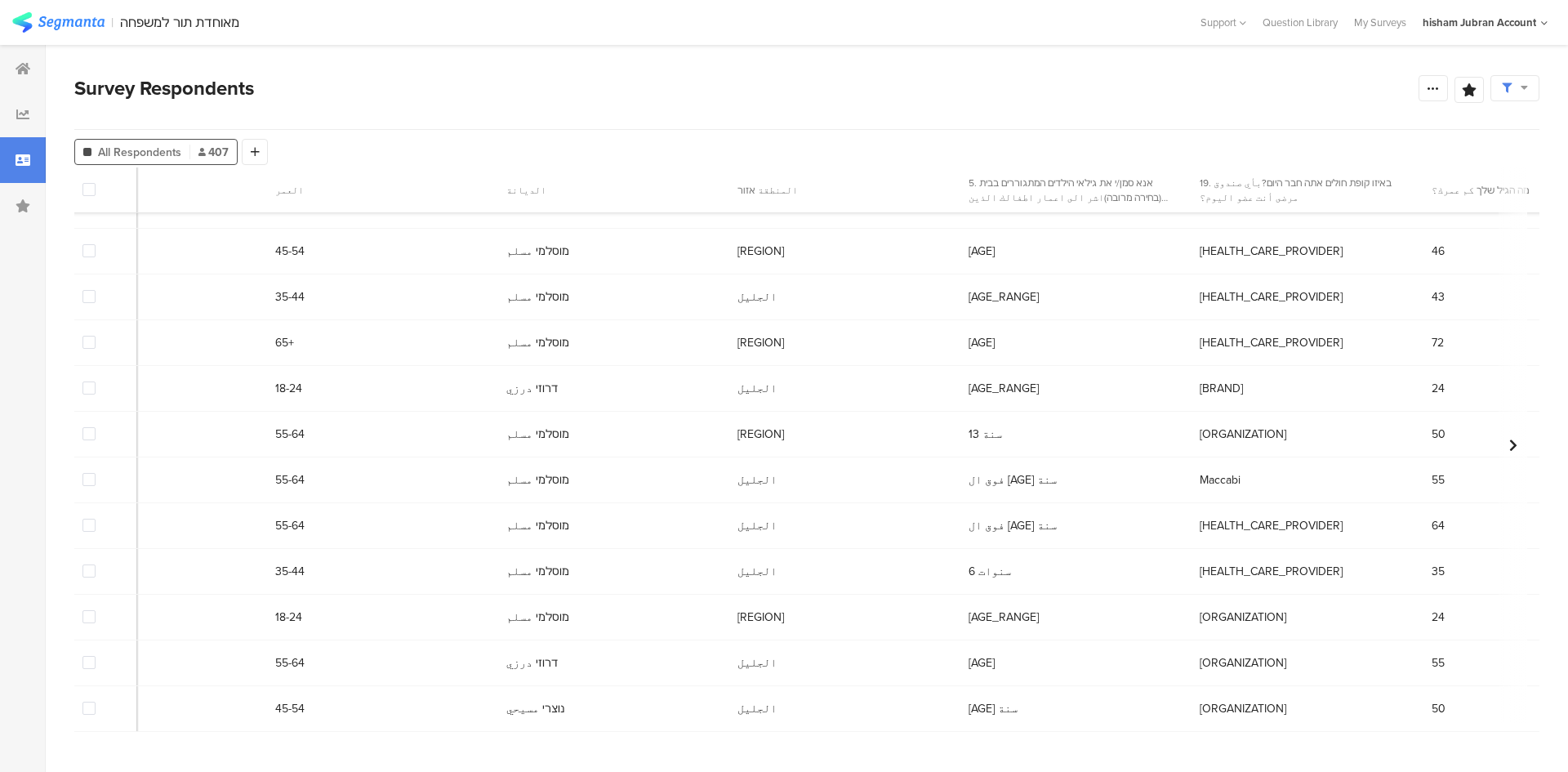 scroll, scrollTop: 18126, scrollLeft: 1623, axis: both 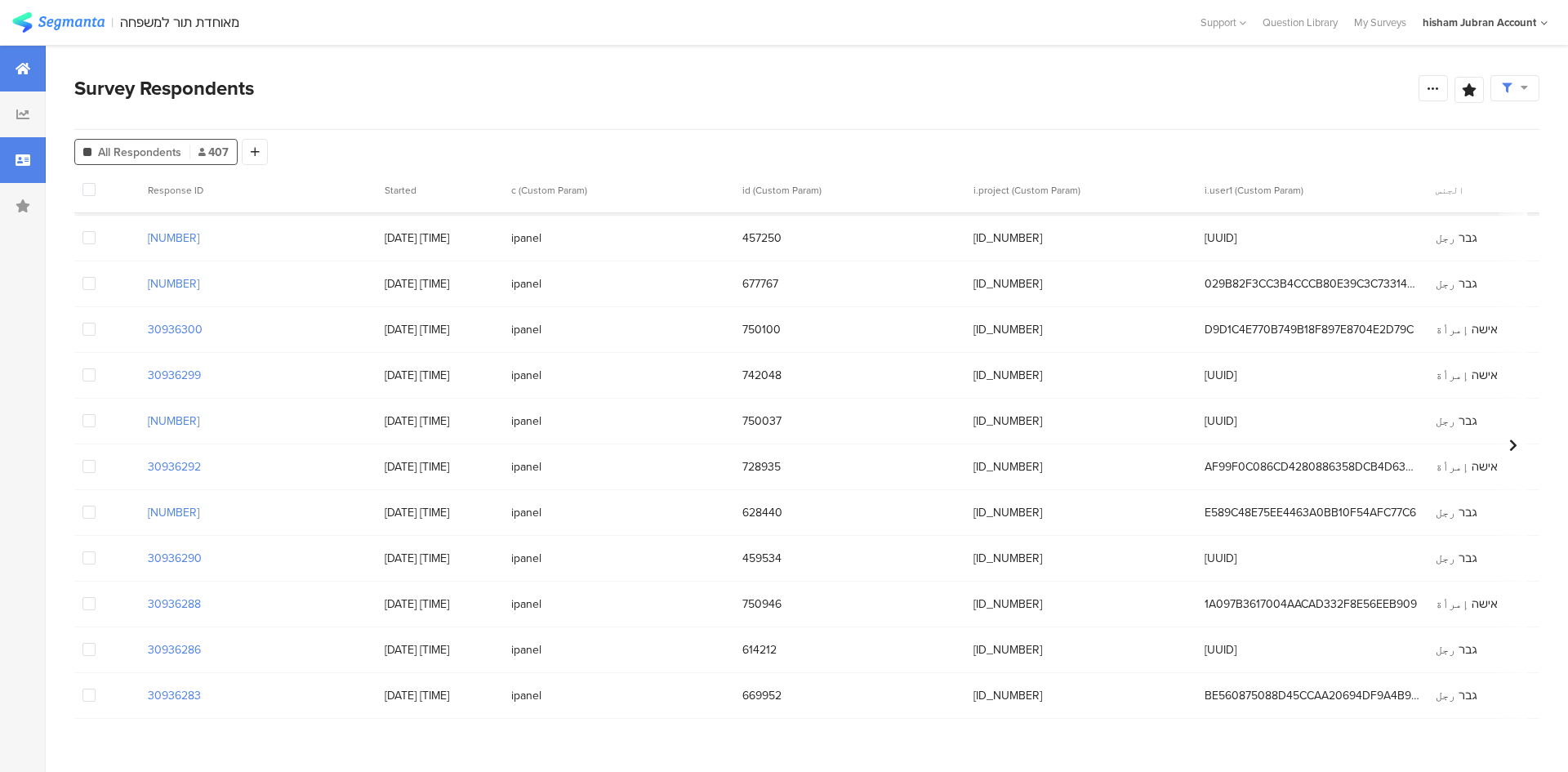 click at bounding box center [23, 69] 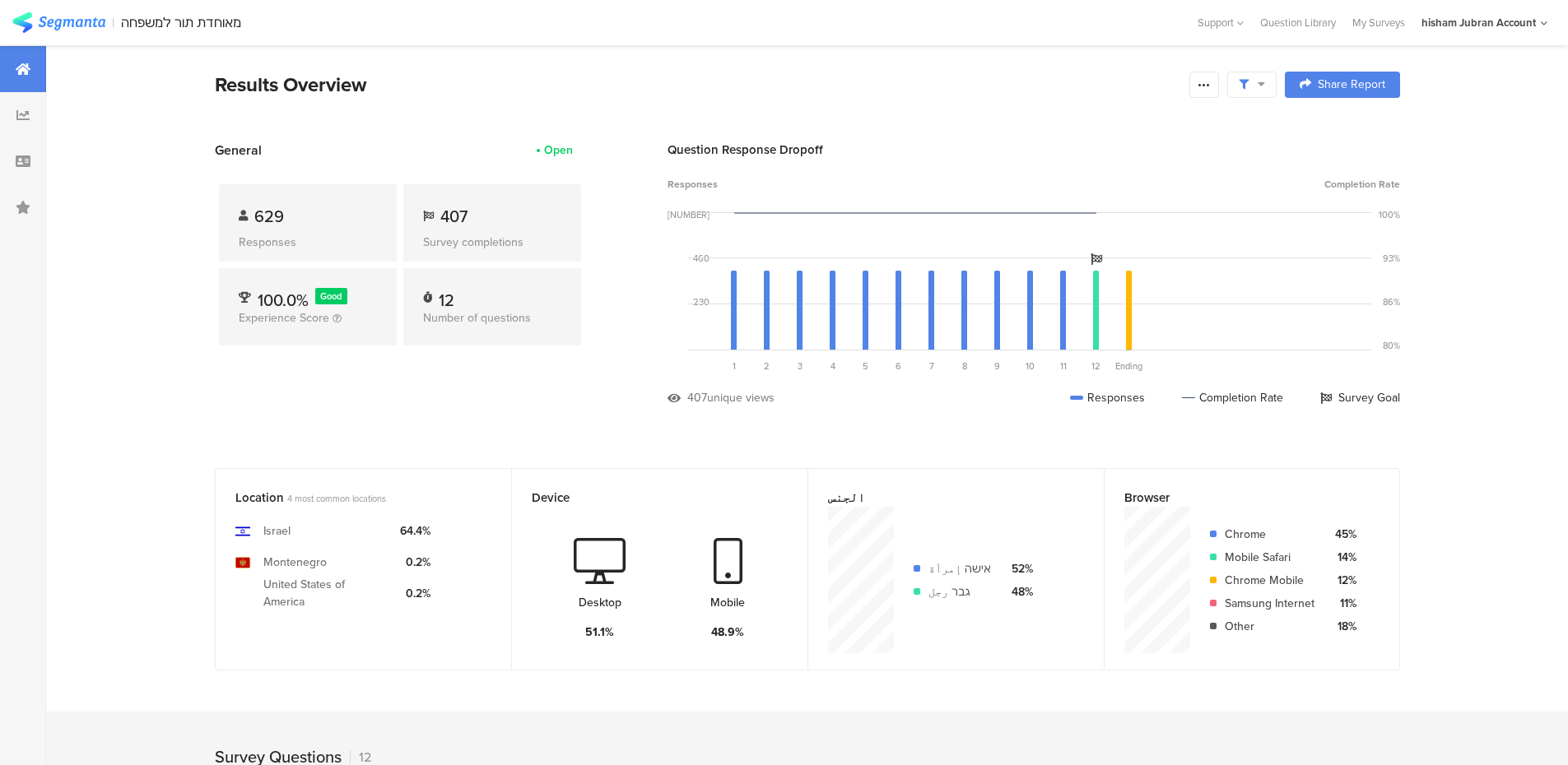click on "[NUMBER] Responses     [NUMBER] Survey completions     [PERCENTAGE]   Good   Experience Score
[NUMBER]
Number of questions" at bounding box center (400, 268) 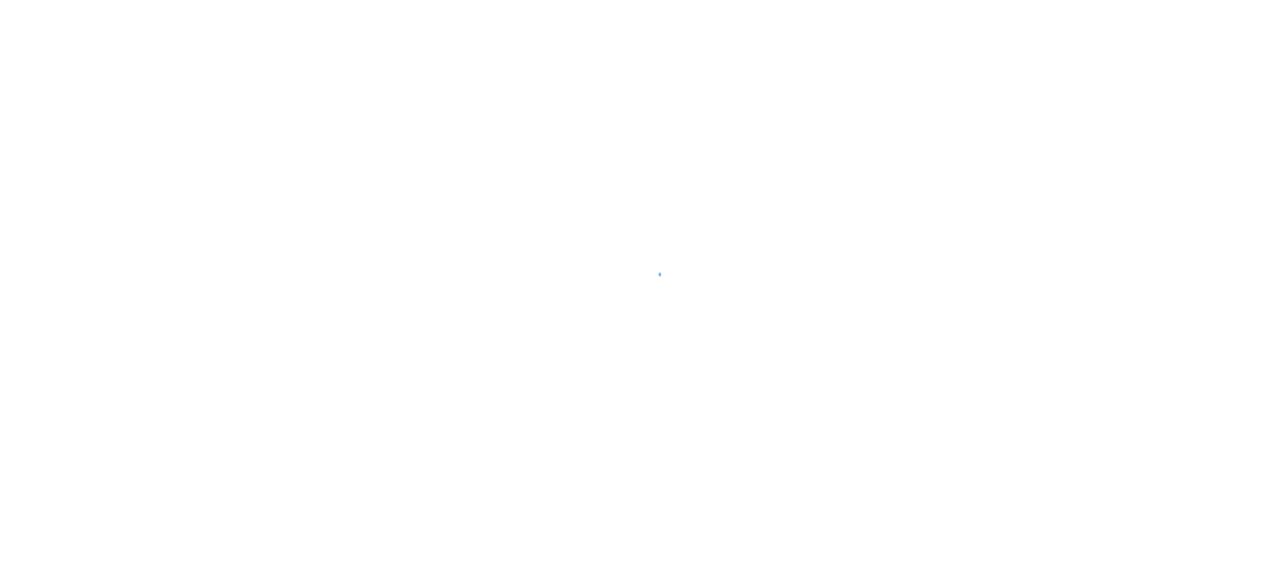 scroll, scrollTop: 0, scrollLeft: 0, axis: both 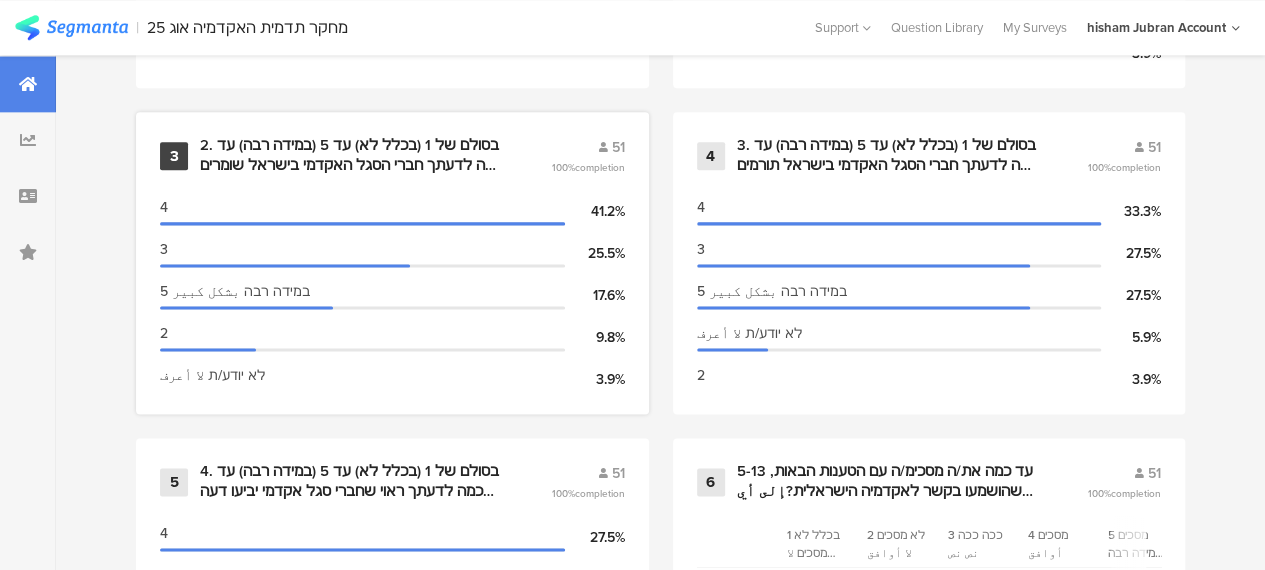 click on "2. בסולם של 1 (בכלל לא) עד 5 (במידה רבה) עד כמה לדעתך חברי הסגל האקדמי בישראל שומרים על יושרה מקצועית במחקר?على مقياس من 1 (أبدًا) إلى 5 (بشكل كبير)، برأيك إلى أي مدى أعضاء الهيئة الأكاديمية (הסגל האקדמי) في إسرائيل يحافظون على النزاهة المهنية في البحث؟" at bounding box center (351, 155) 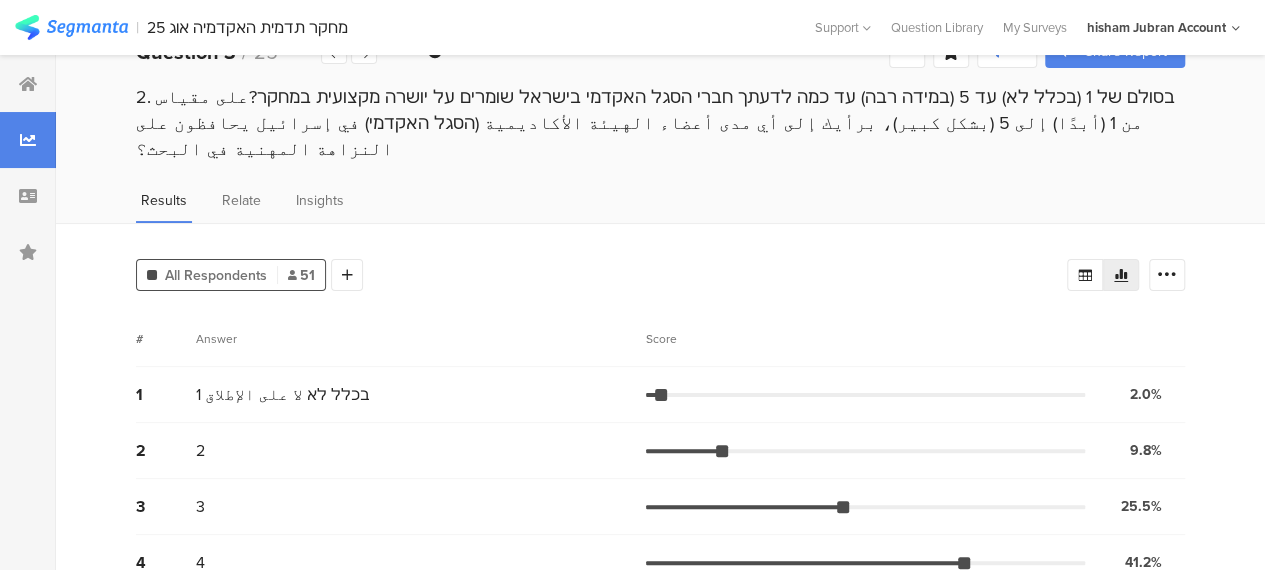 scroll, scrollTop: 0, scrollLeft: 0, axis: both 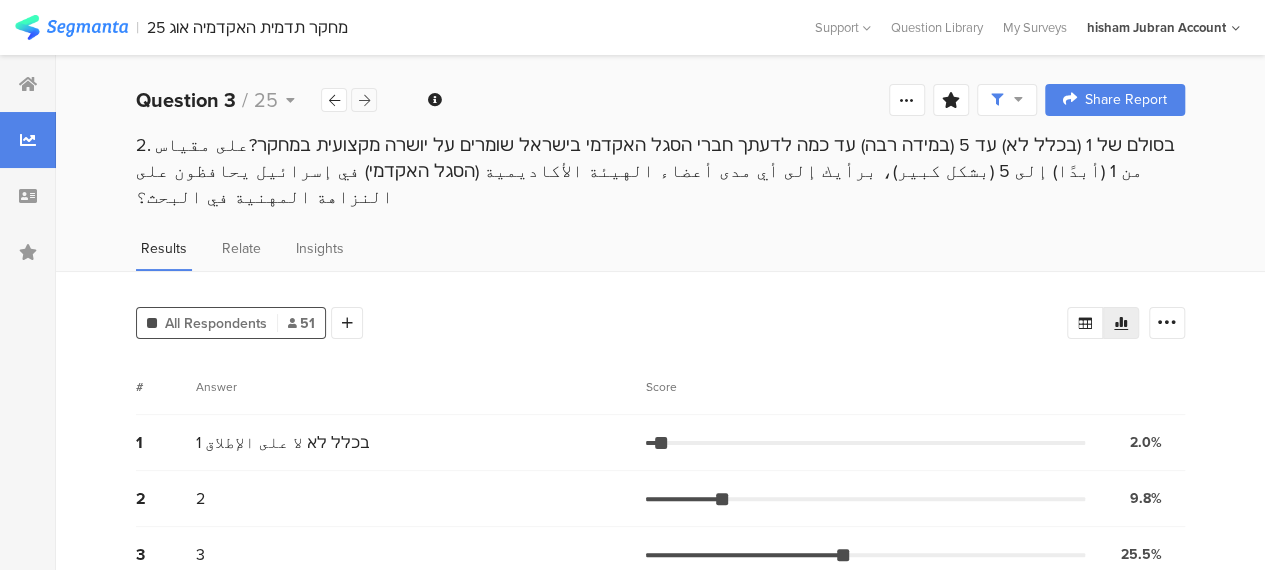 click at bounding box center [364, 100] 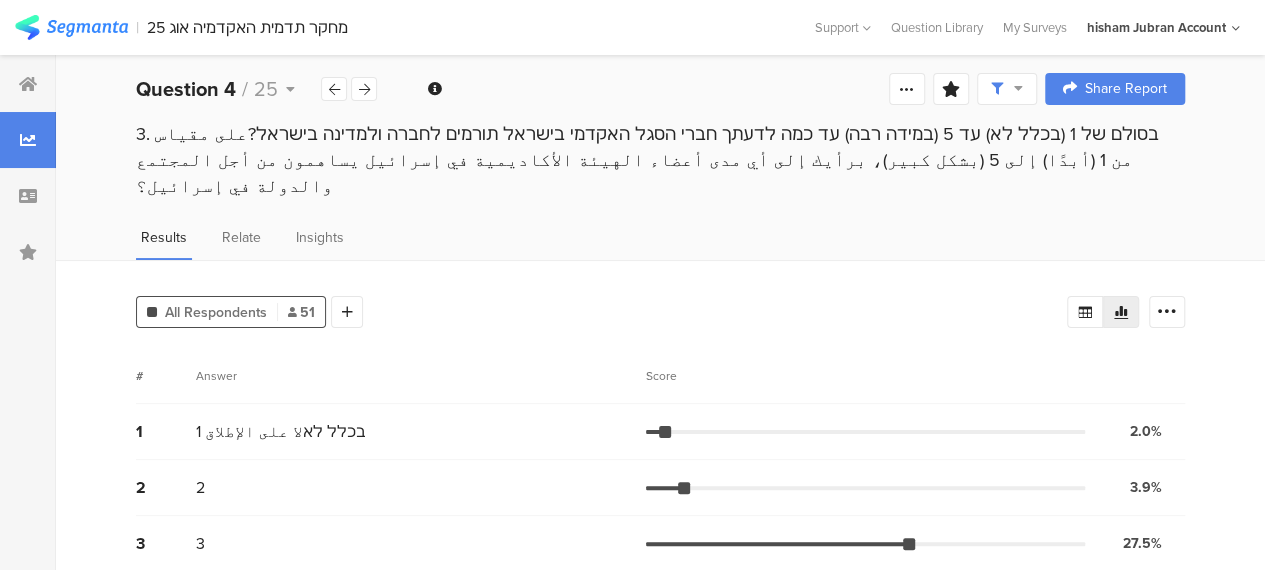 scroll, scrollTop: 0, scrollLeft: 0, axis: both 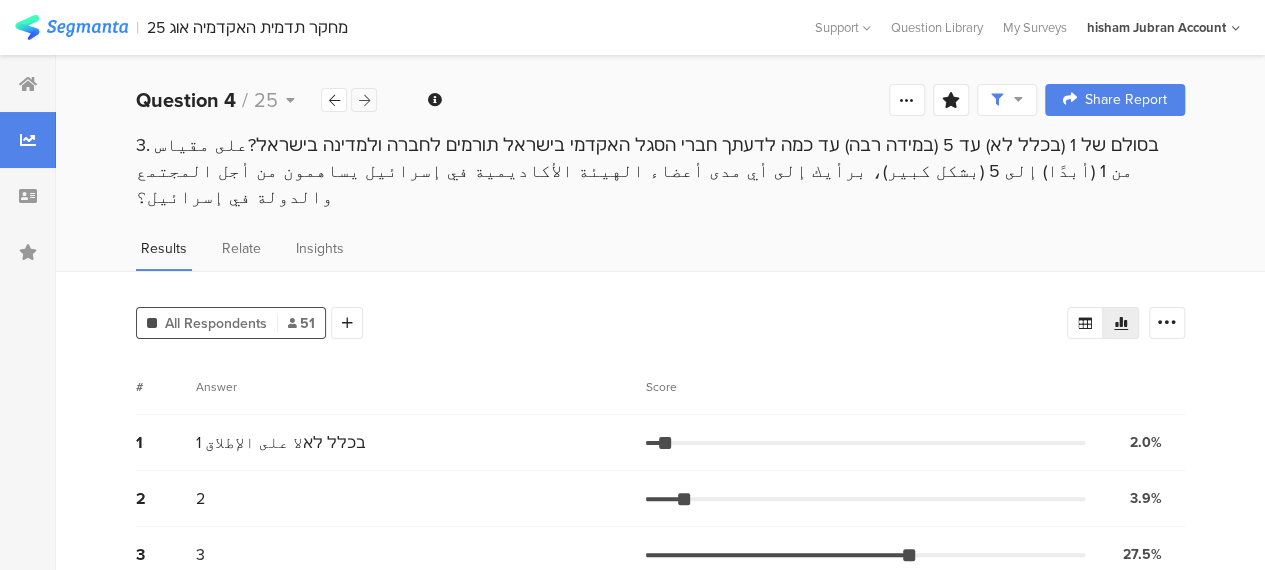 click at bounding box center (364, 100) 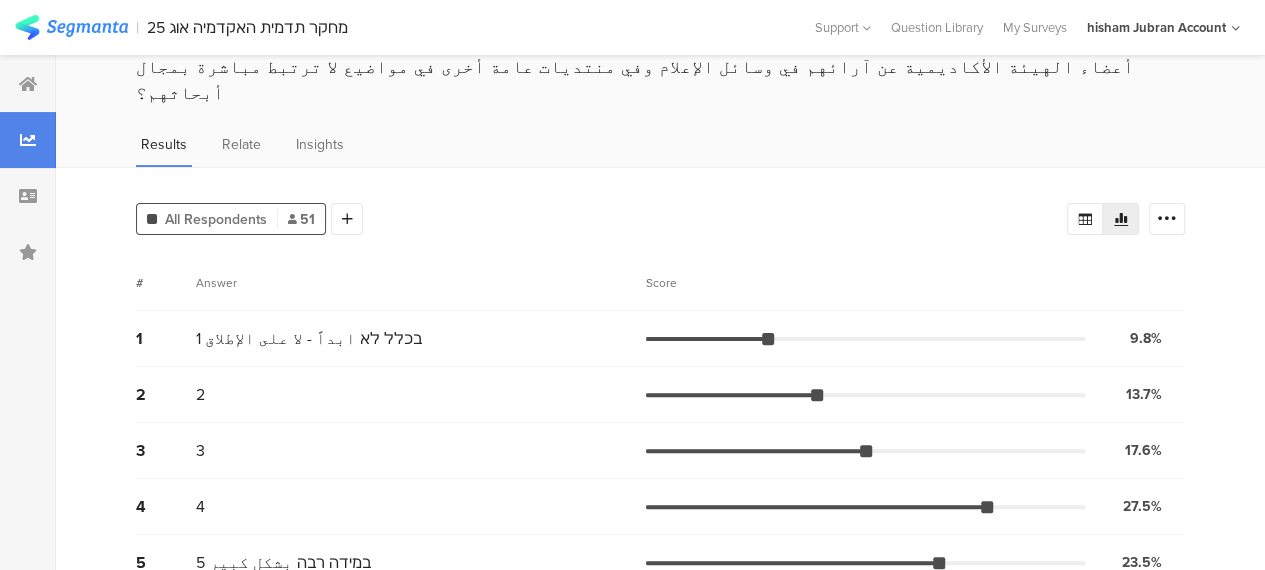 scroll, scrollTop: 0, scrollLeft: 0, axis: both 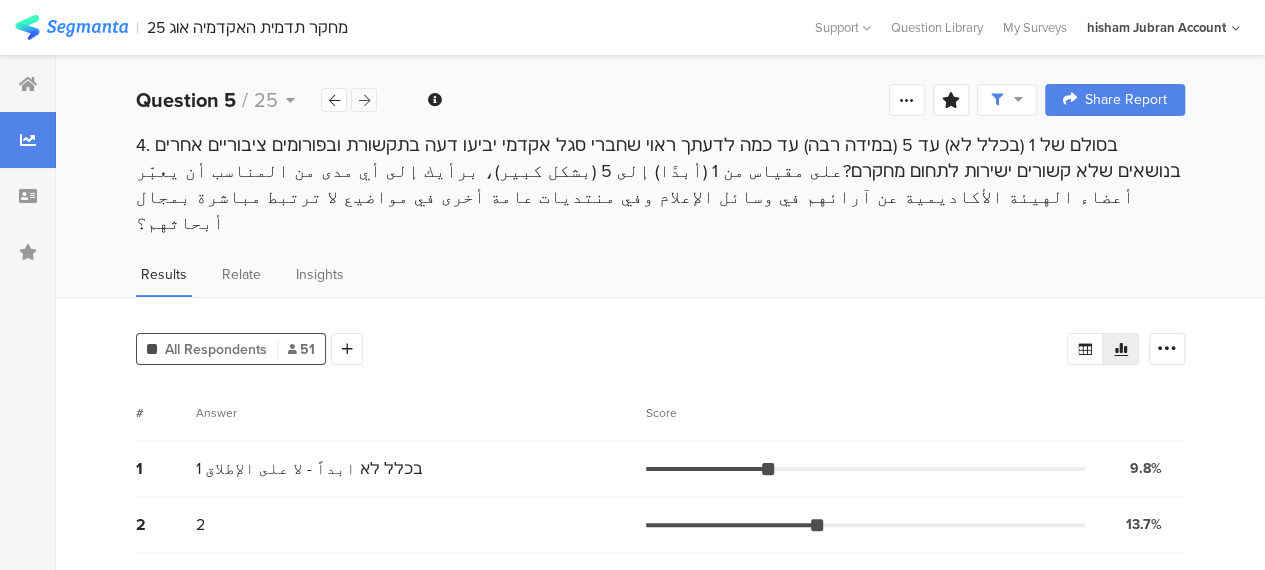 click at bounding box center (364, 100) 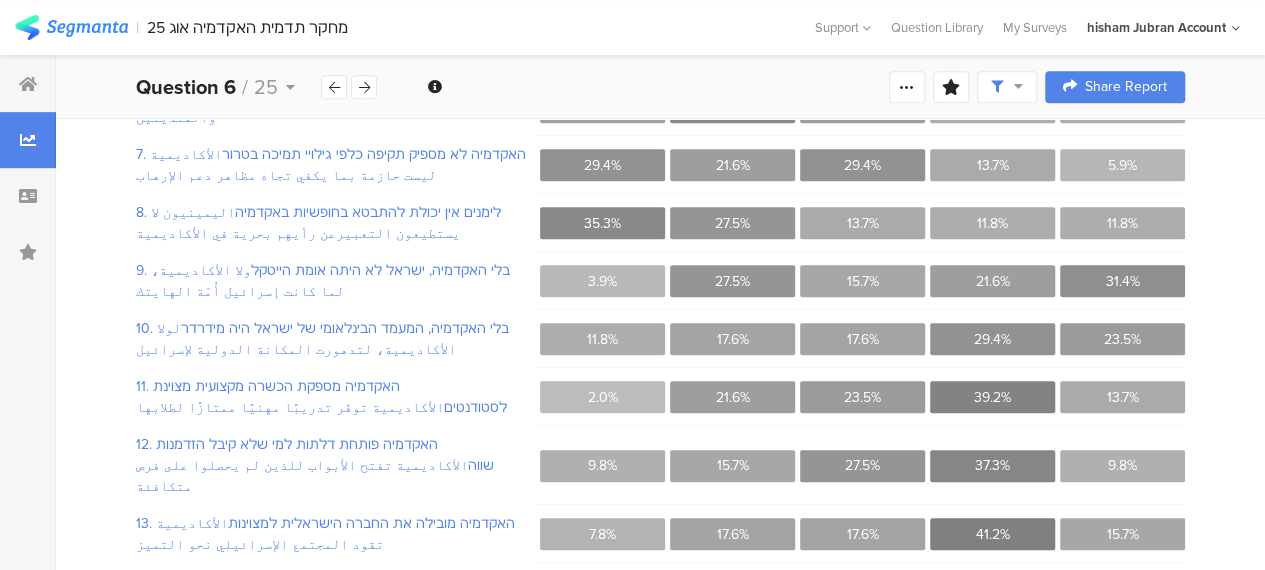 scroll, scrollTop: 232, scrollLeft: 0, axis: vertical 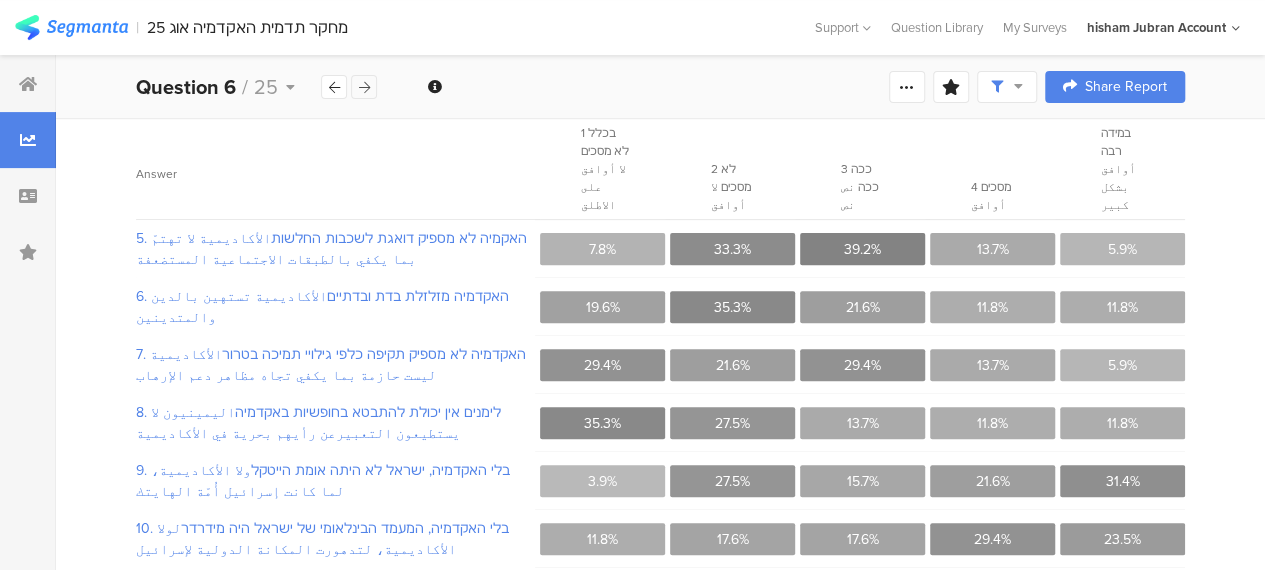 click at bounding box center [364, 87] 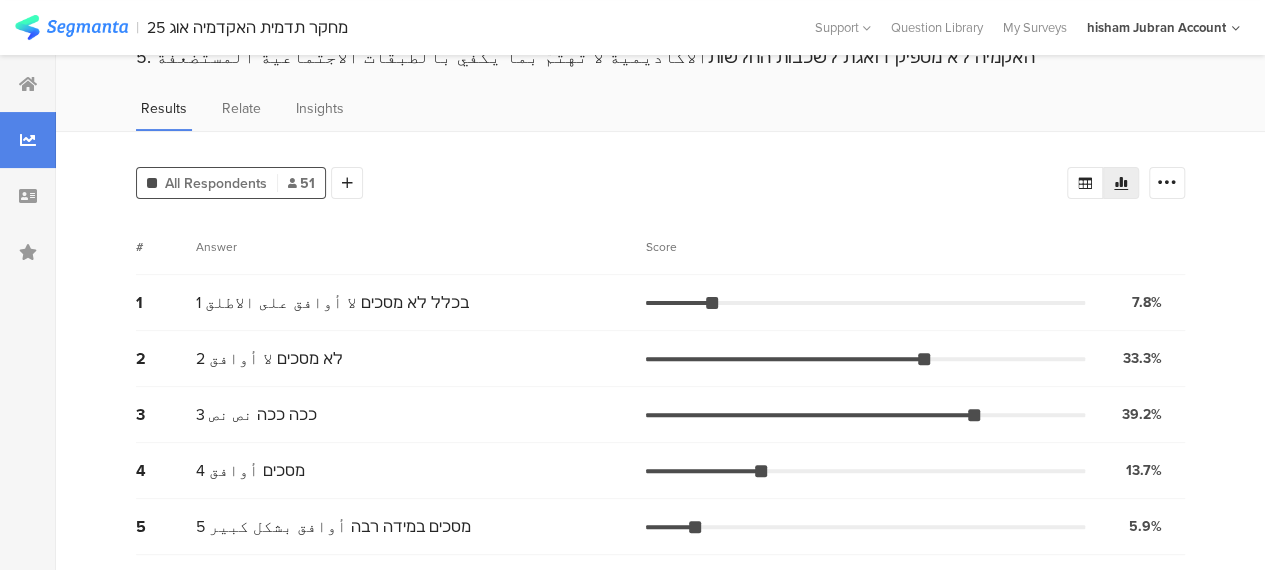 scroll, scrollTop: 0, scrollLeft: 0, axis: both 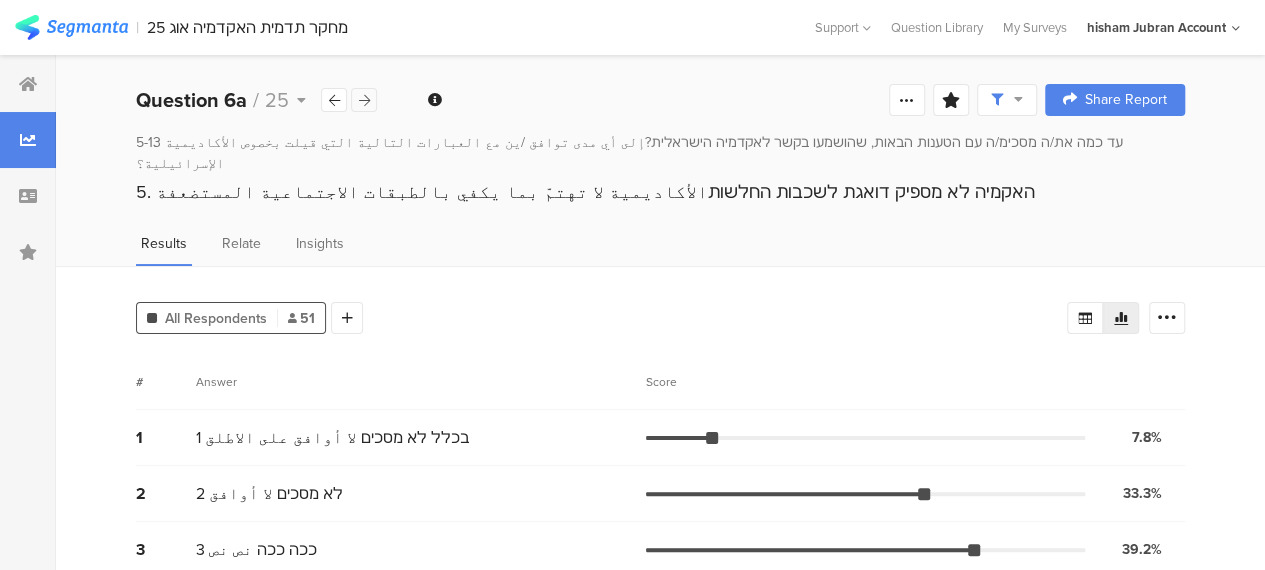 click at bounding box center (364, 100) 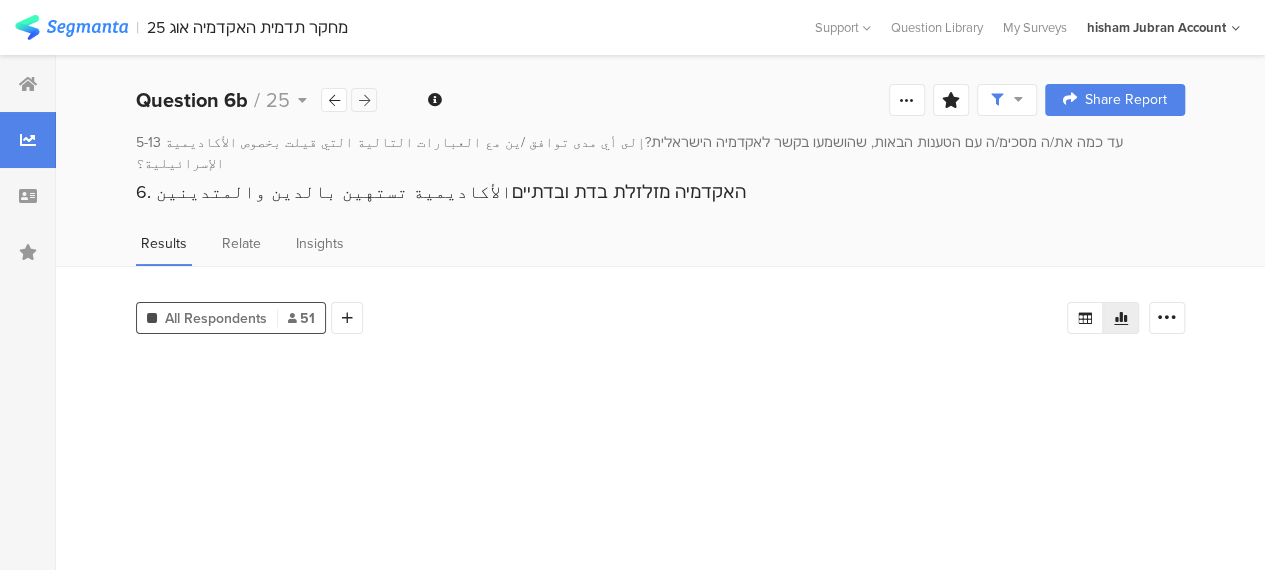 click at bounding box center (364, 100) 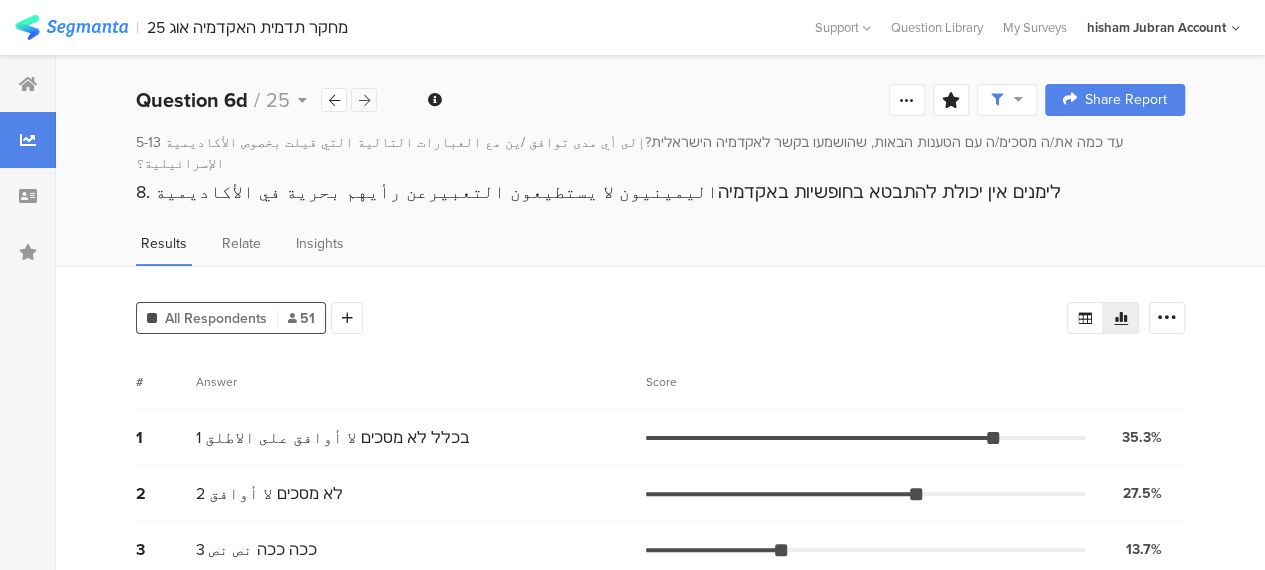 click at bounding box center (364, 100) 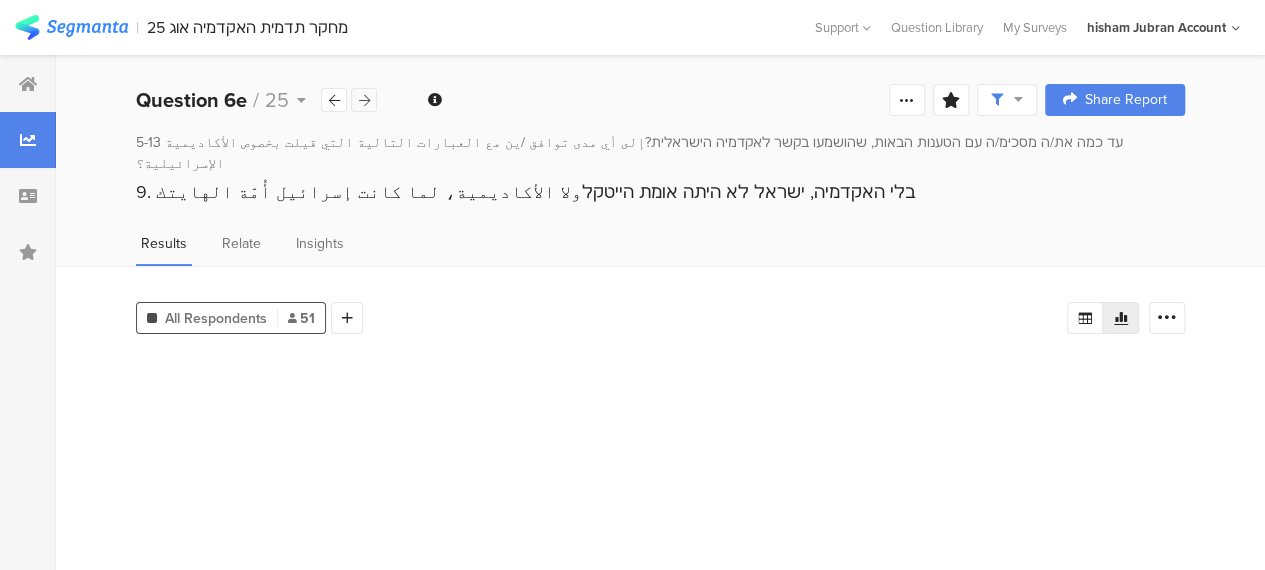 click at bounding box center [364, 100] 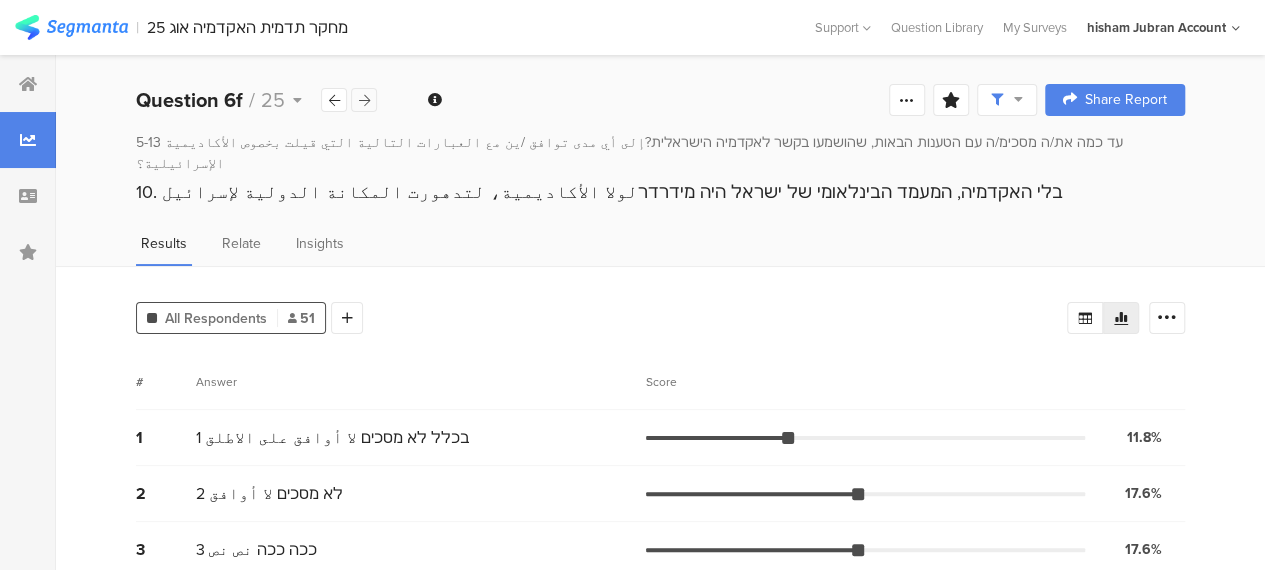 click at bounding box center [364, 100] 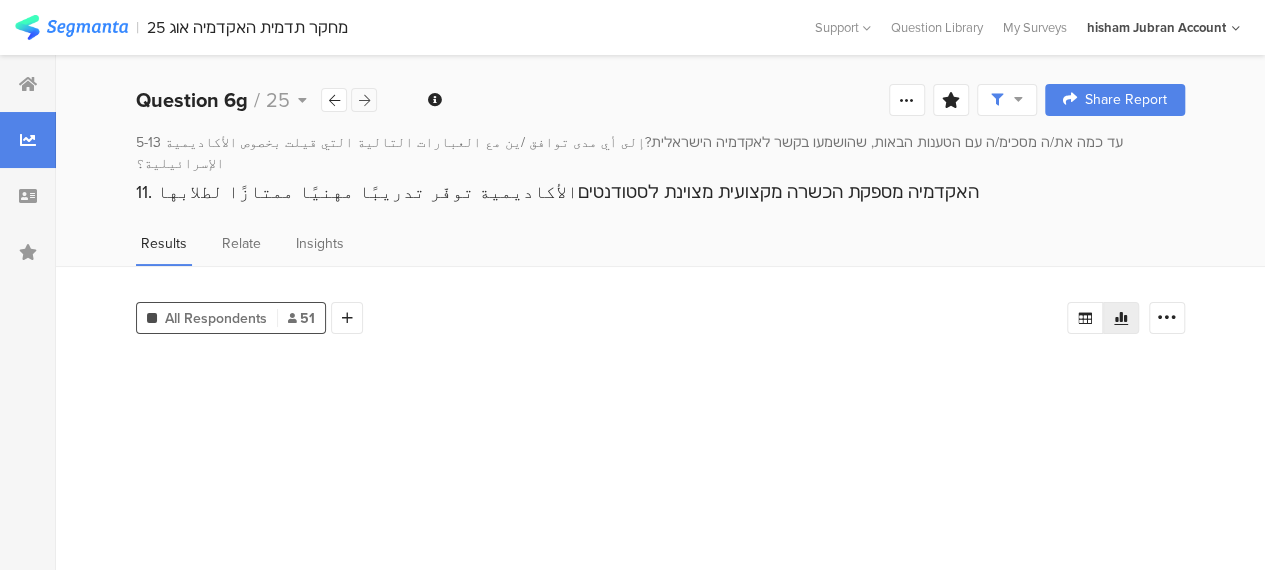 click at bounding box center (364, 100) 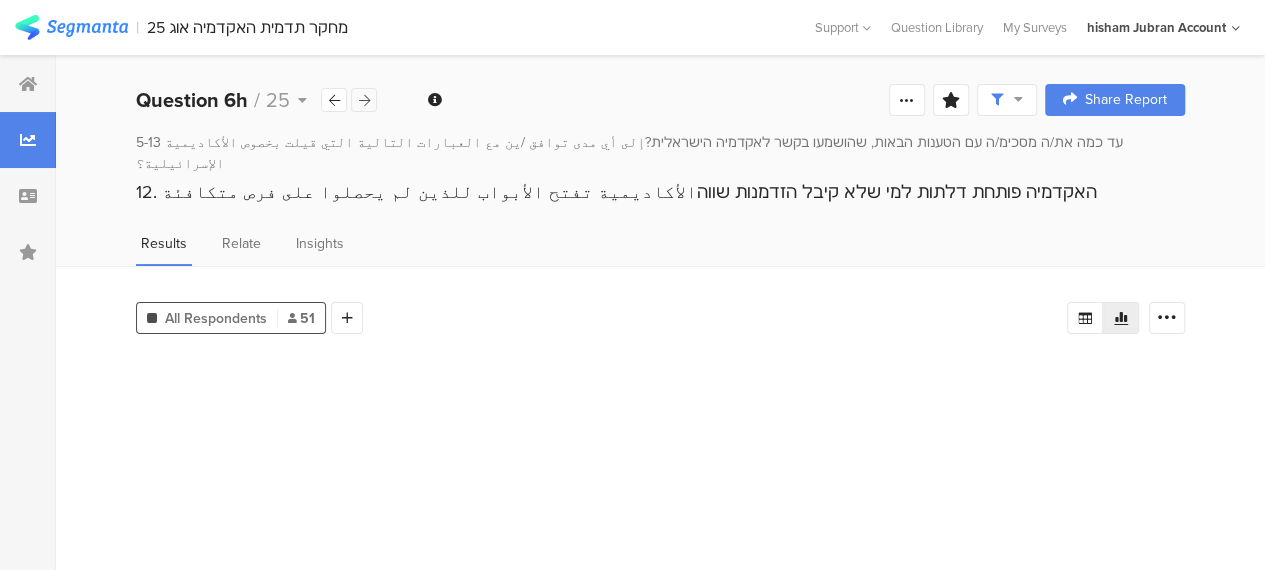 click at bounding box center (364, 100) 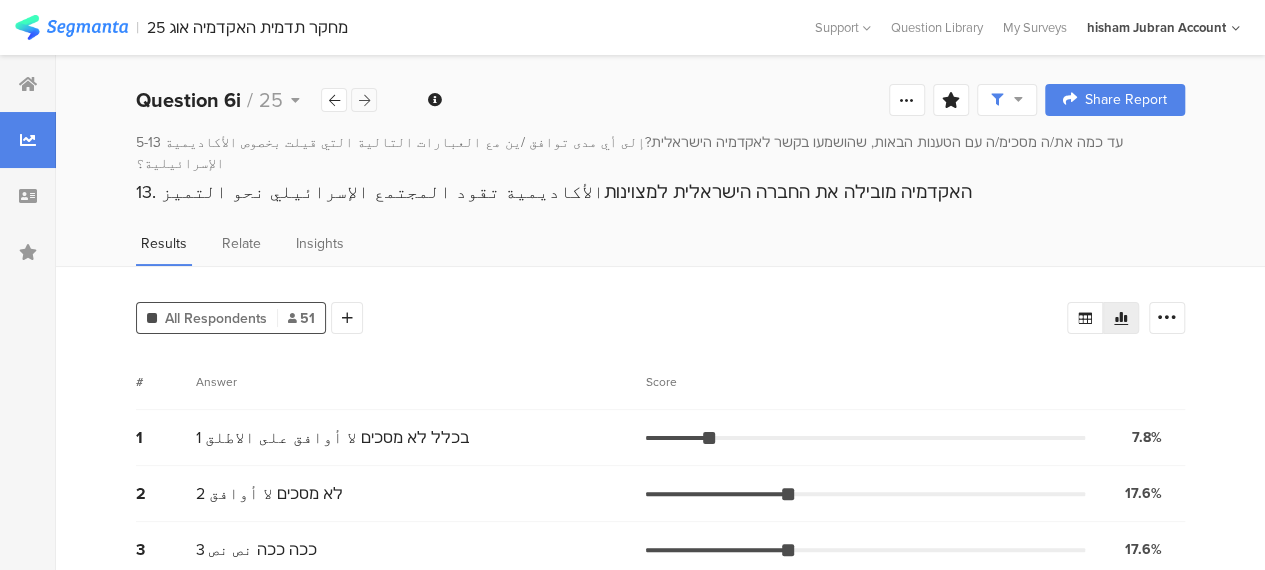 click at bounding box center (364, 100) 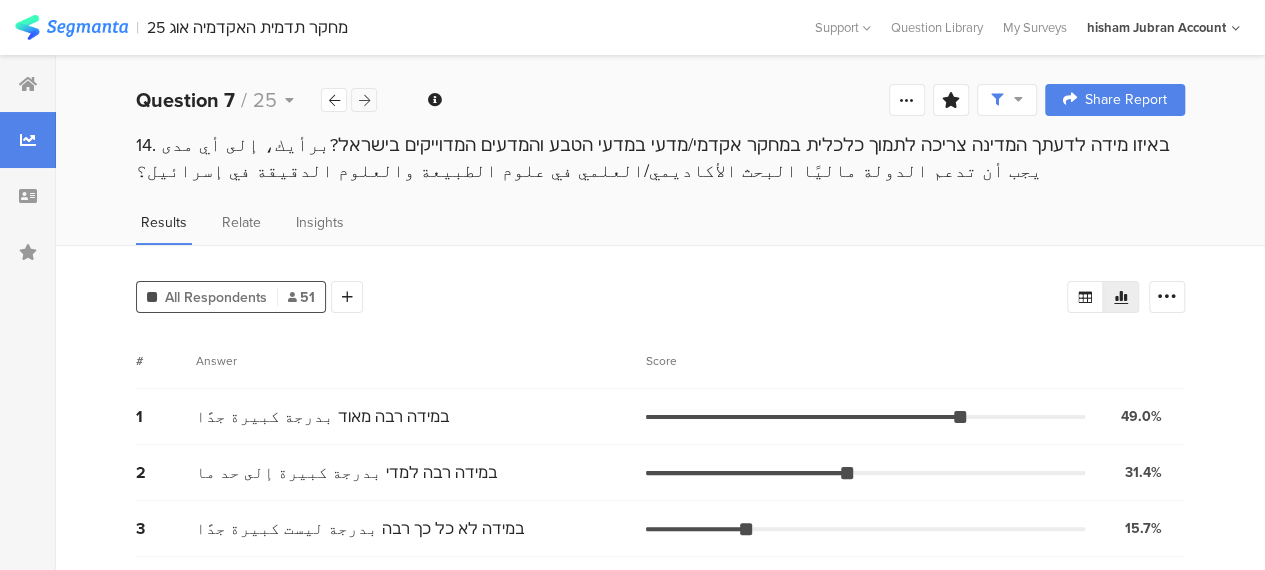 click at bounding box center (364, 100) 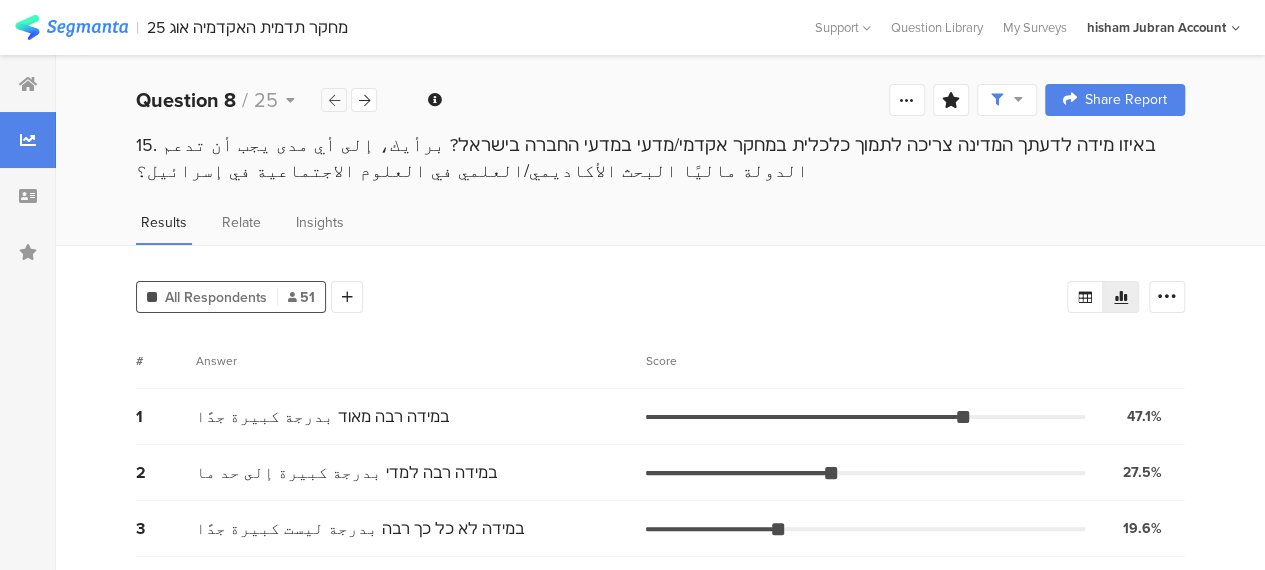 click at bounding box center [334, 100] 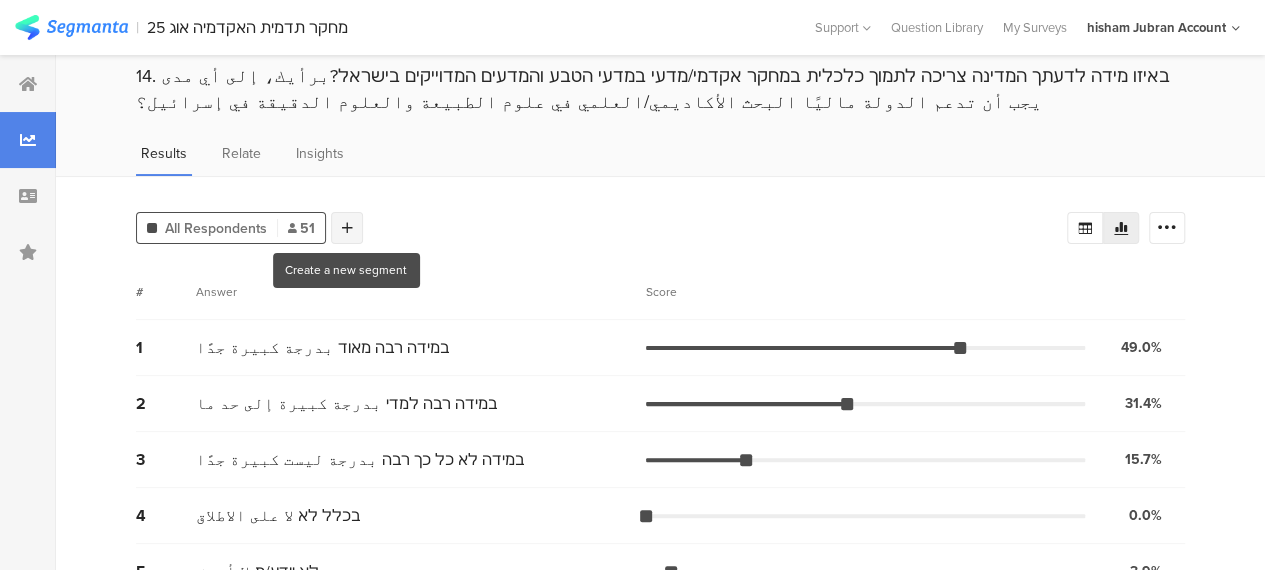 scroll, scrollTop: 100, scrollLeft: 0, axis: vertical 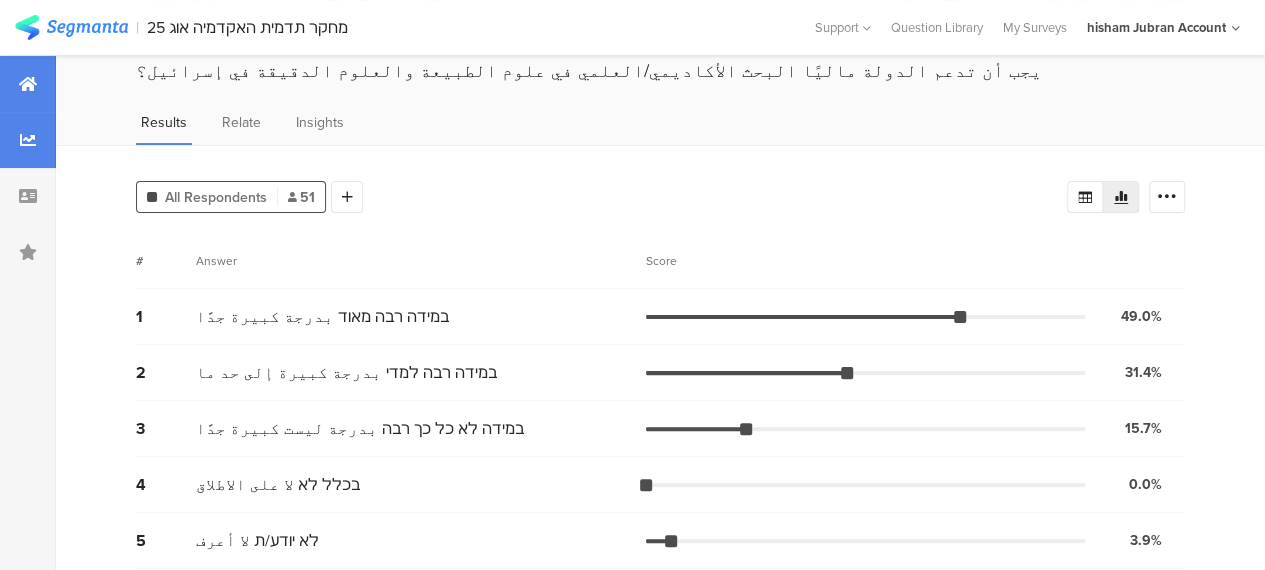 click at bounding box center [28, 84] 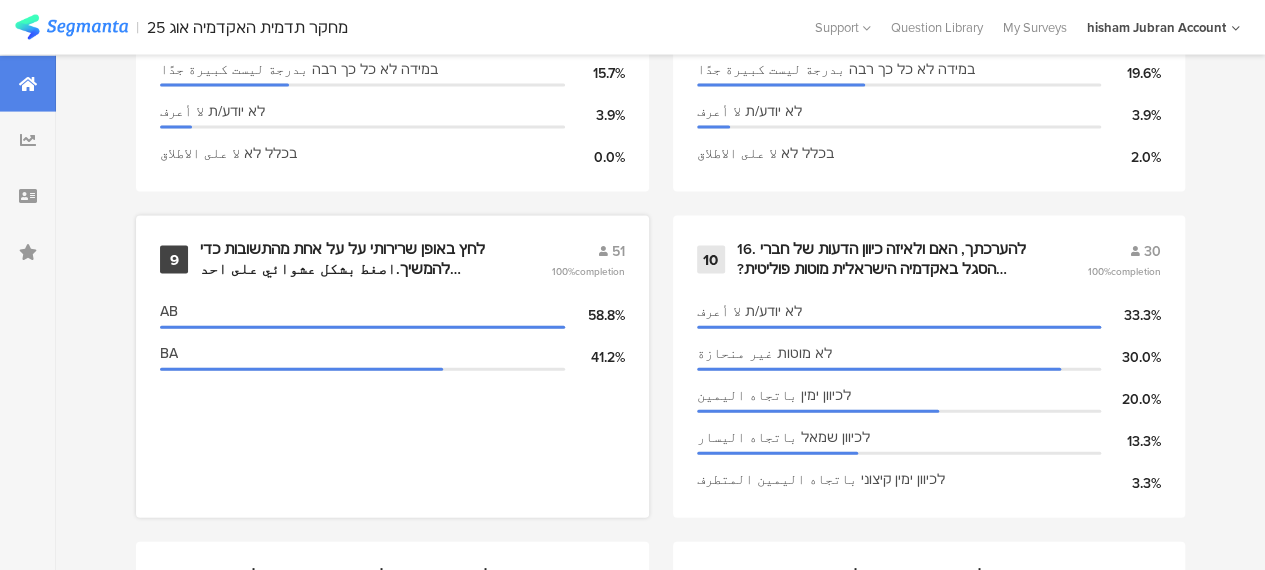 scroll, scrollTop: 2100, scrollLeft: 0, axis: vertical 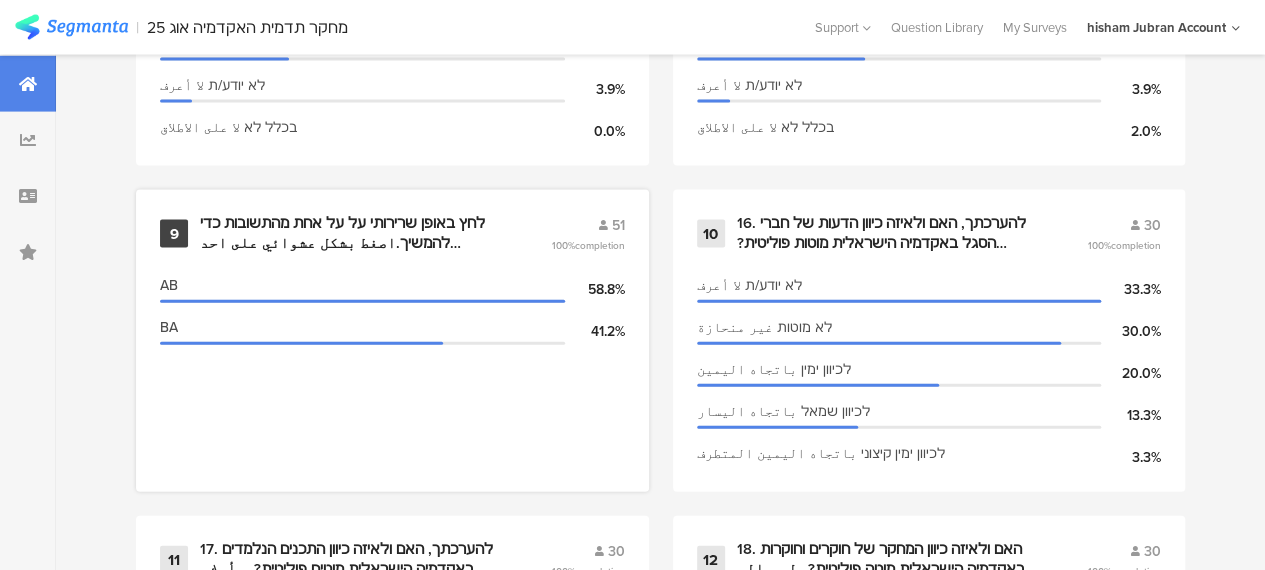 click on "לחץ באופן שרירותי על על אחת מהתשובות כדי להמשיך.اصغط بشكل عشوائي على احد الاجوبة للمواصلة" at bounding box center (351, 233) 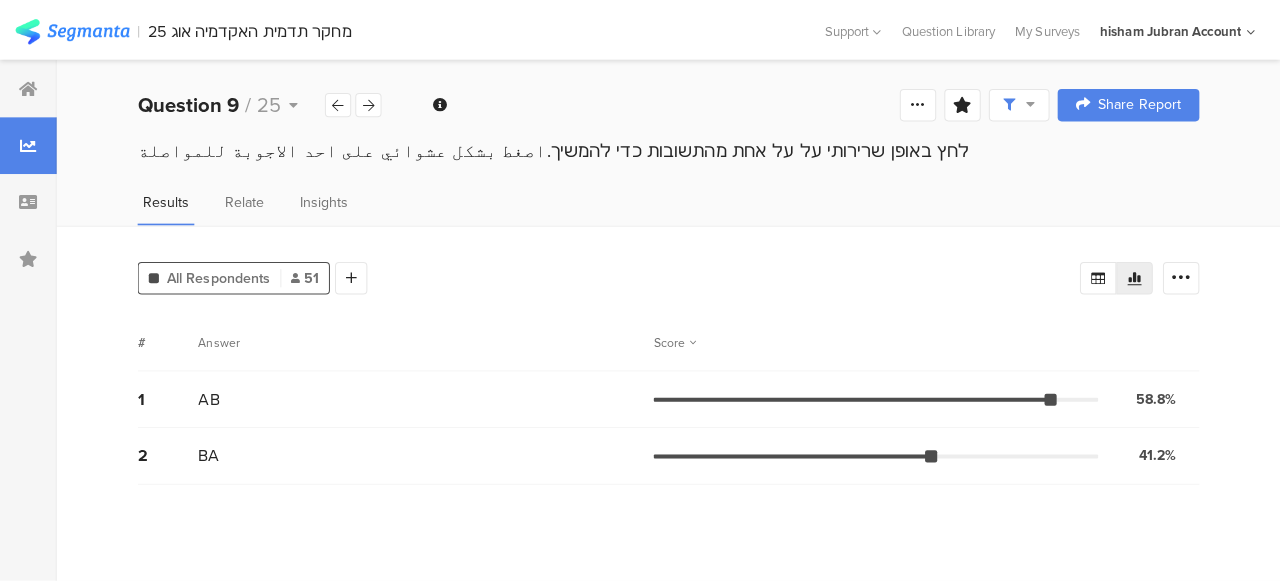 scroll, scrollTop: 0, scrollLeft: 0, axis: both 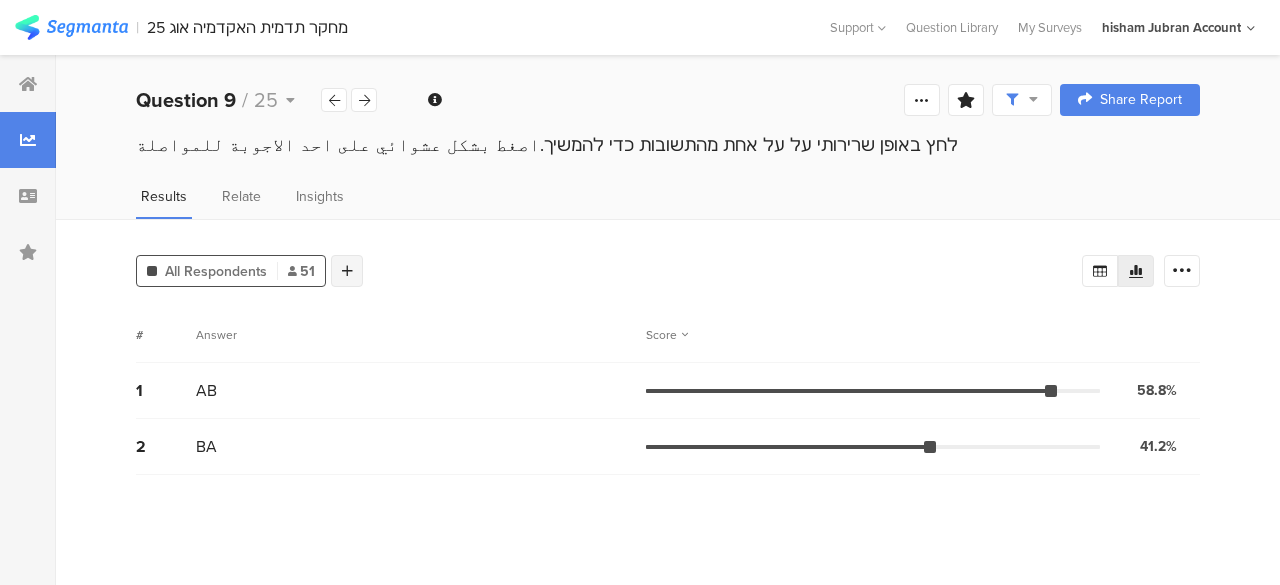 click at bounding box center [347, 271] 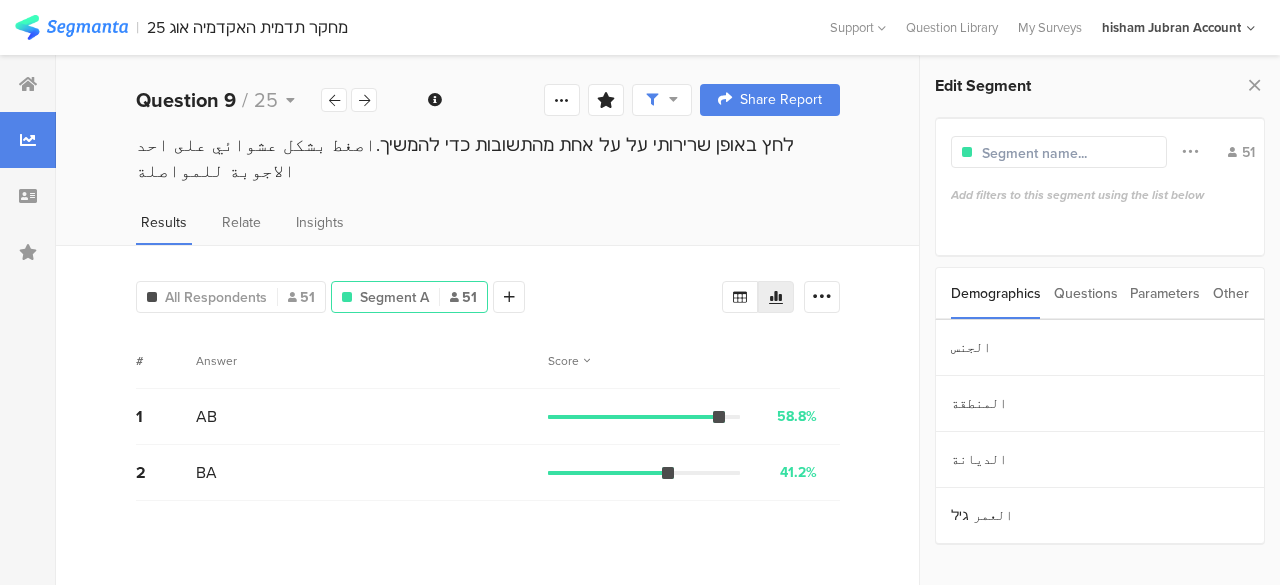 click on "Questions" at bounding box center (1086, 293) 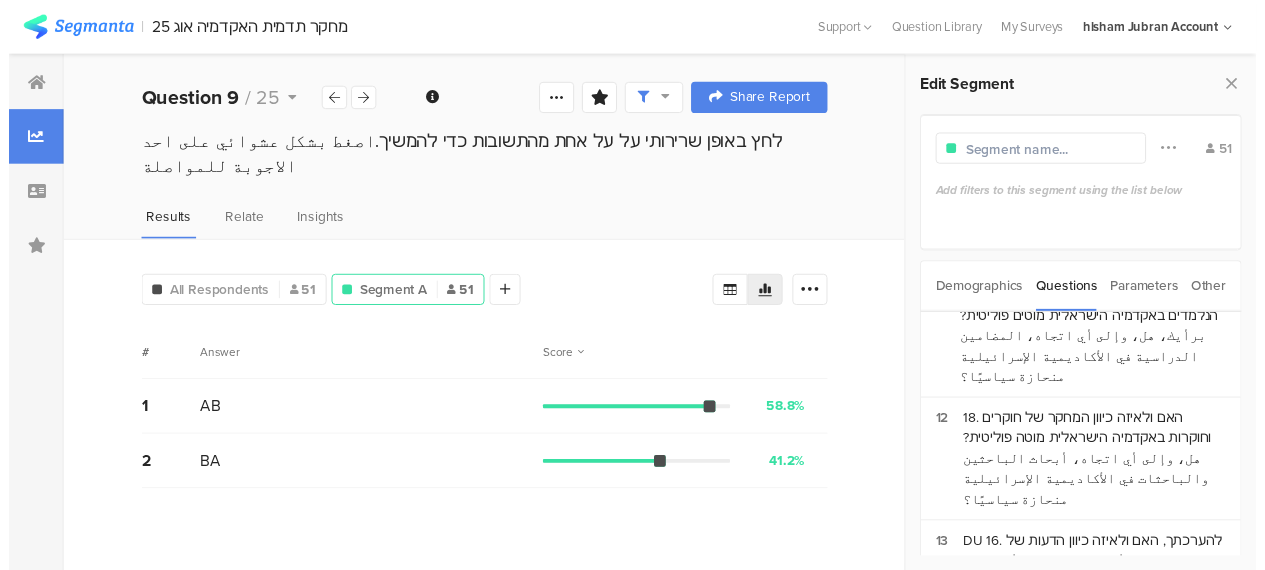 scroll, scrollTop: 1300, scrollLeft: 0, axis: vertical 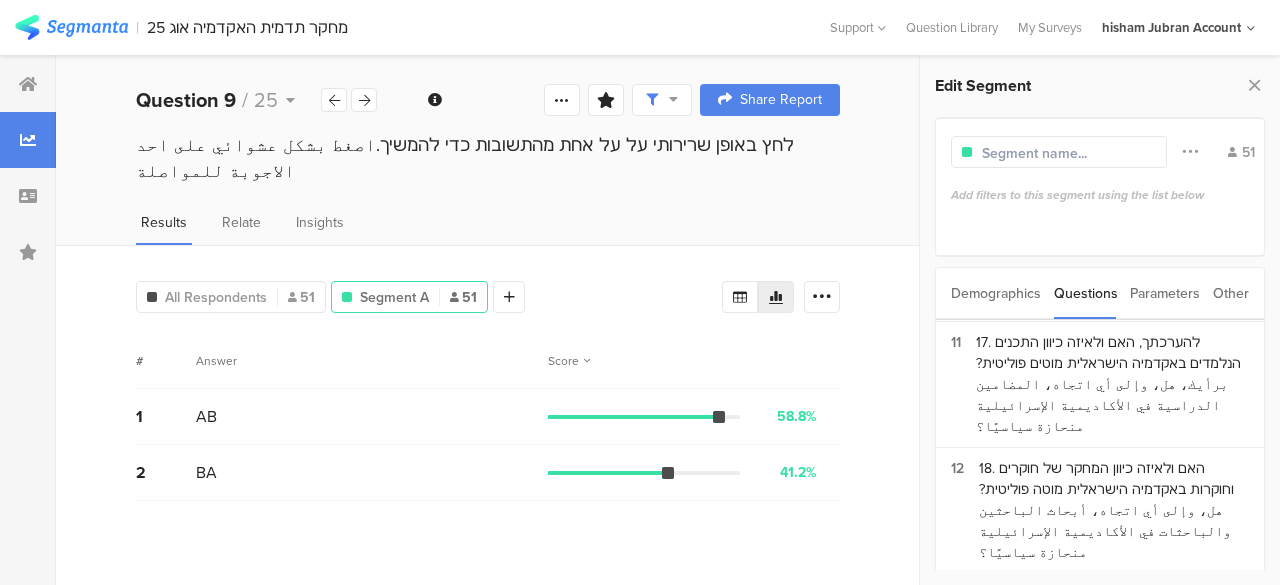 click on "DU 16. להערכתך, האם ולאיזה כיוון הדעות של חברי הסגל באקדמיה הישראלית מוטות פוליטית?برأيك، هل، وإلى أي اتجاه، آراء أعضاء الهيئة الأكاديمية في إسرائيل منحازة سياسيًا؟" at bounding box center [1114, 636] 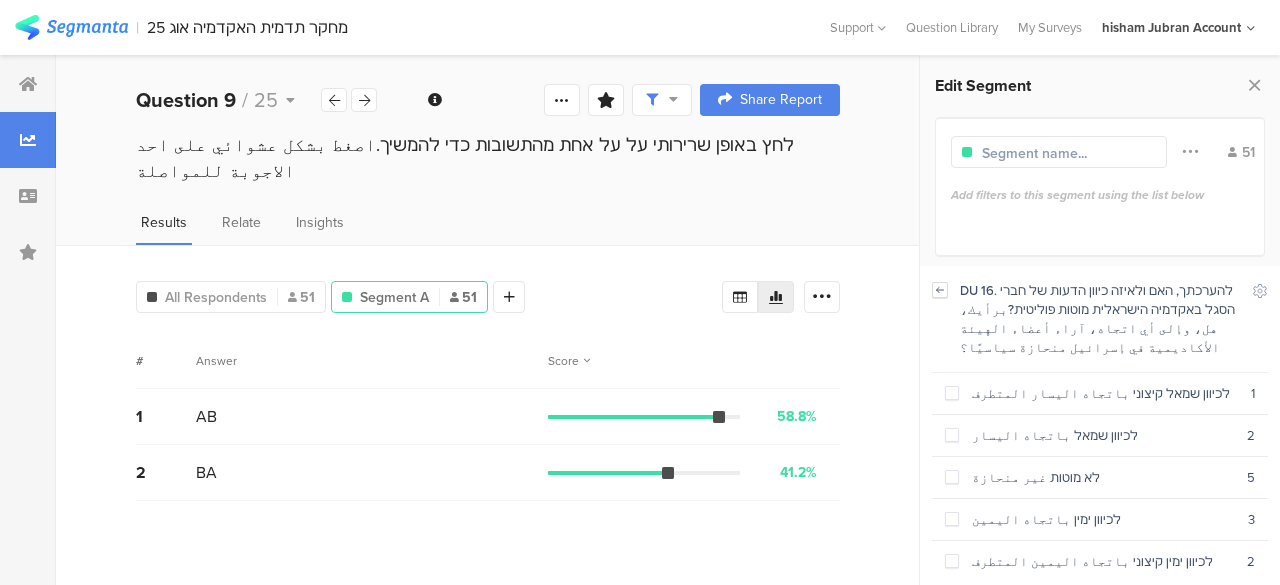 click 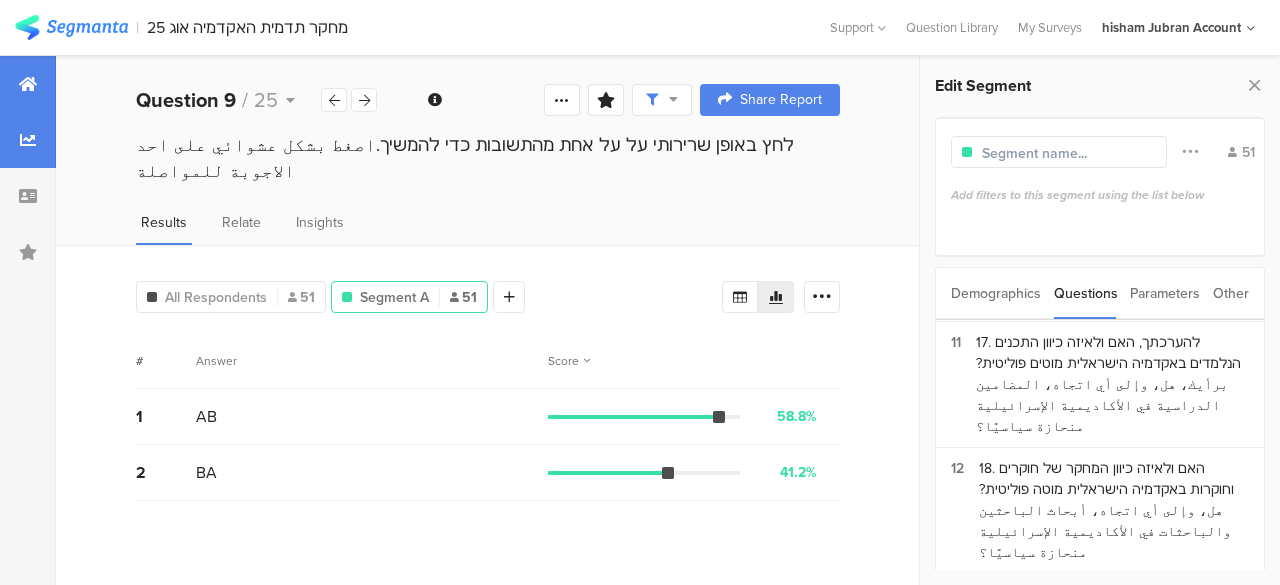 click at bounding box center [28, 84] 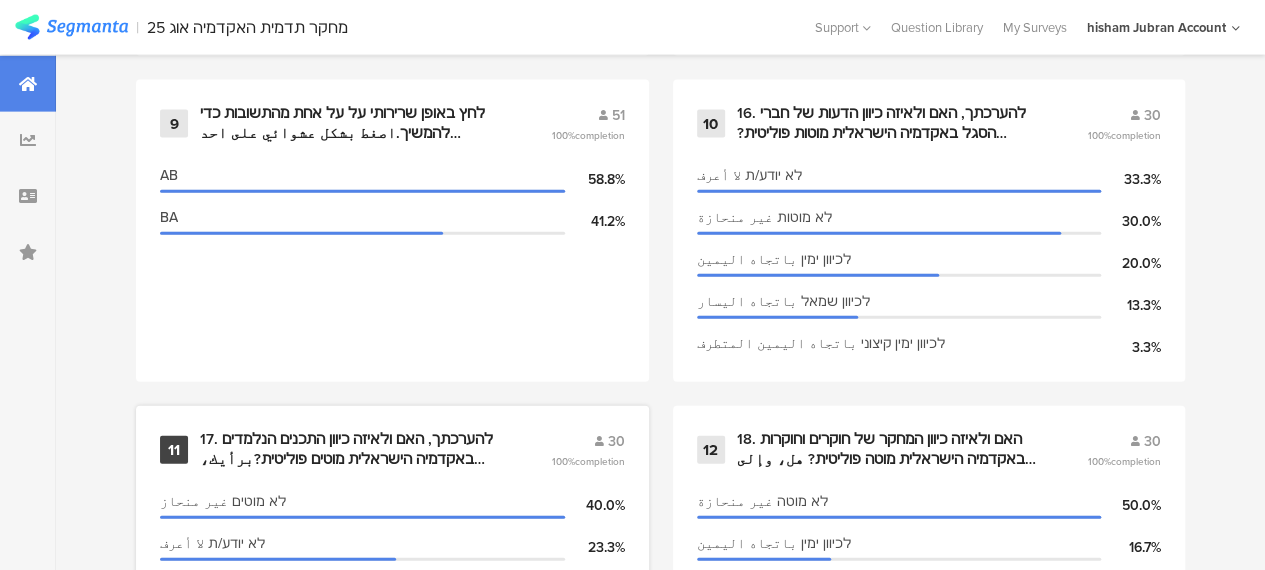scroll, scrollTop: 2100, scrollLeft: 0, axis: vertical 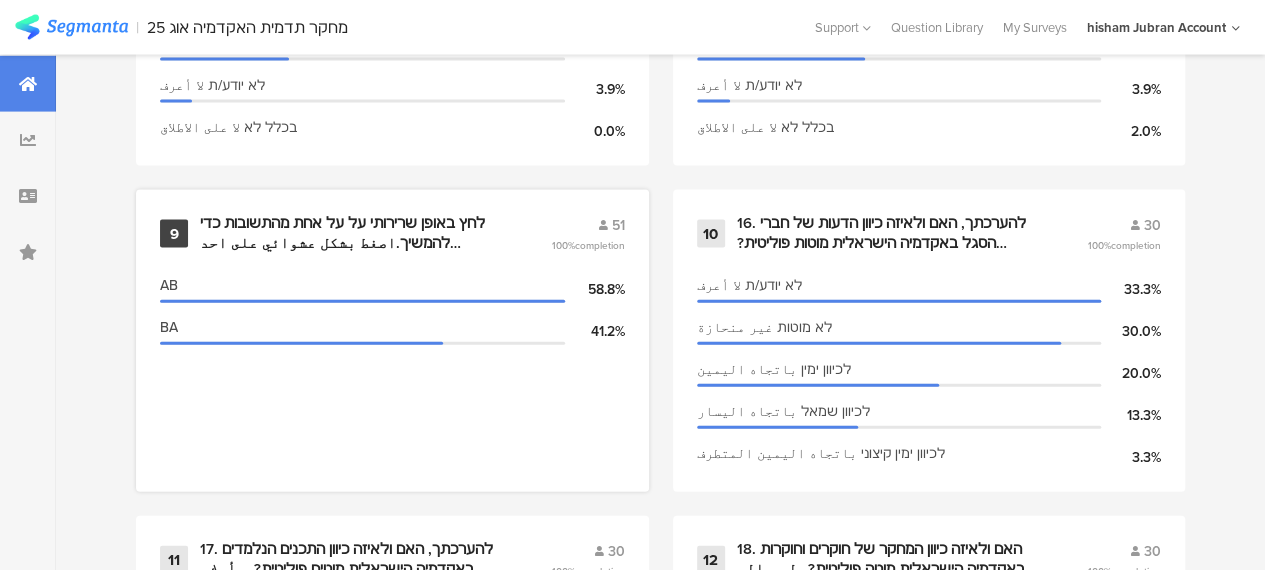 click on "לחץ באופן שרירותי על על אחת מהתשובות כדי להמשיך.اصغط بشكل عشوائي على احد الاجوبة للمواصلة" at bounding box center (351, 233) 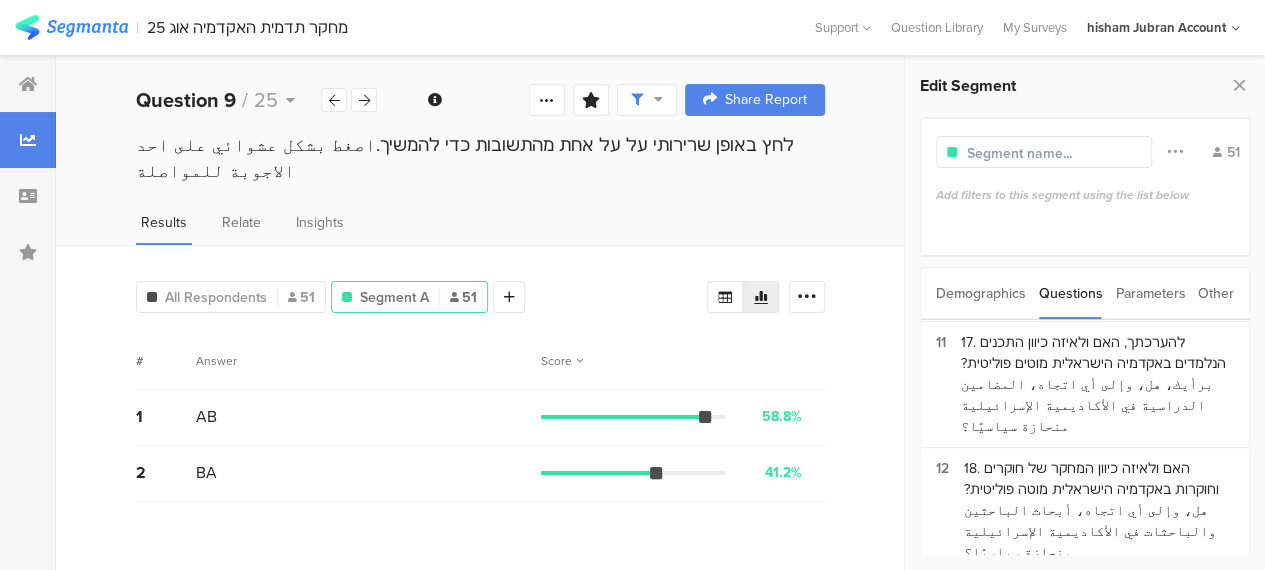 scroll, scrollTop: 0, scrollLeft: 0, axis: both 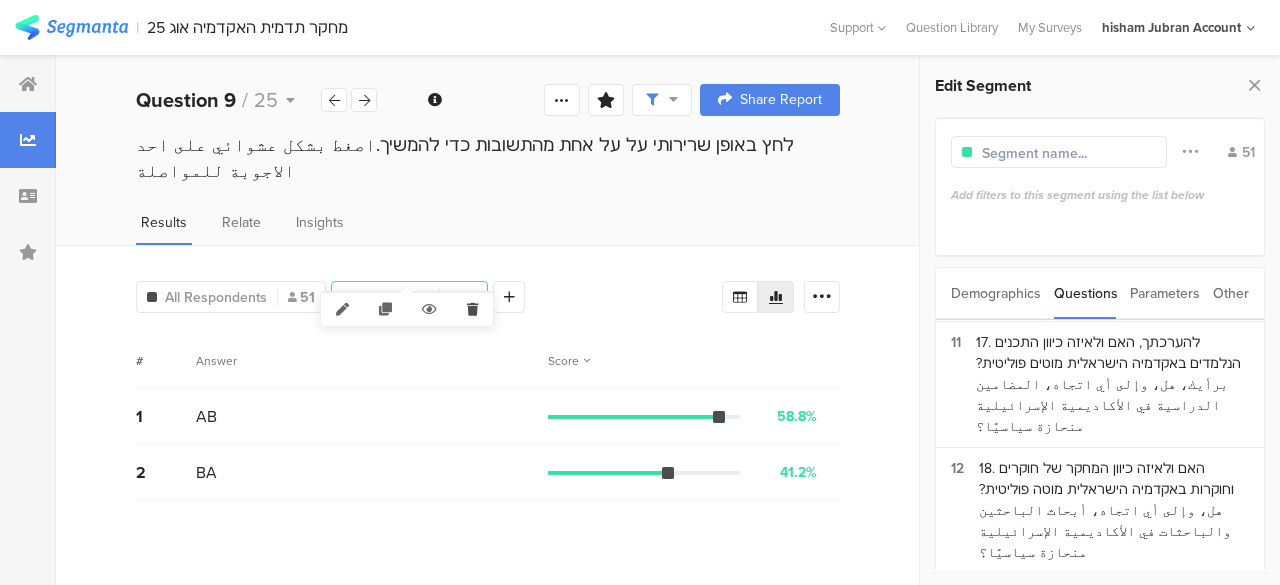 click at bounding box center [472, 309] 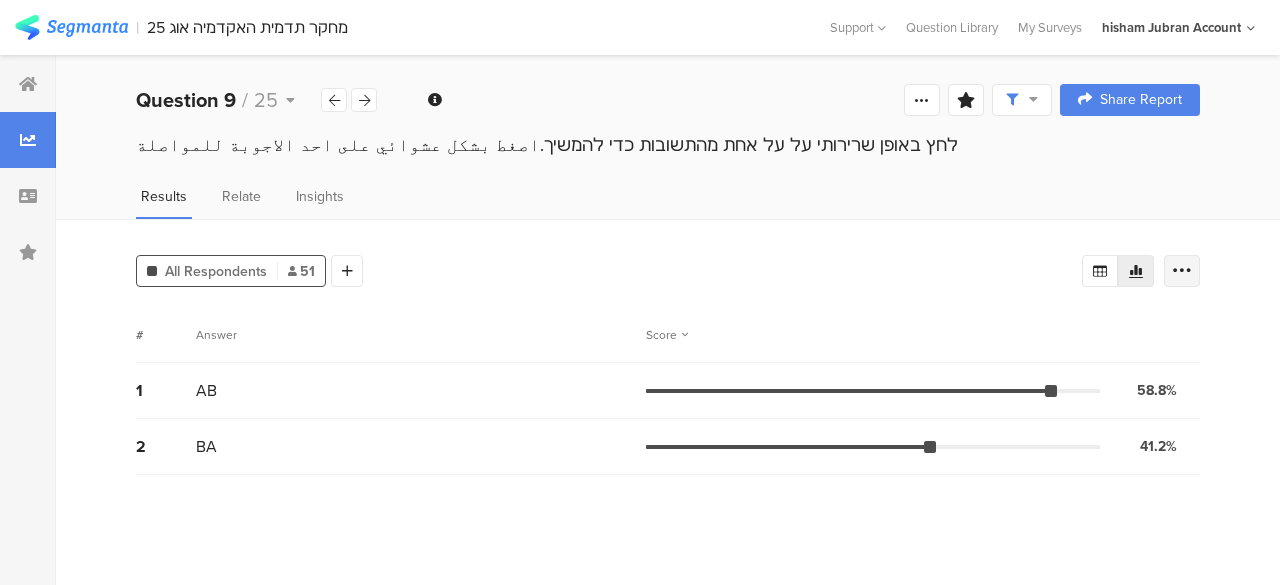 click at bounding box center [1182, 271] 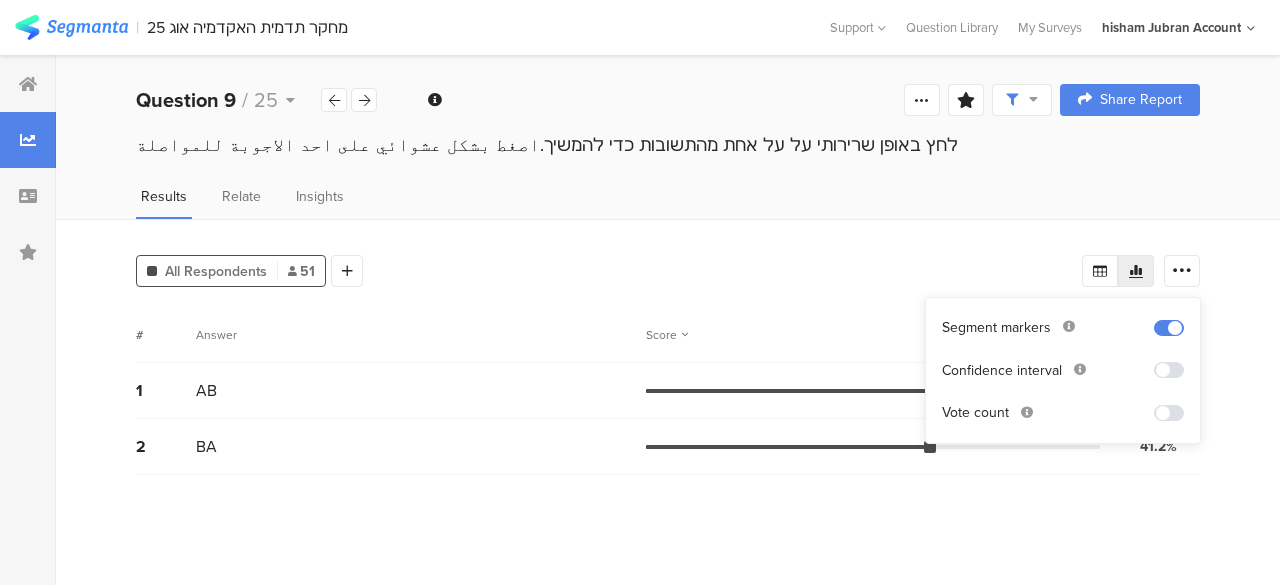 click at bounding box center (1169, 413) 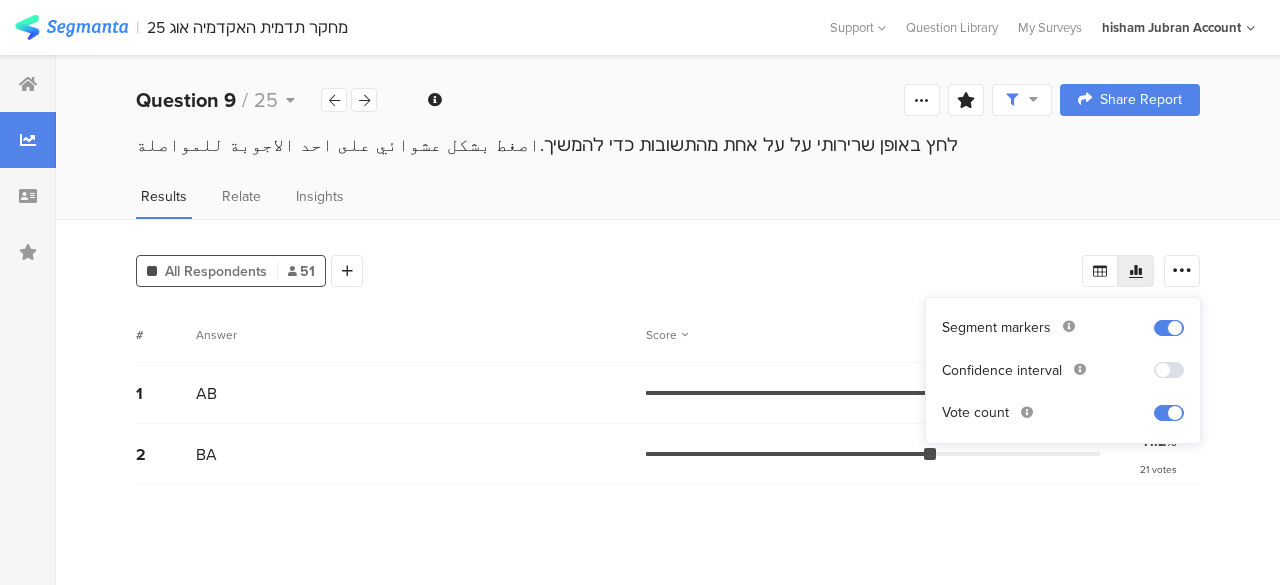 click on "1     AB             58.8%   30 votes" at bounding box center (668, 393) 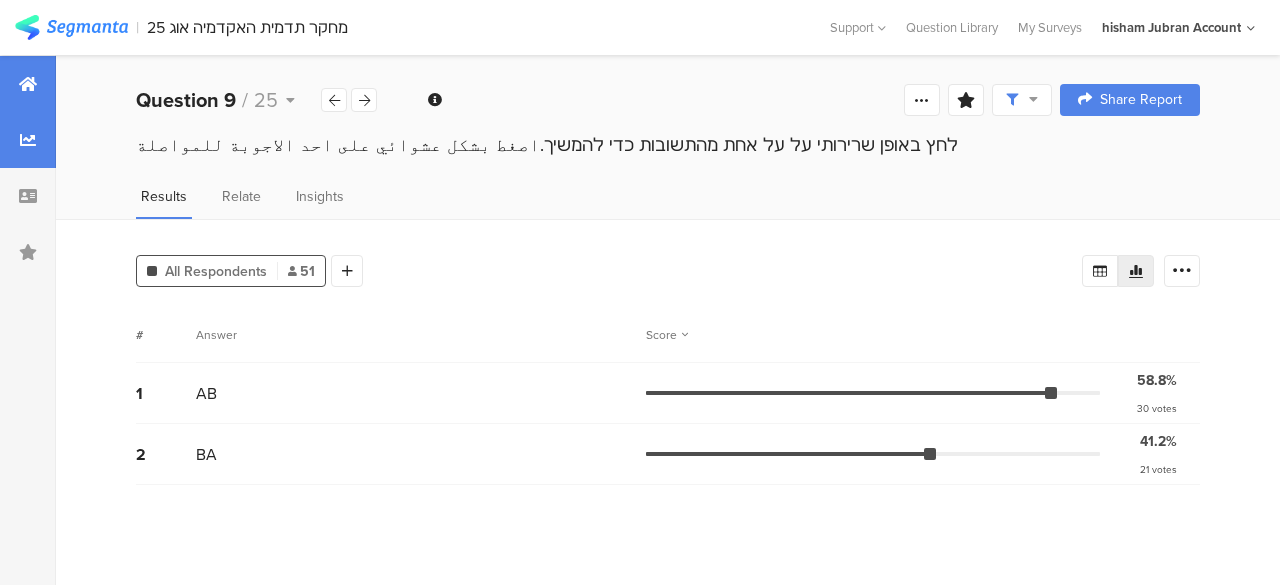 click at bounding box center [28, 84] 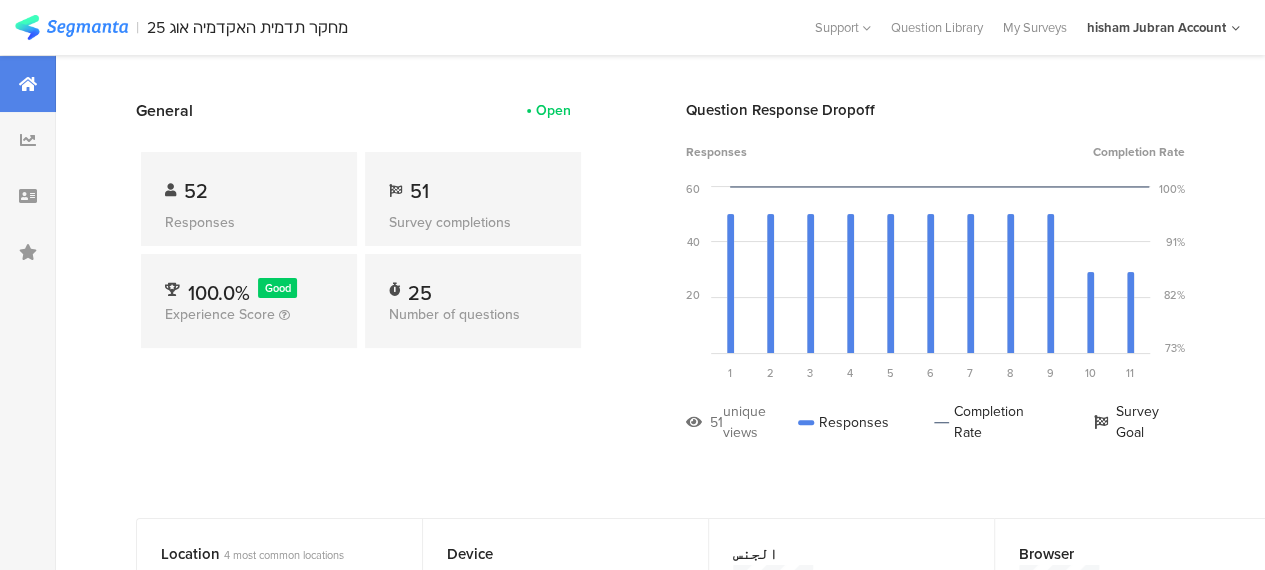 scroll, scrollTop: 0, scrollLeft: 0, axis: both 